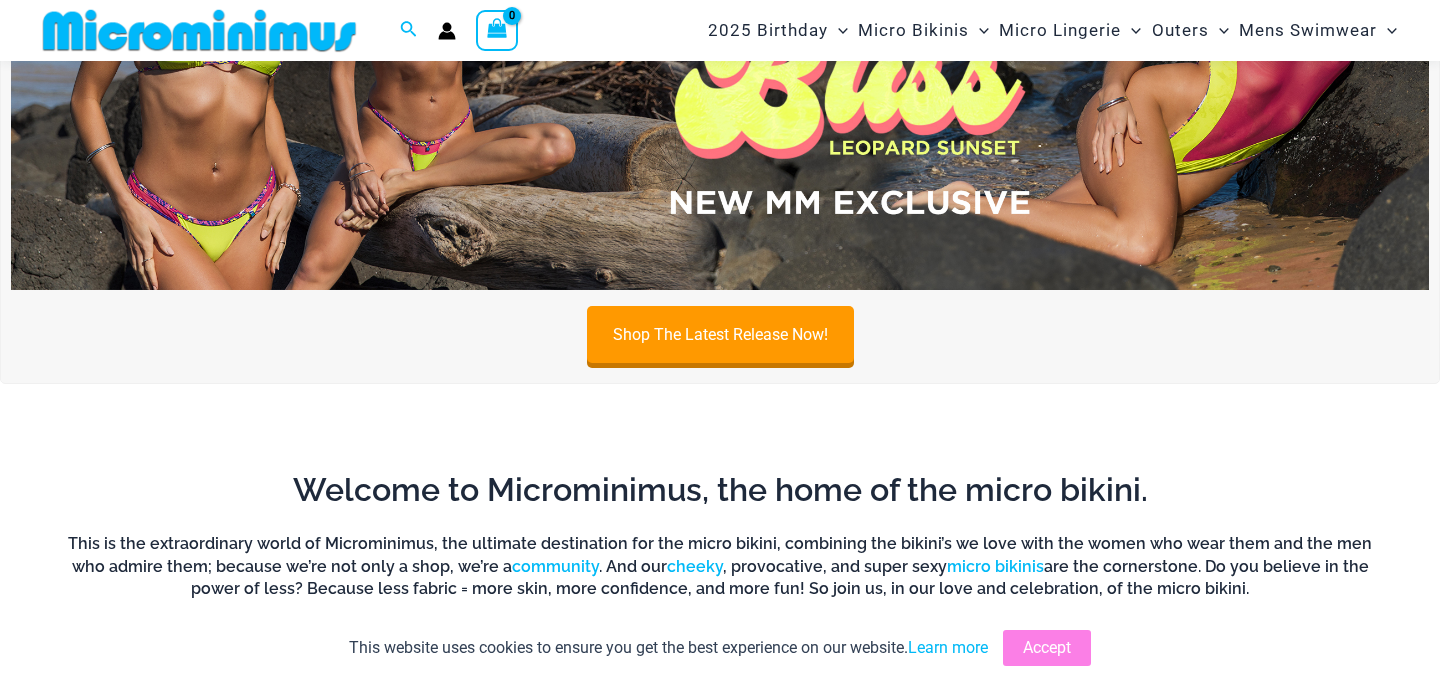 scroll, scrollTop: 331, scrollLeft: 0, axis: vertical 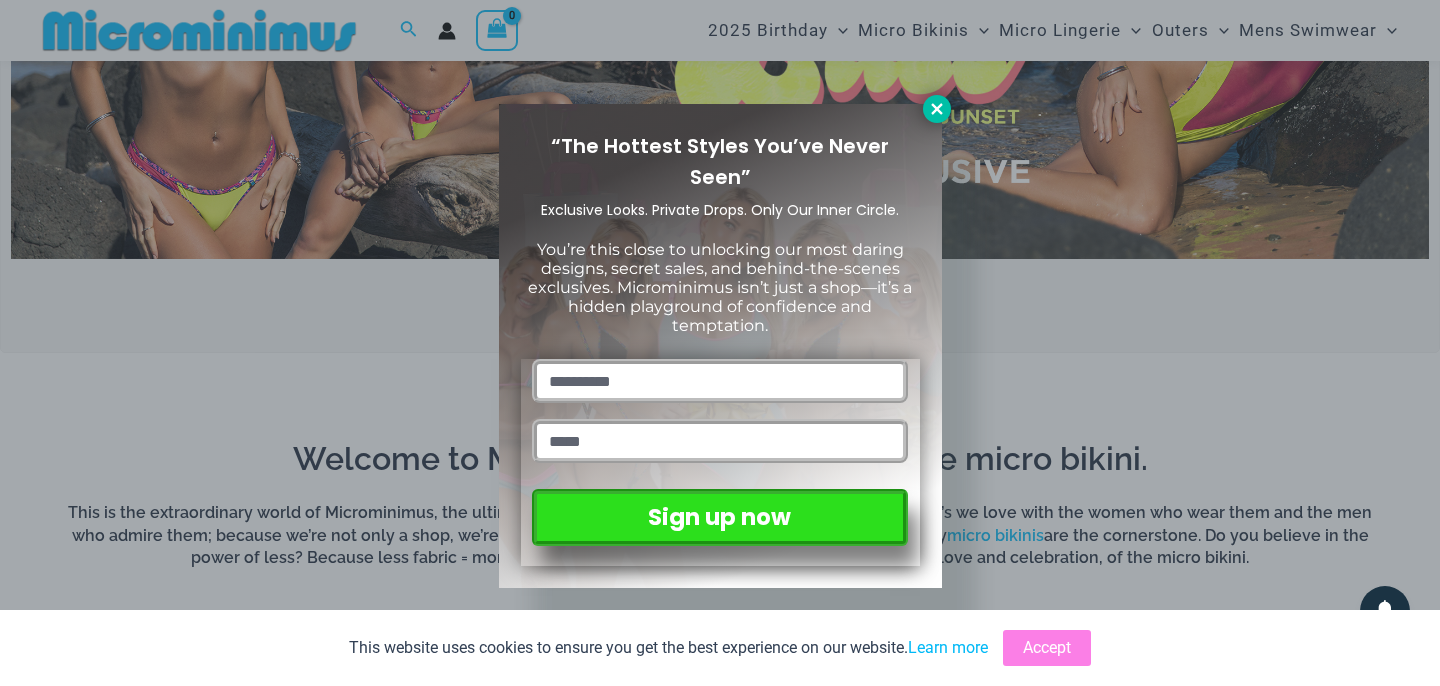 click 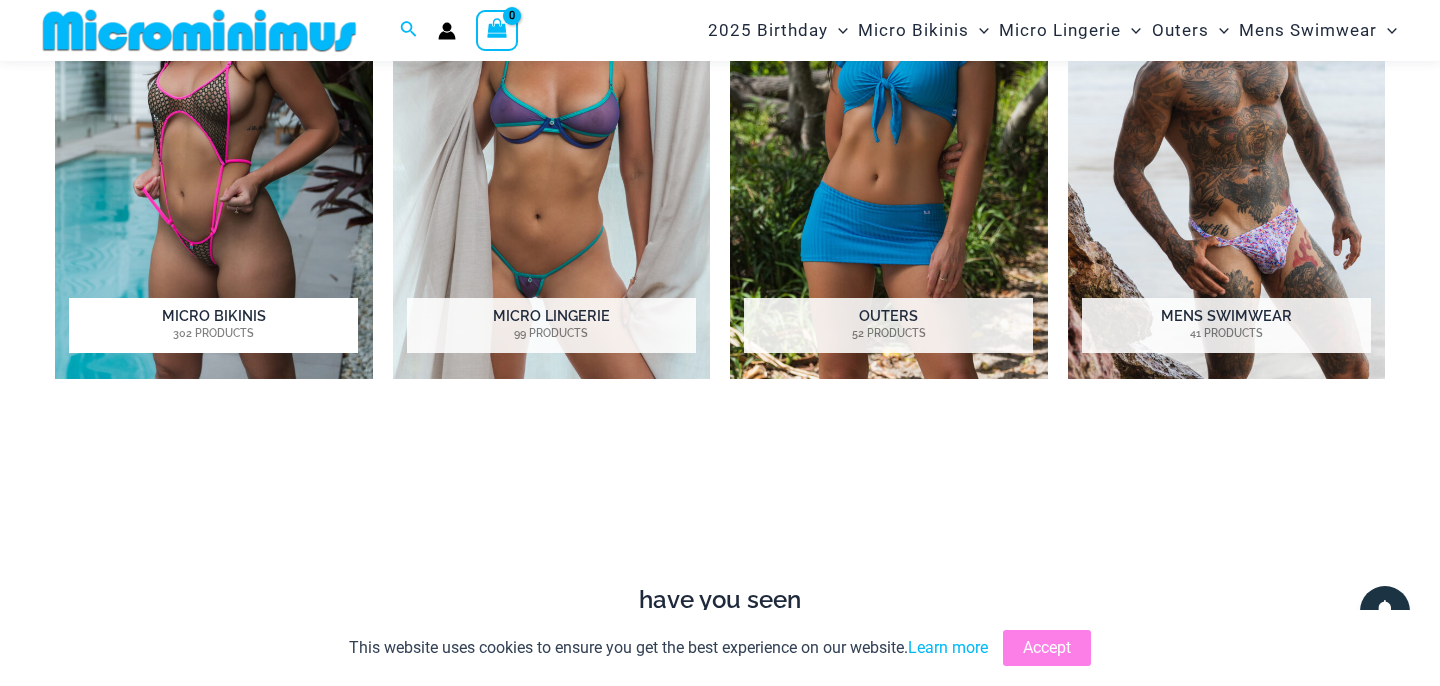 scroll, scrollTop: 1055, scrollLeft: 0, axis: vertical 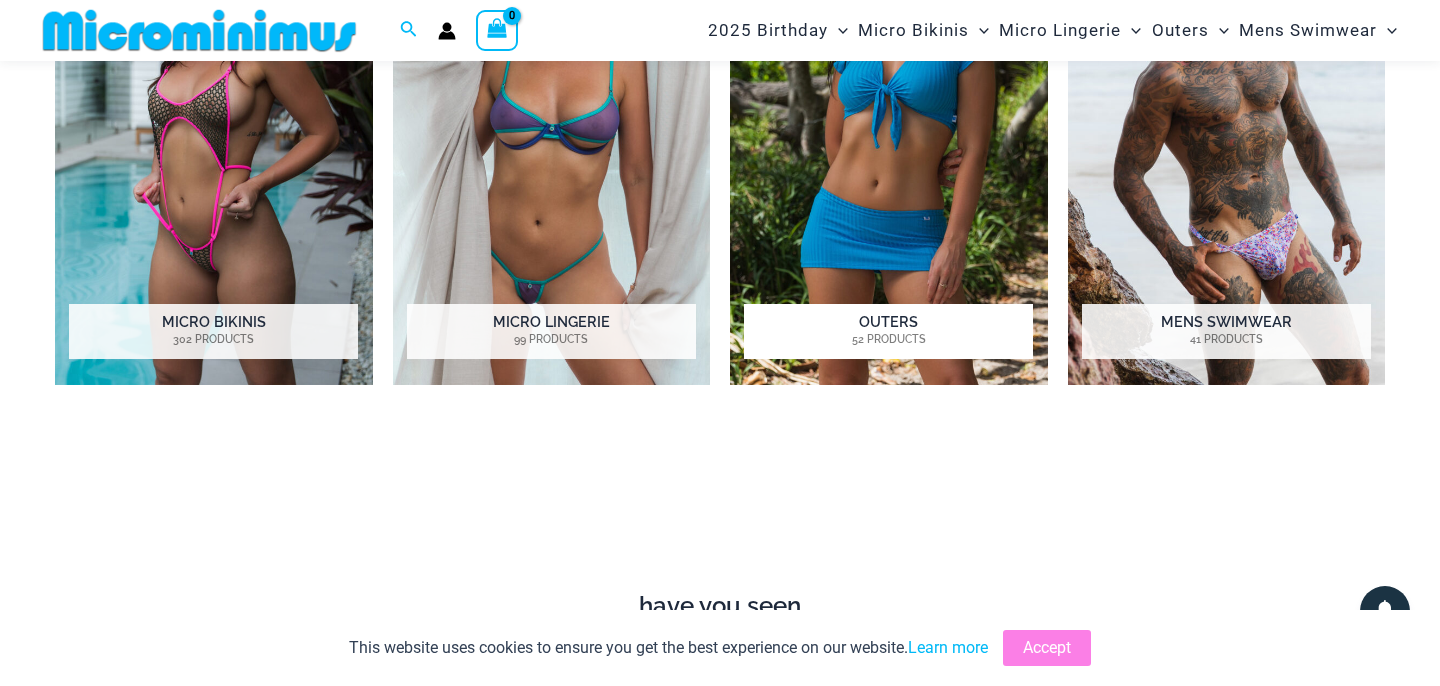 click at bounding box center (889, 140) 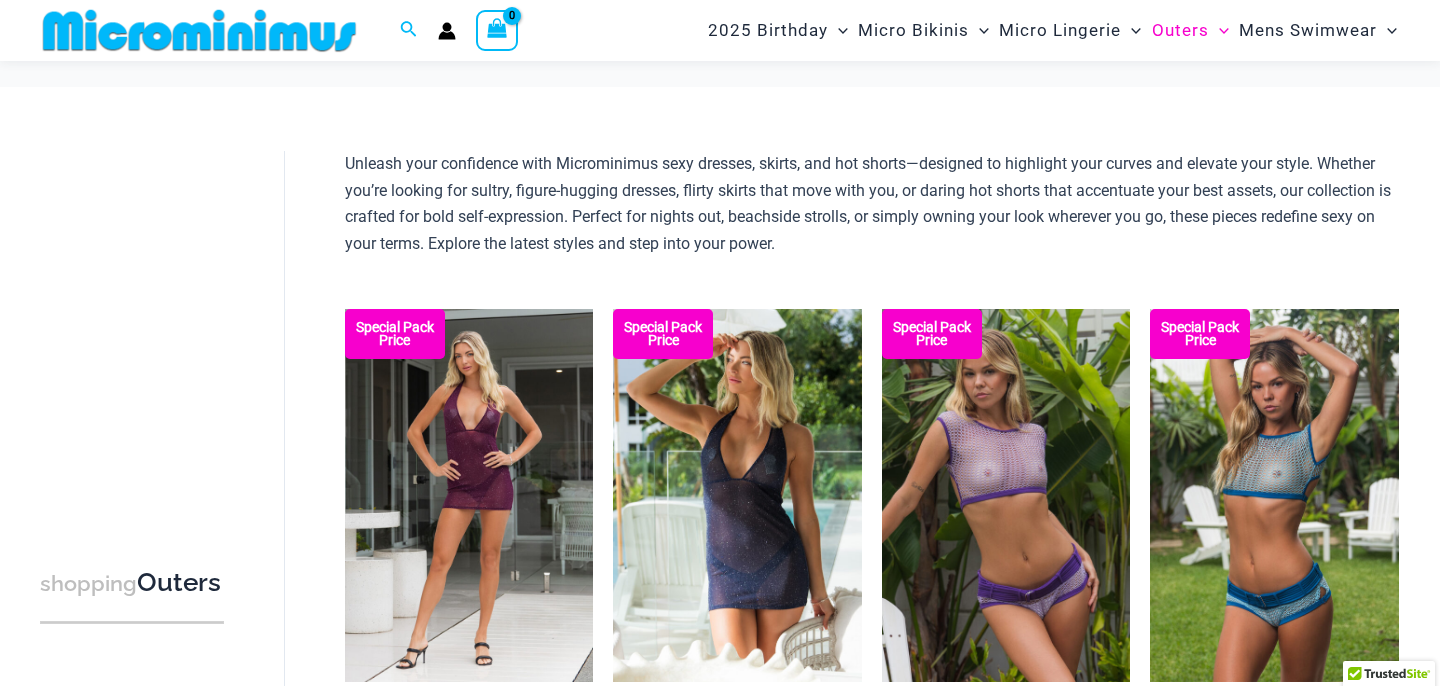 scroll, scrollTop: 144, scrollLeft: 0, axis: vertical 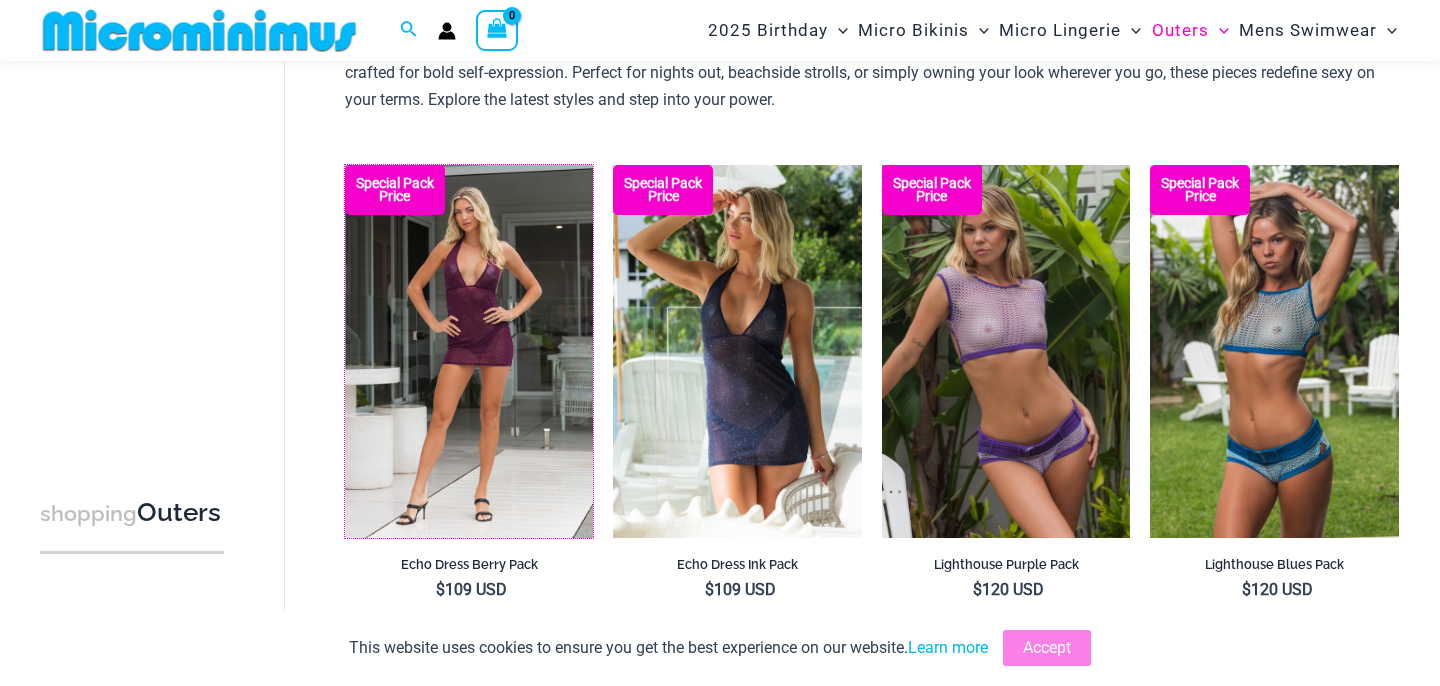 click at bounding box center [345, 165] 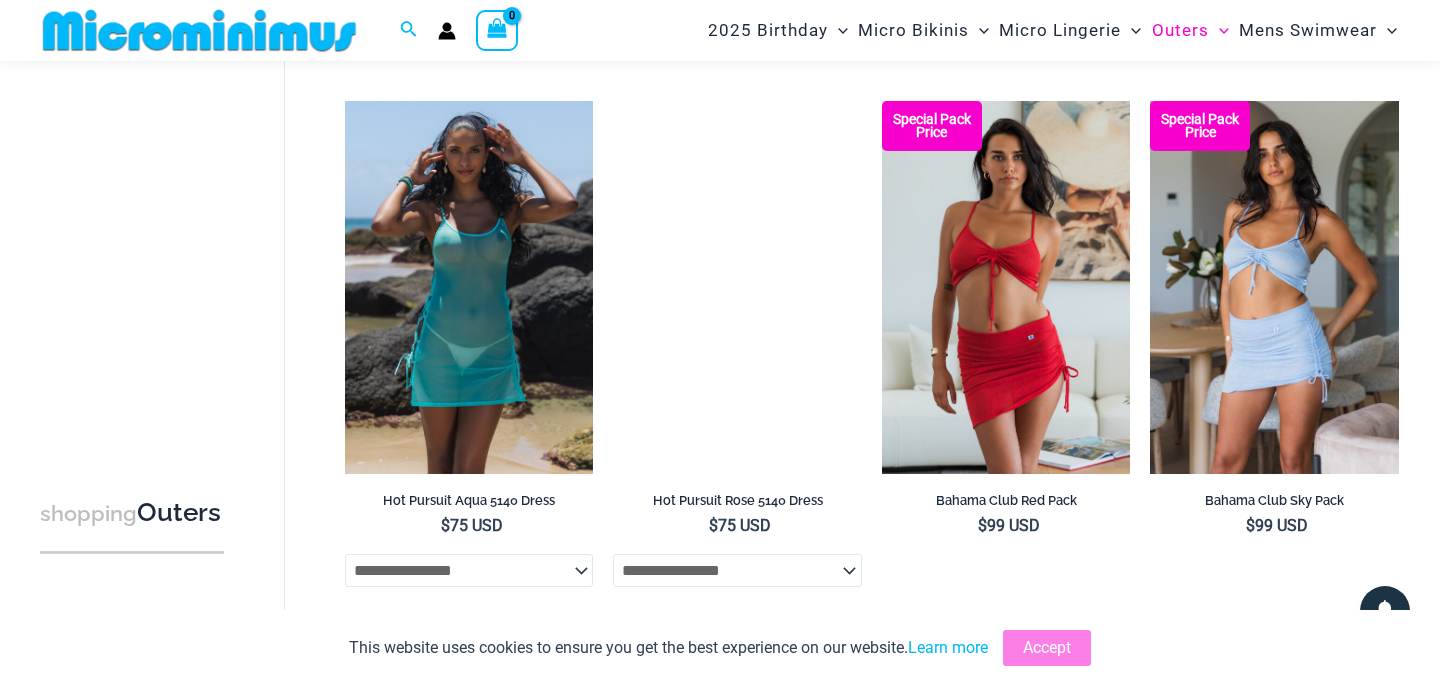 scroll, scrollTop: 2346, scrollLeft: 0, axis: vertical 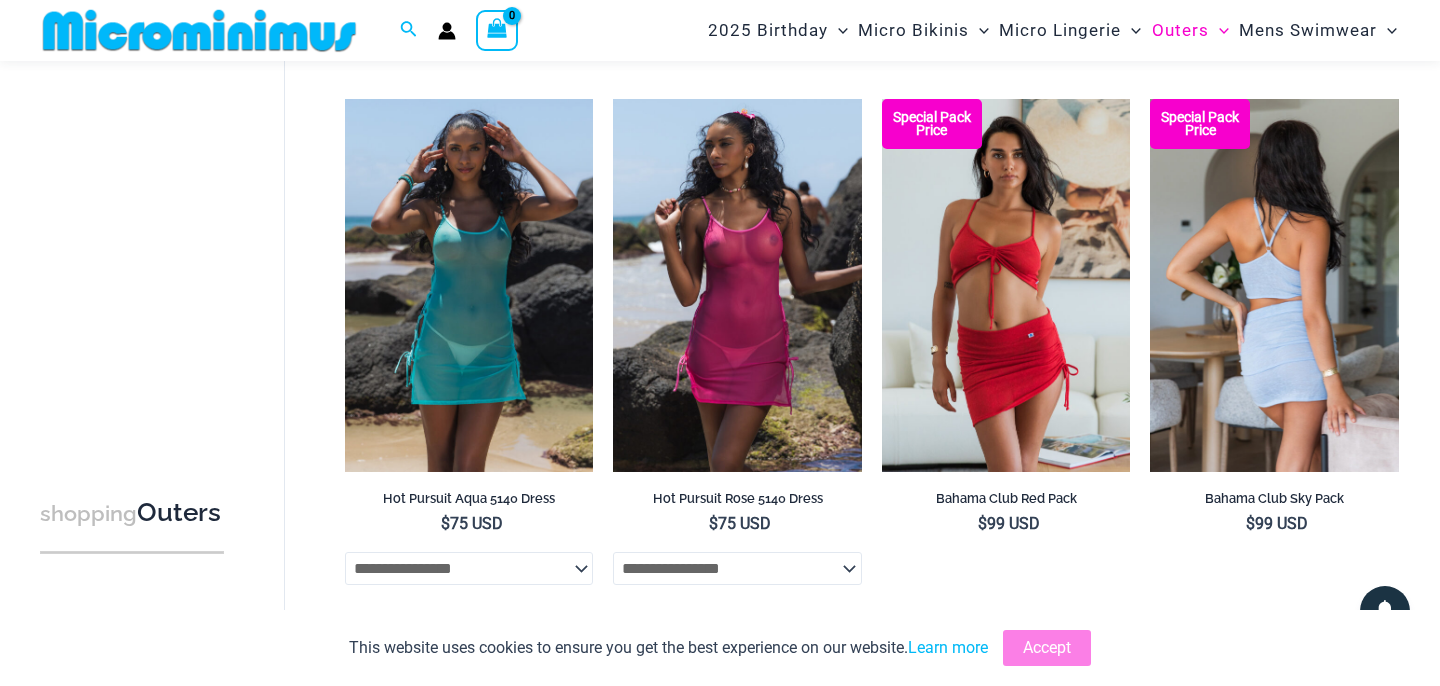 click at bounding box center (1274, 285) 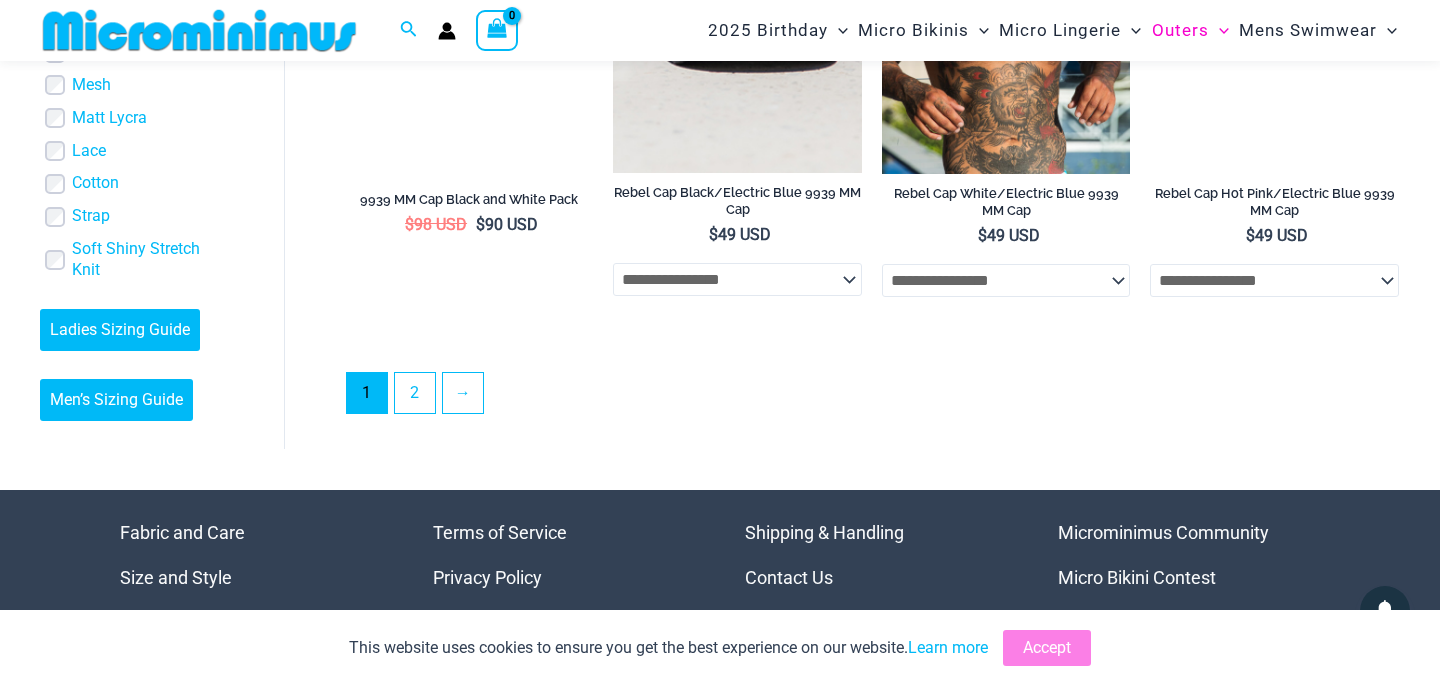 scroll, scrollTop: 4245, scrollLeft: 0, axis: vertical 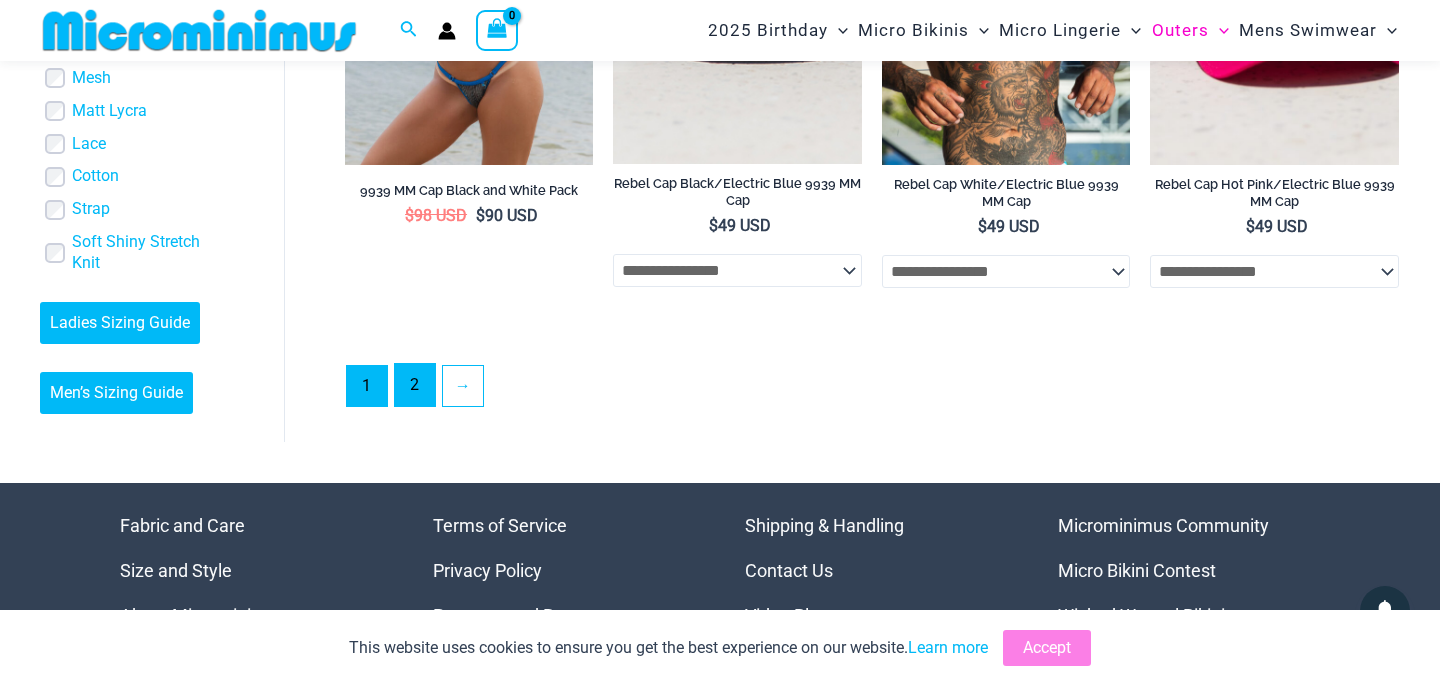 click on "2" at bounding box center (415, 385) 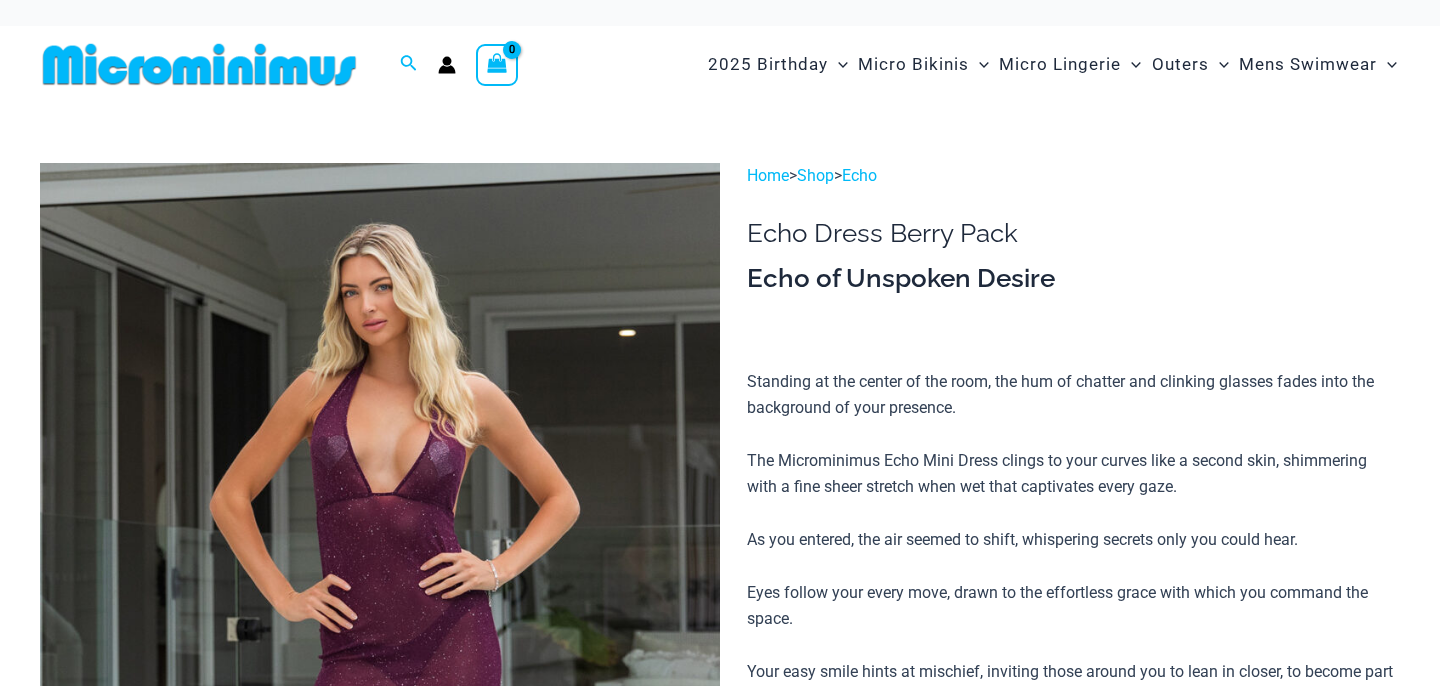 scroll, scrollTop: 0, scrollLeft: 0, axis: both 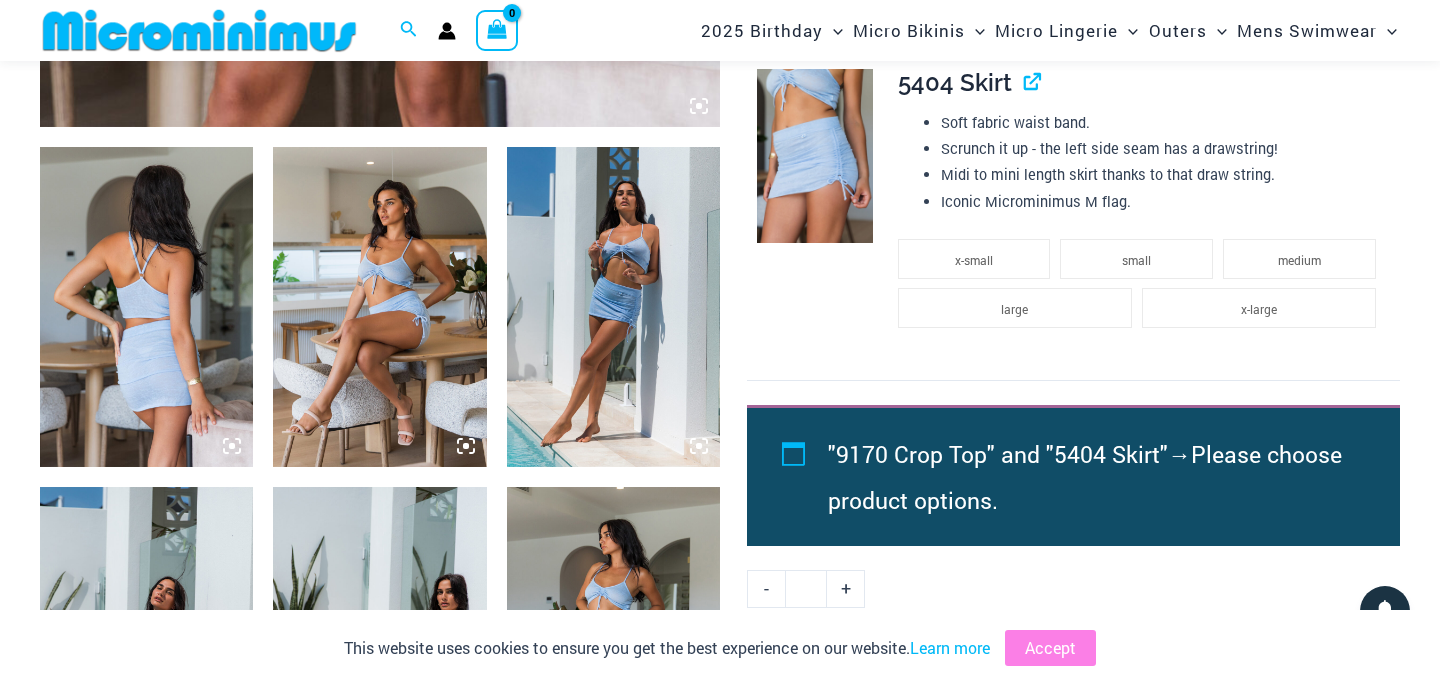 click at bounding box center [146, 307] 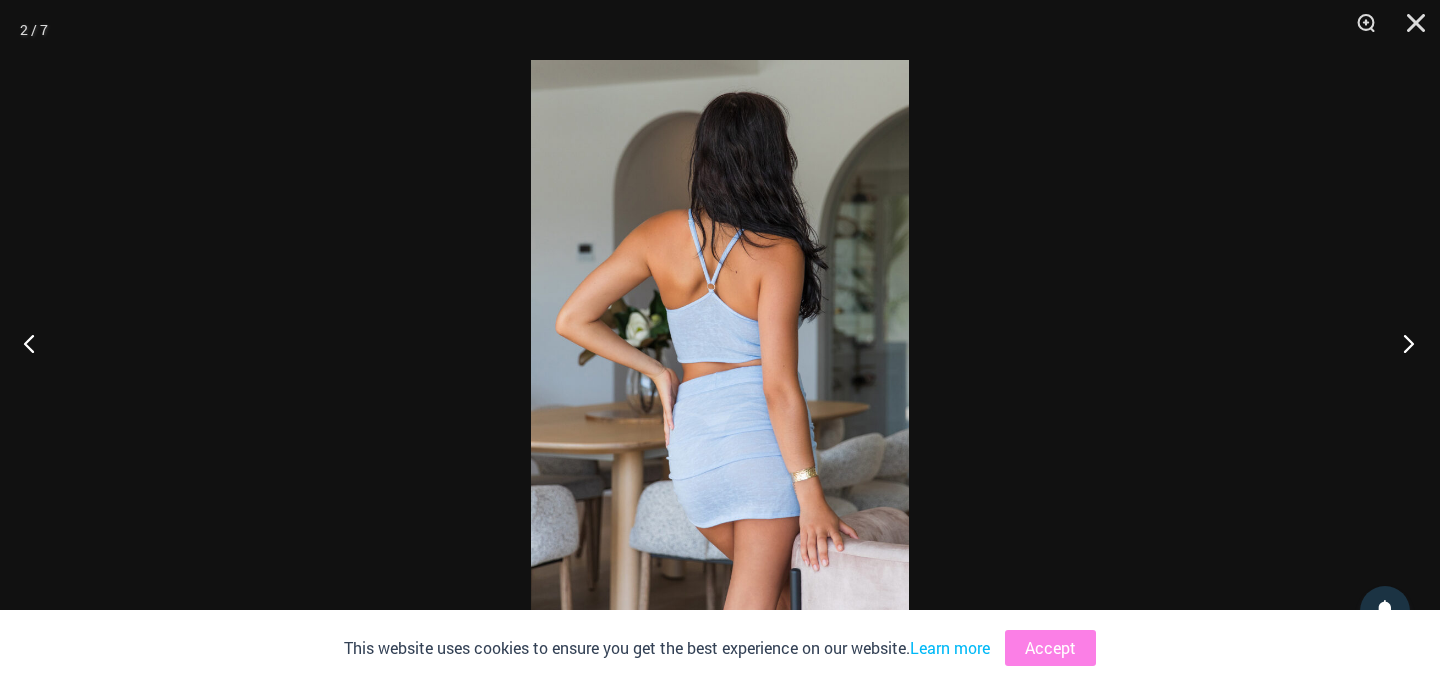 click at bounding box center (1402, 343) 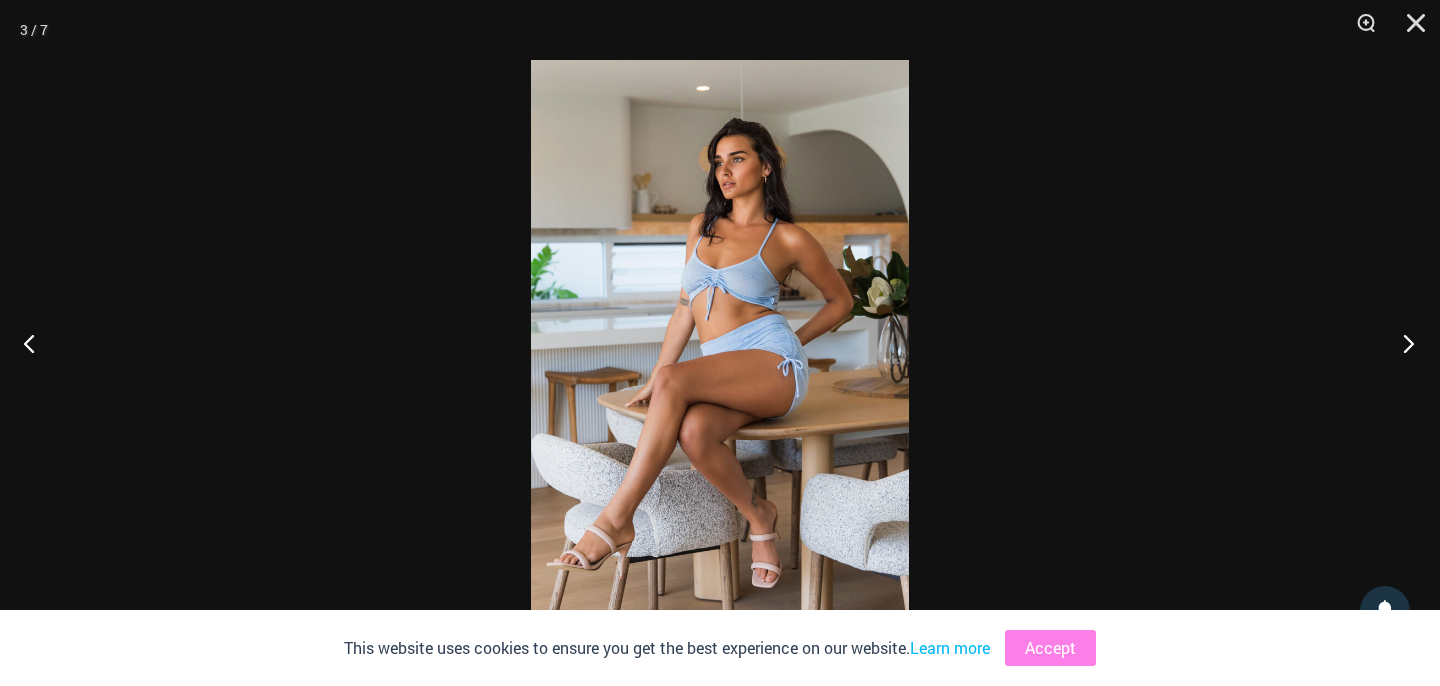click at bounding box center [1402, 343] 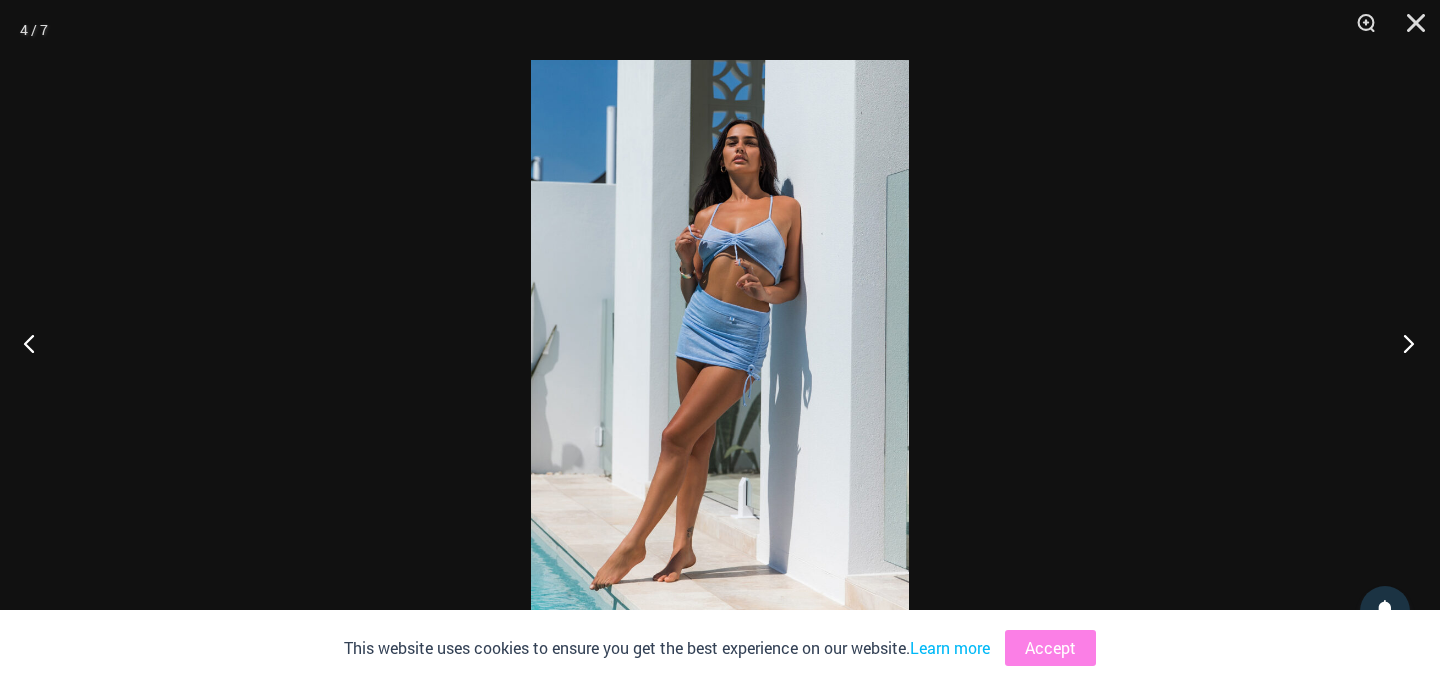 click at bounding box center (1402, 343) 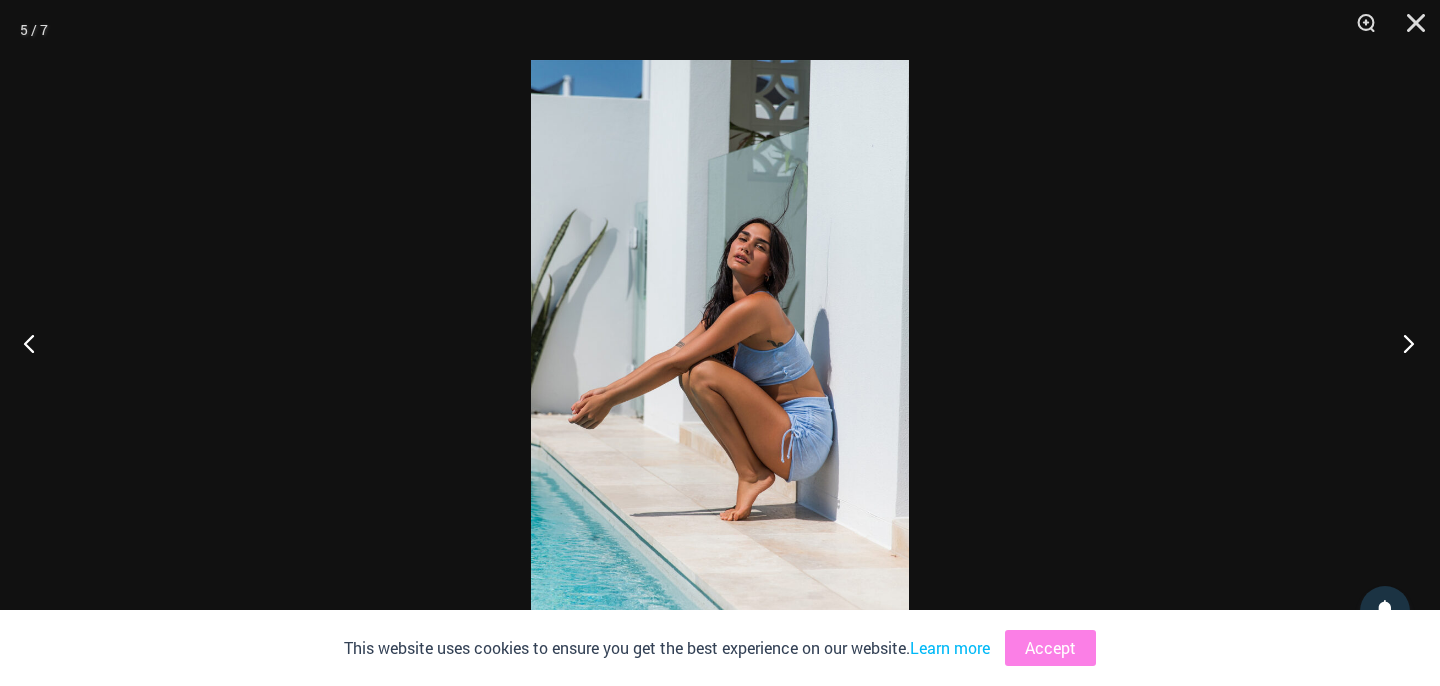 click at bounding box center (1402, 343) 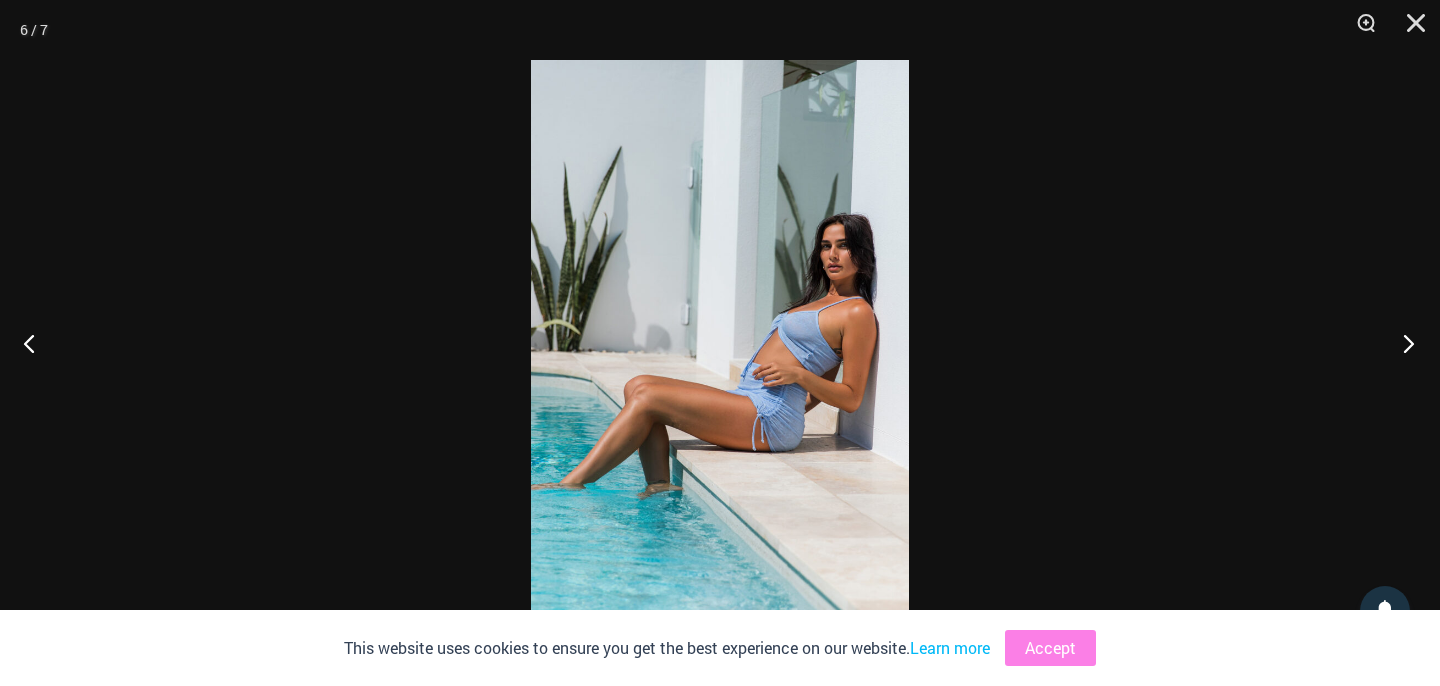 click at bounding box center [1402, 343] 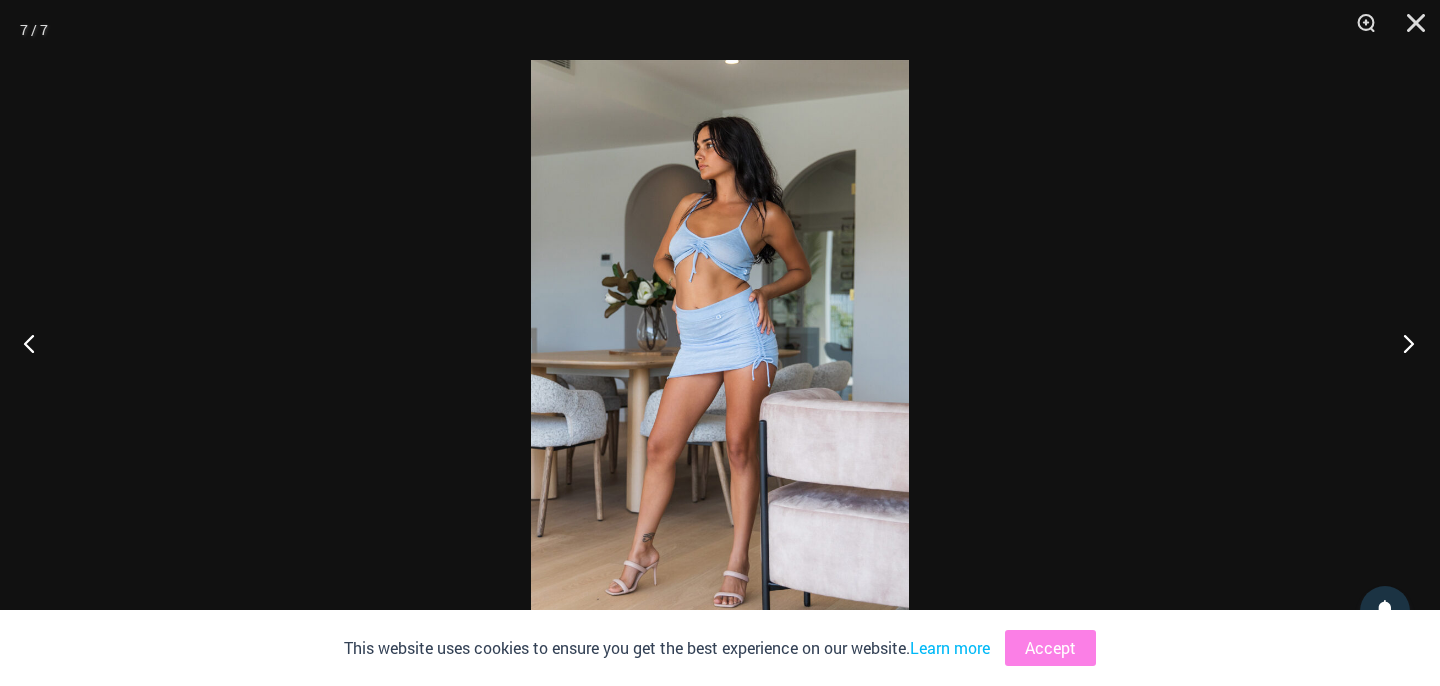 click at bounding box center [1402, 343] 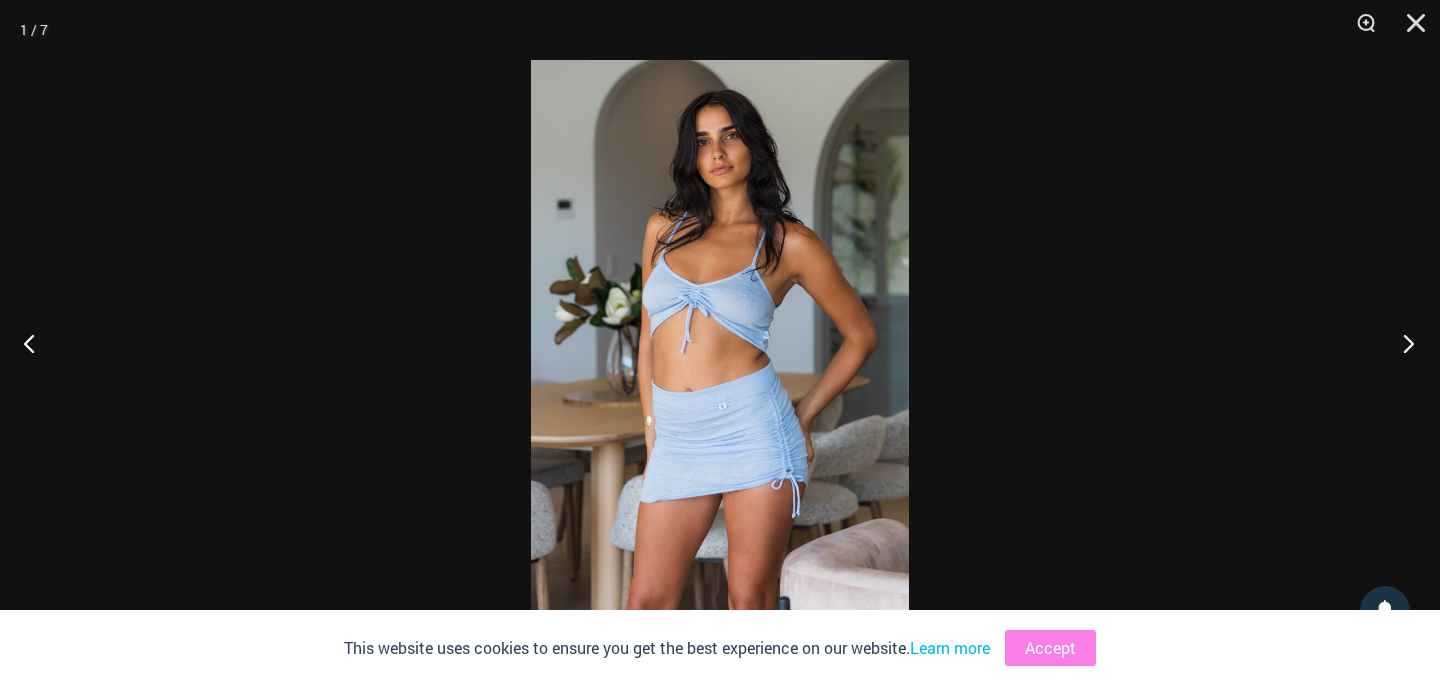 click at bounding box center [1402, 343] 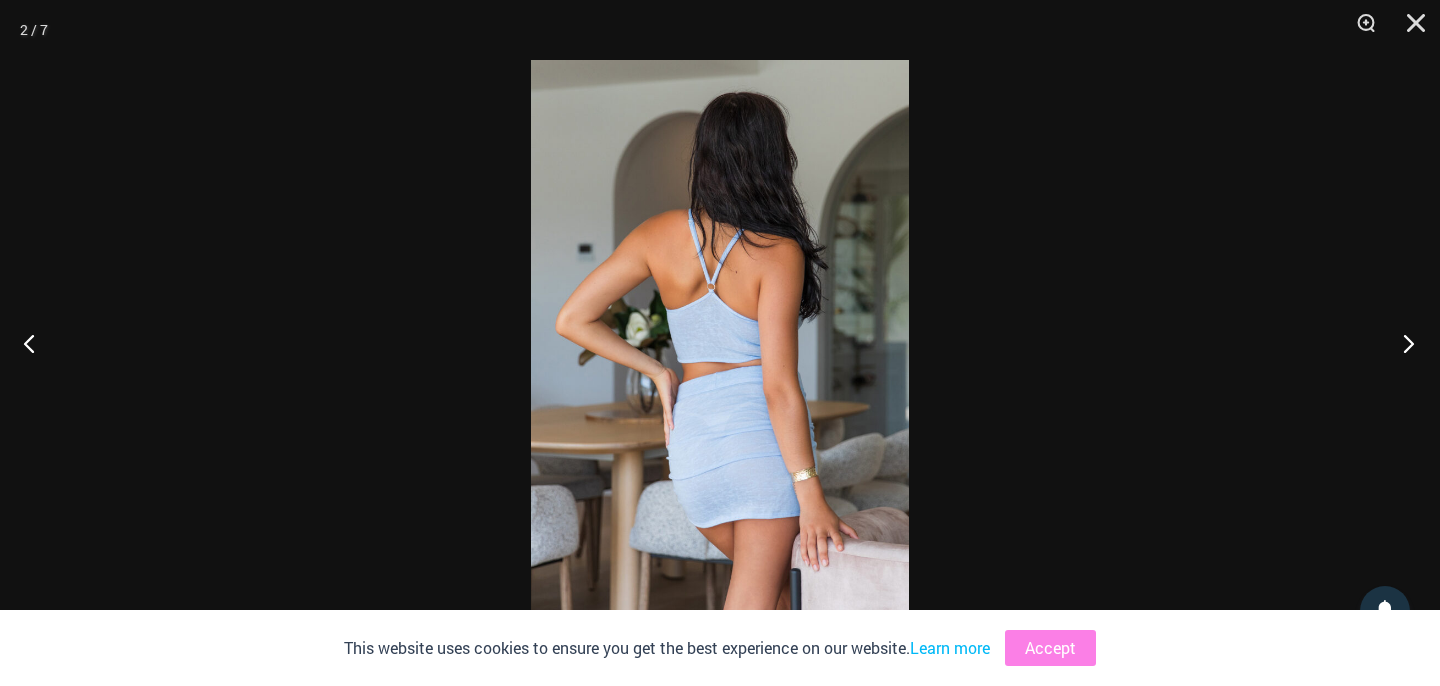 click at bounding box center [1402, 343] 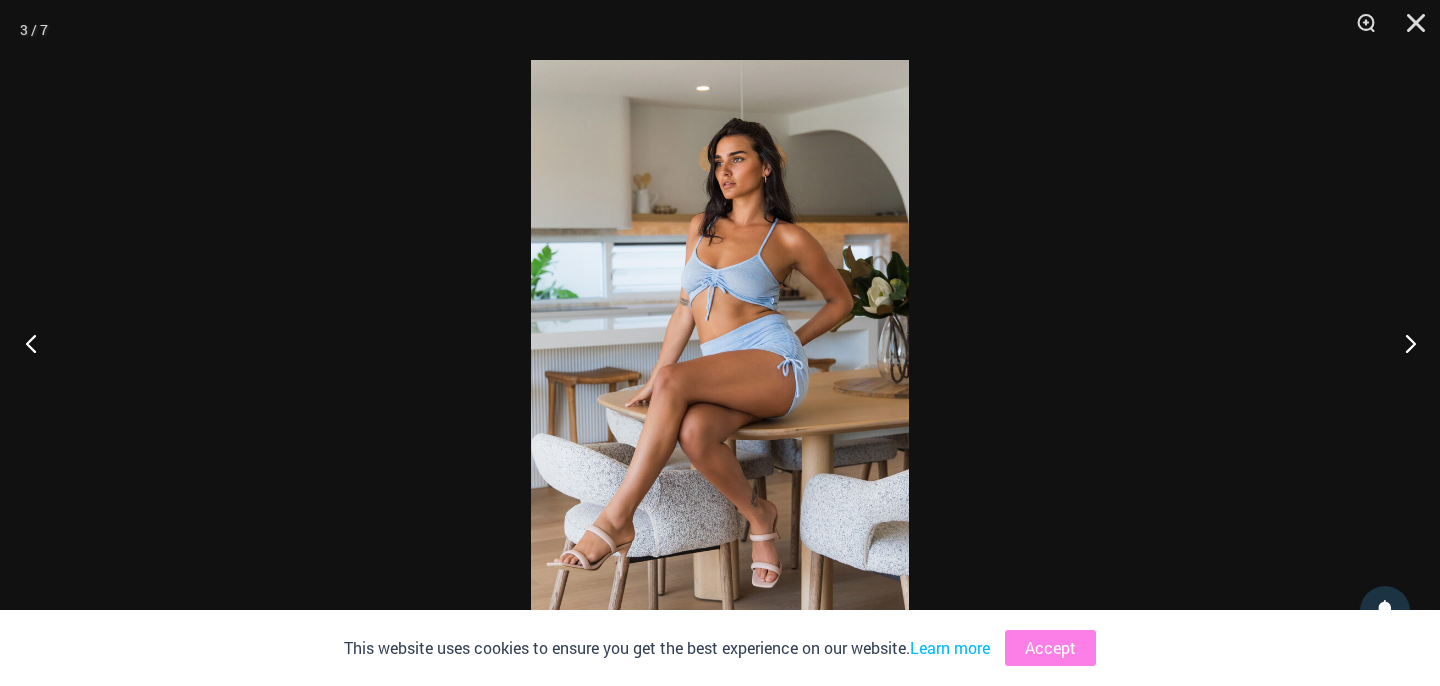 click at bounding box center (37, 343) 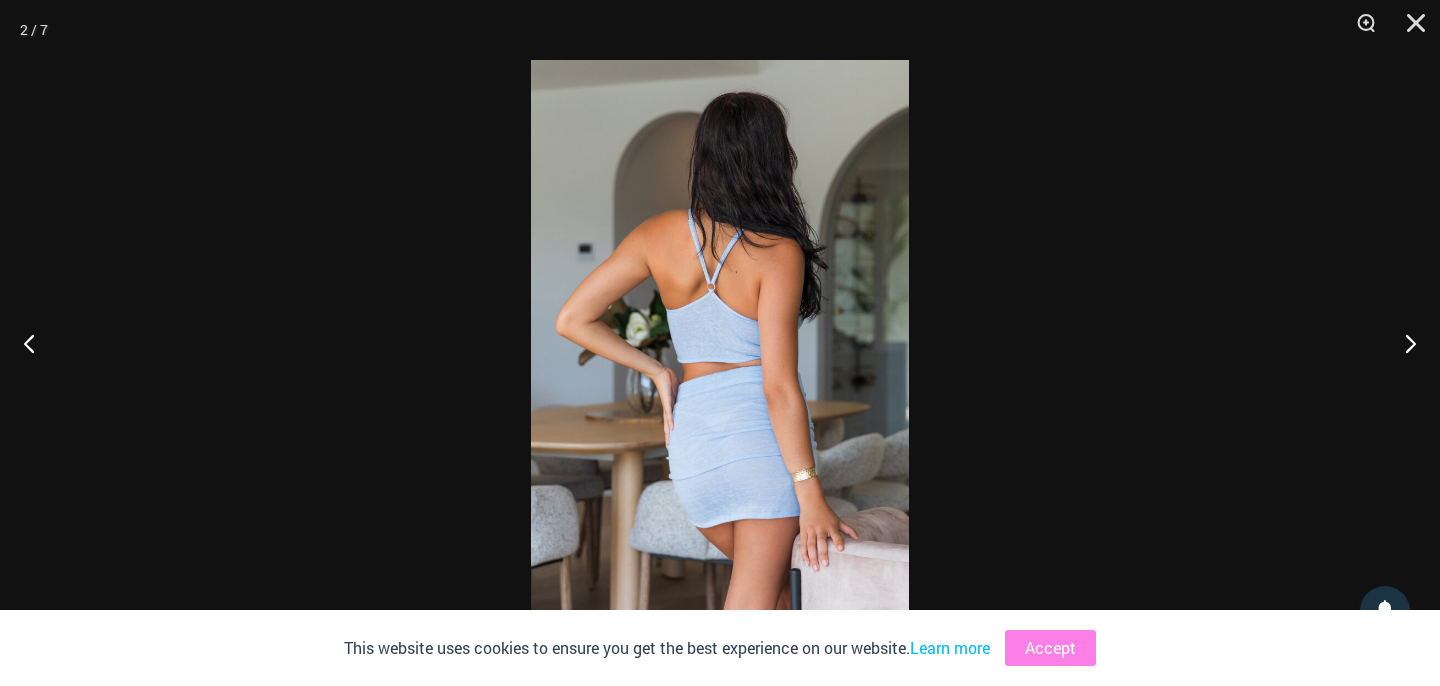click at bounding box center (720, 343) 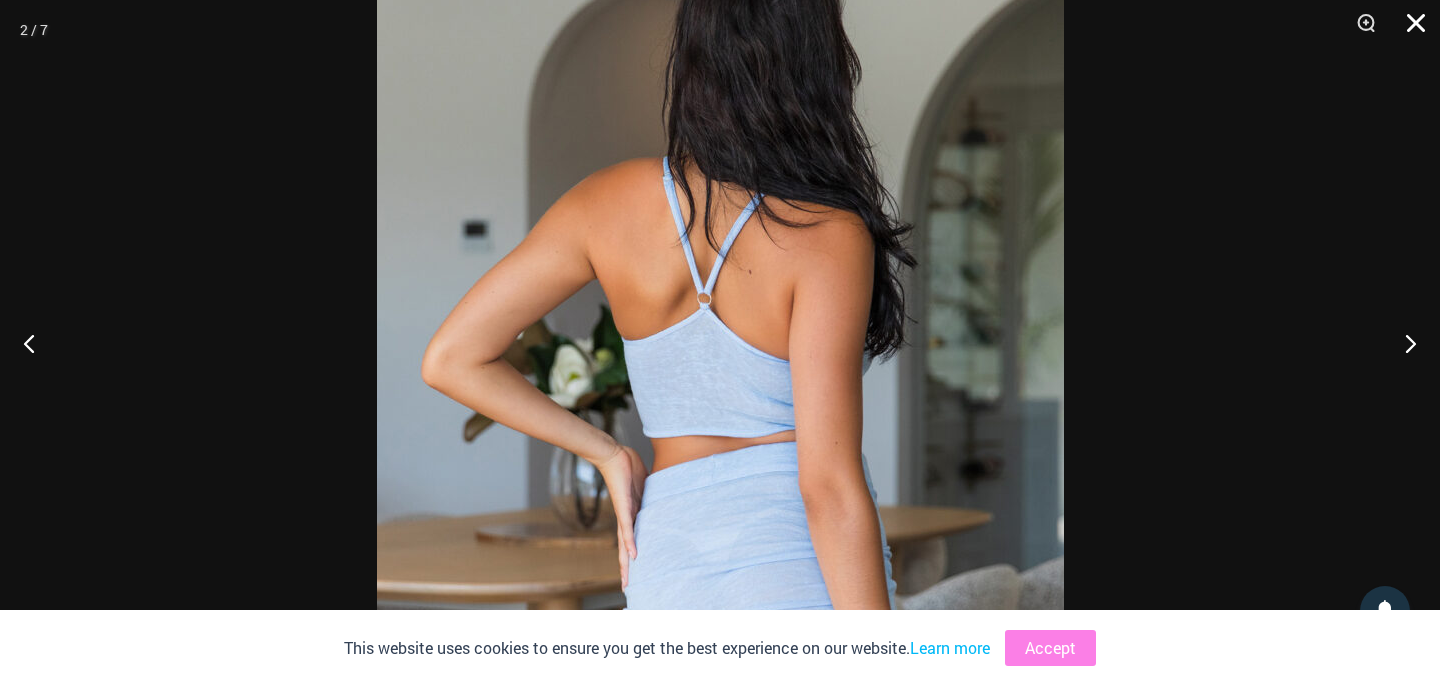 click at bounding box center [1409, 30] 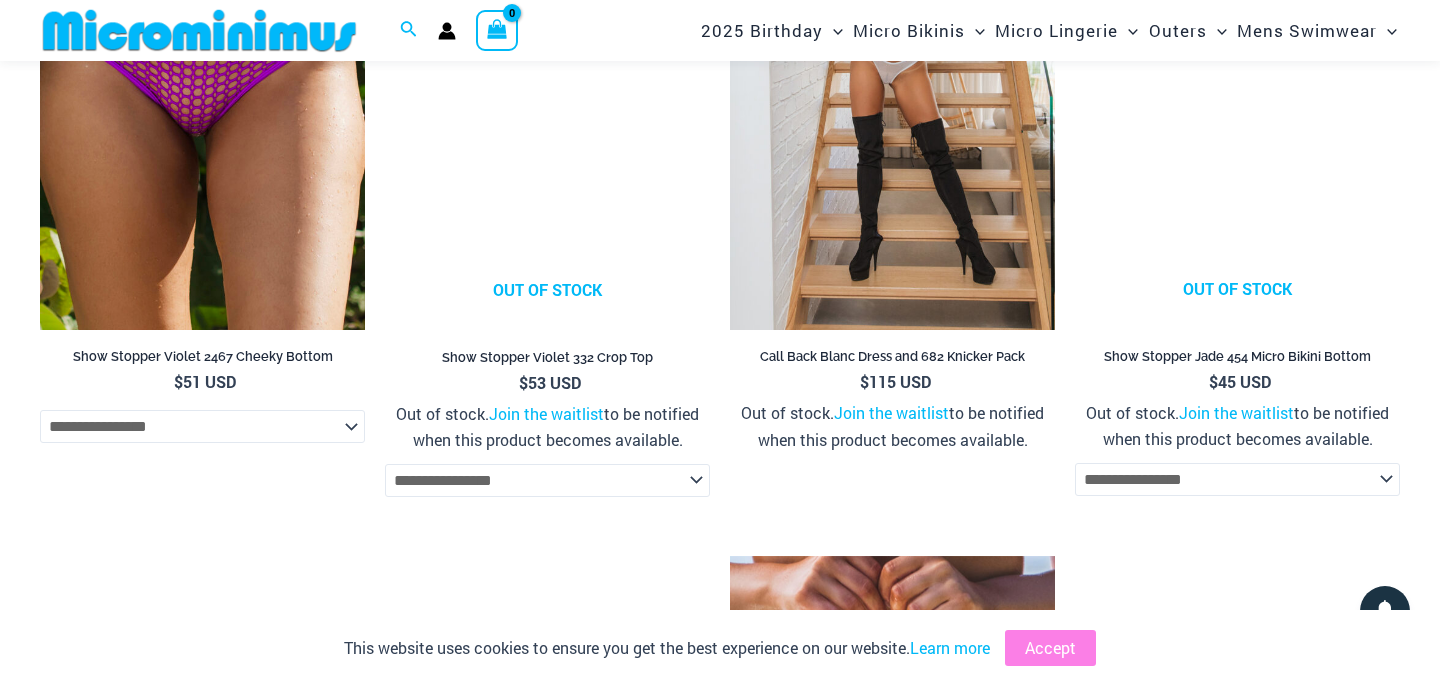 scroll, scrollTop: 3072, scrollLeft: 0, axis: vertical 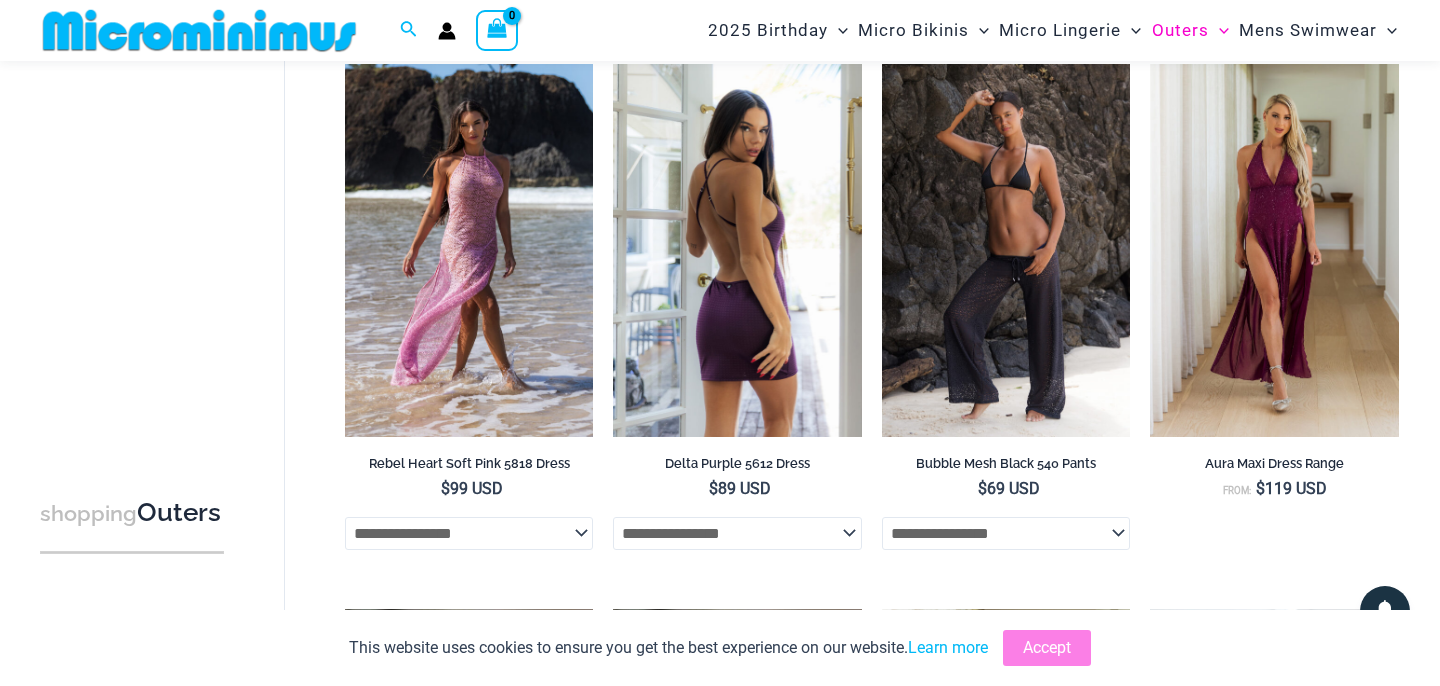click at bounding box center (737, 250) 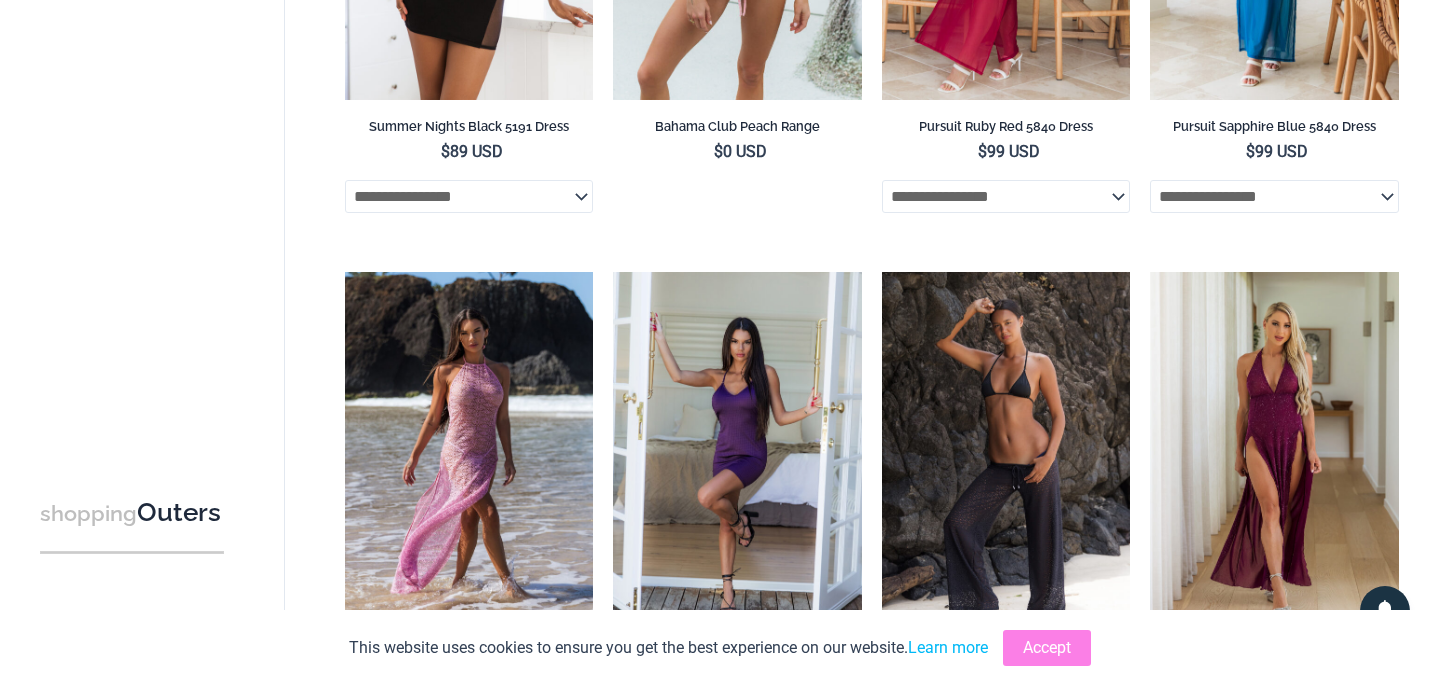 scroll, scrollTop: 0, scrollLeft: 0, axis: both 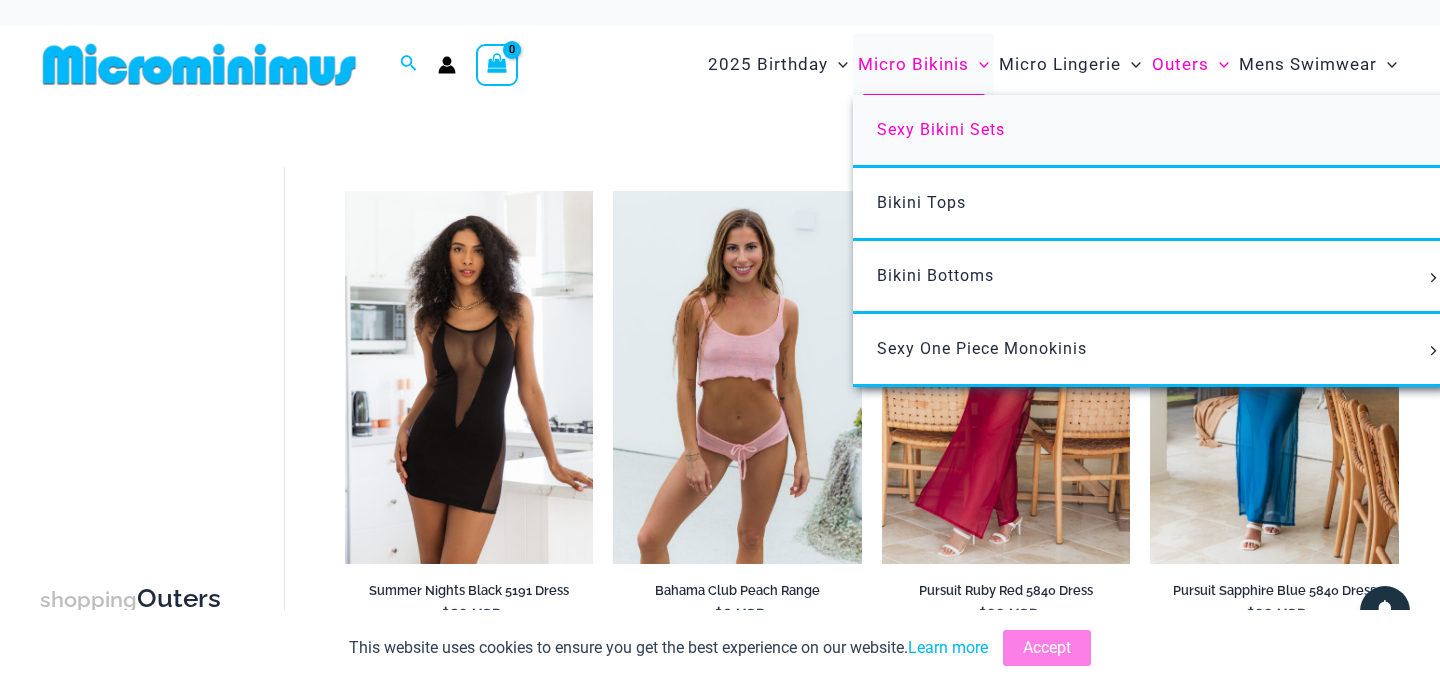 click on "Sexy Bikini Sets" at bounding box center [941, 129] 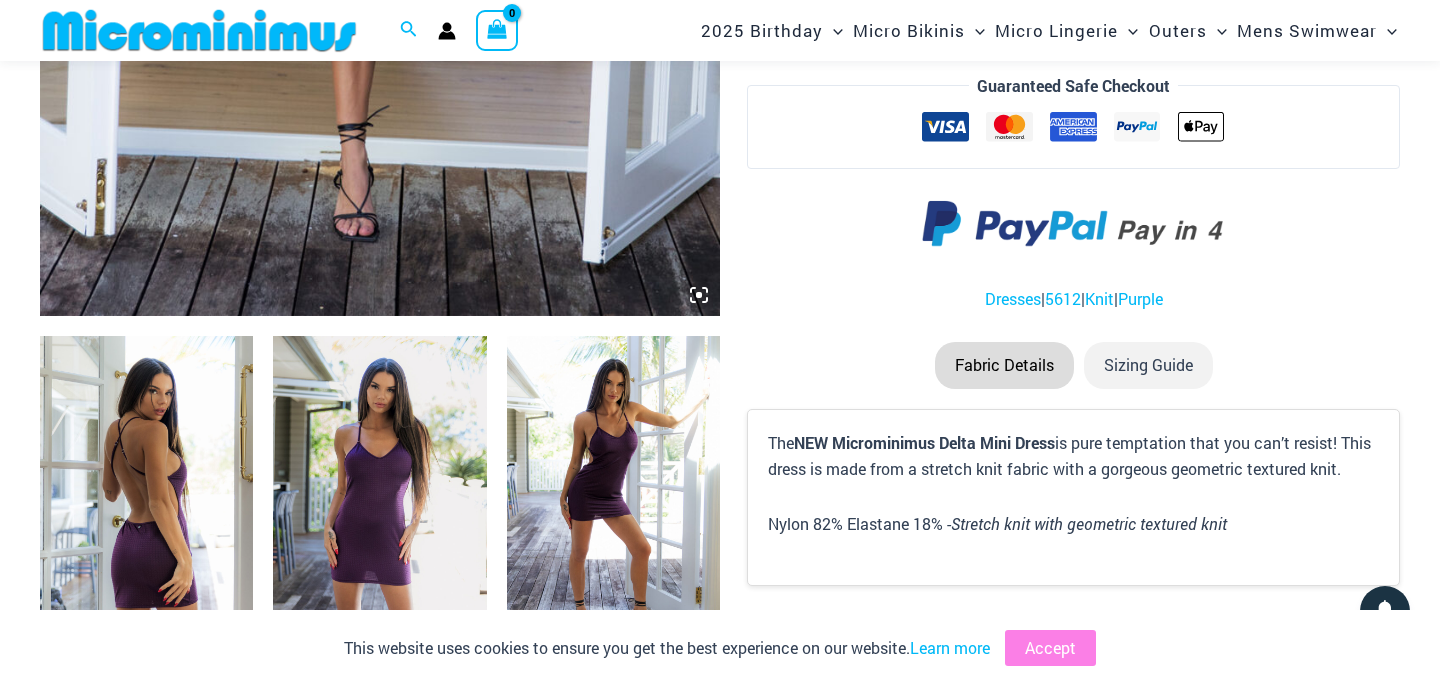 scroll, scrollTop: 856, scrollLeft: 0, axis: vertical 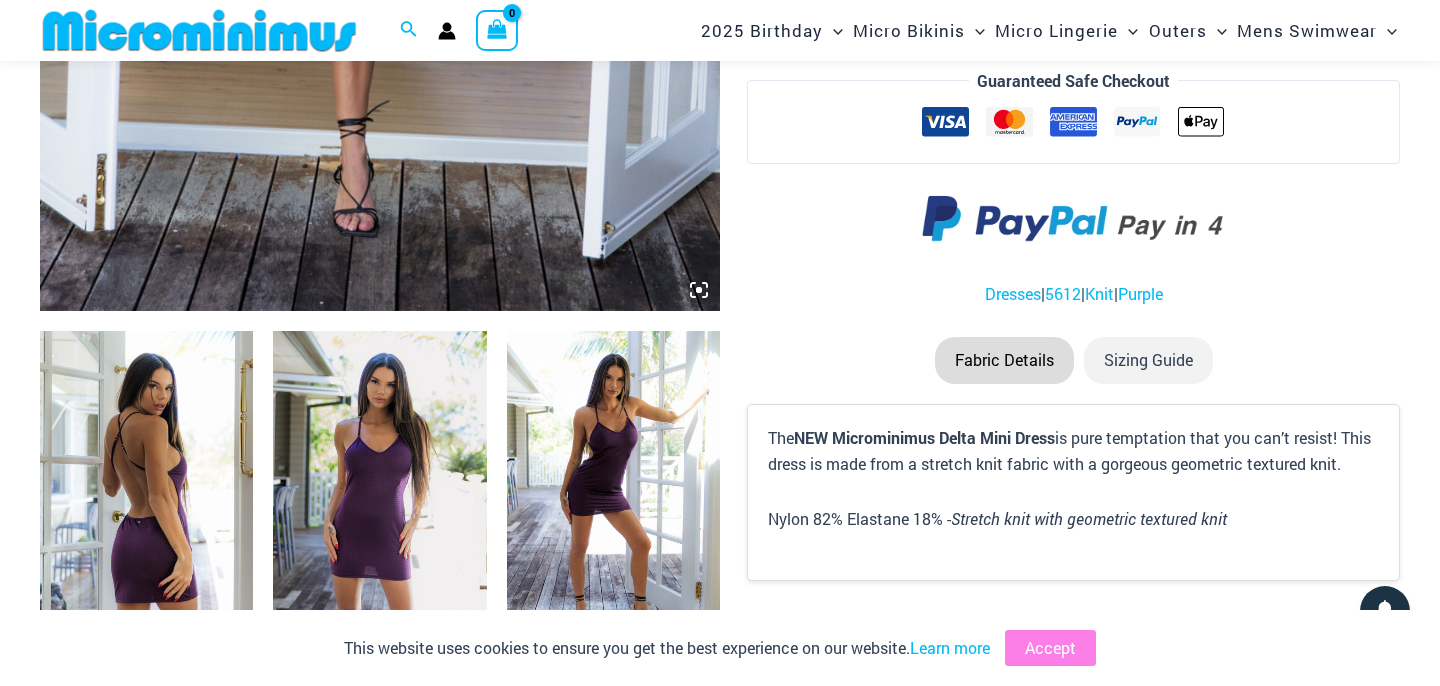 click at bounding box center [146, 491] 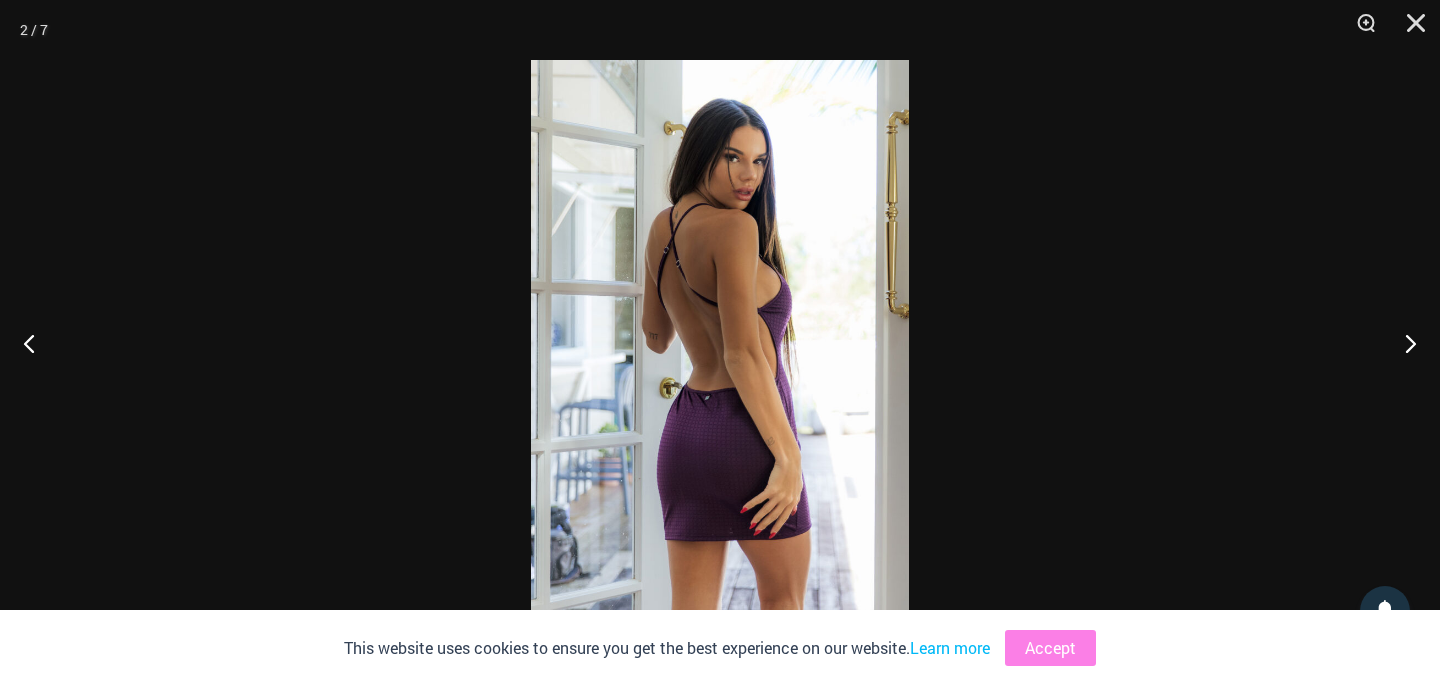 click at bounding box center [720, 343] 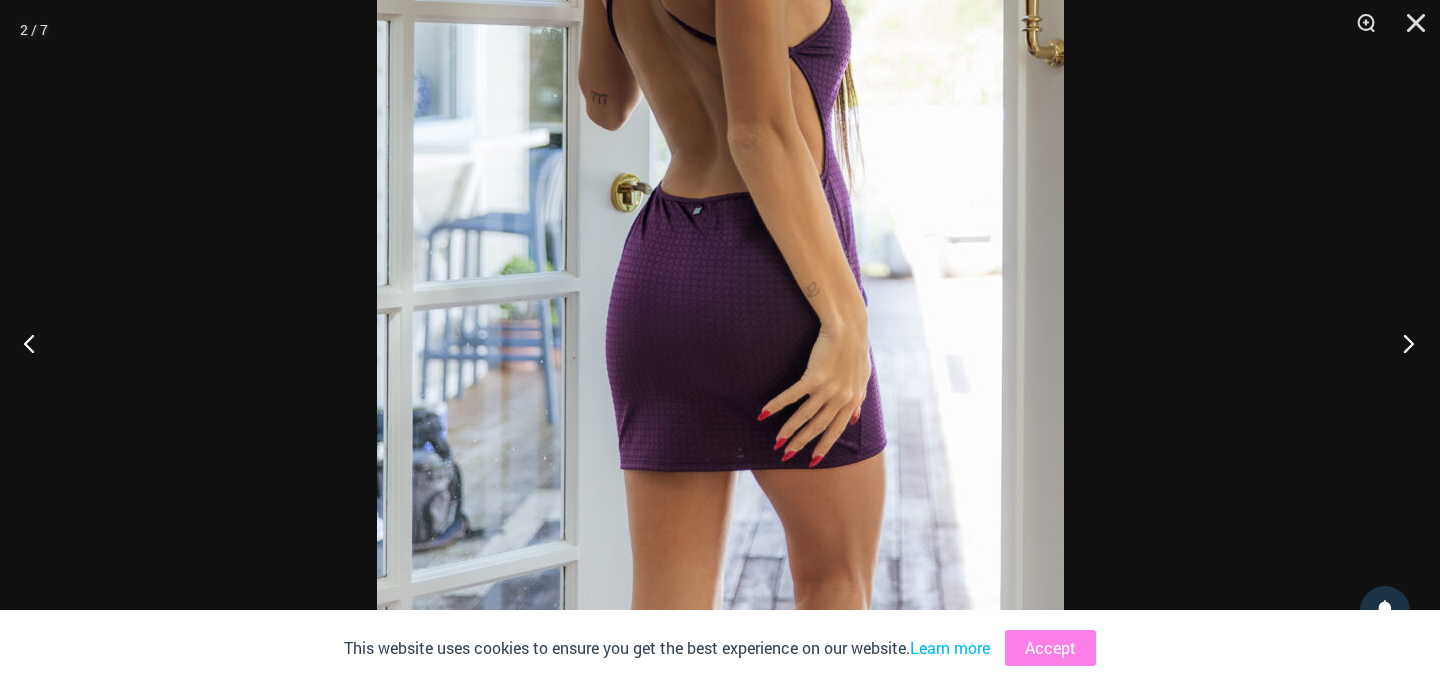 click at bounding box center [1402, 343] 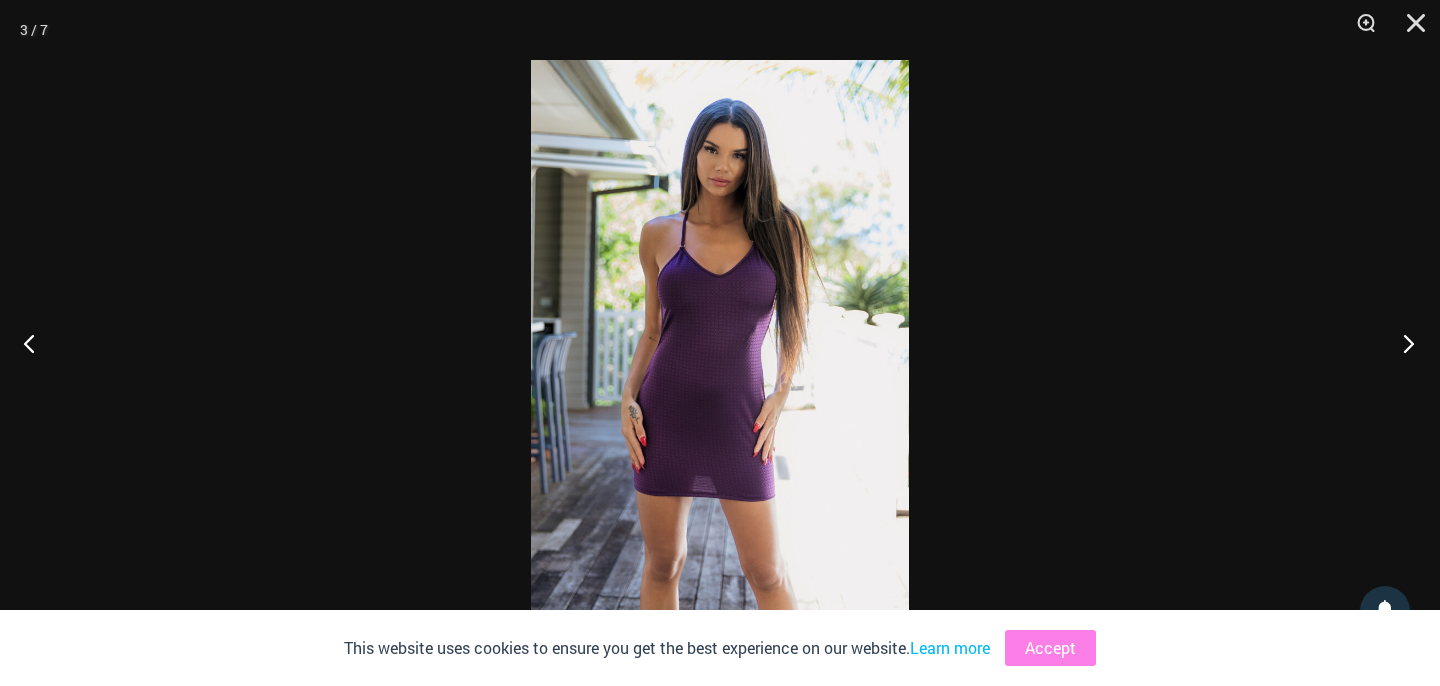click at bounding box center (1402, 343) 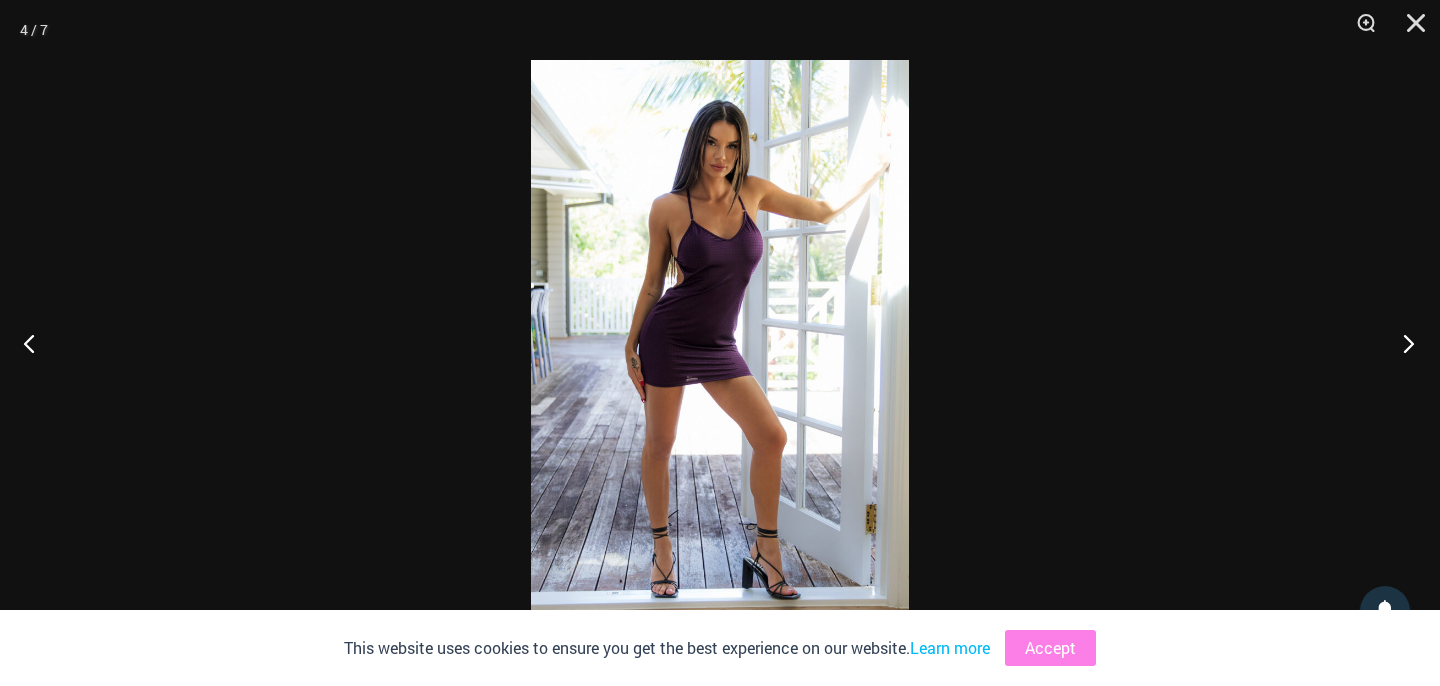 click at bounding box center (1402, 343) 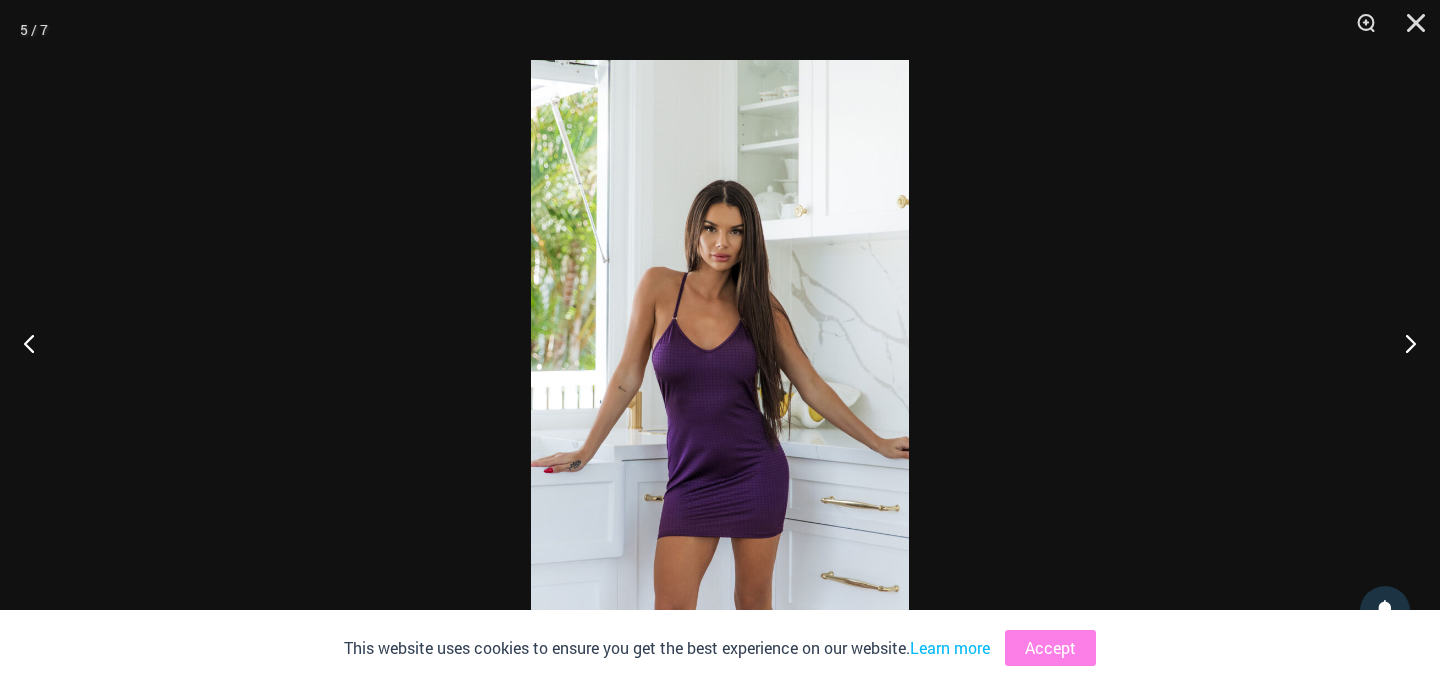 click at bounding box center [720, 343] 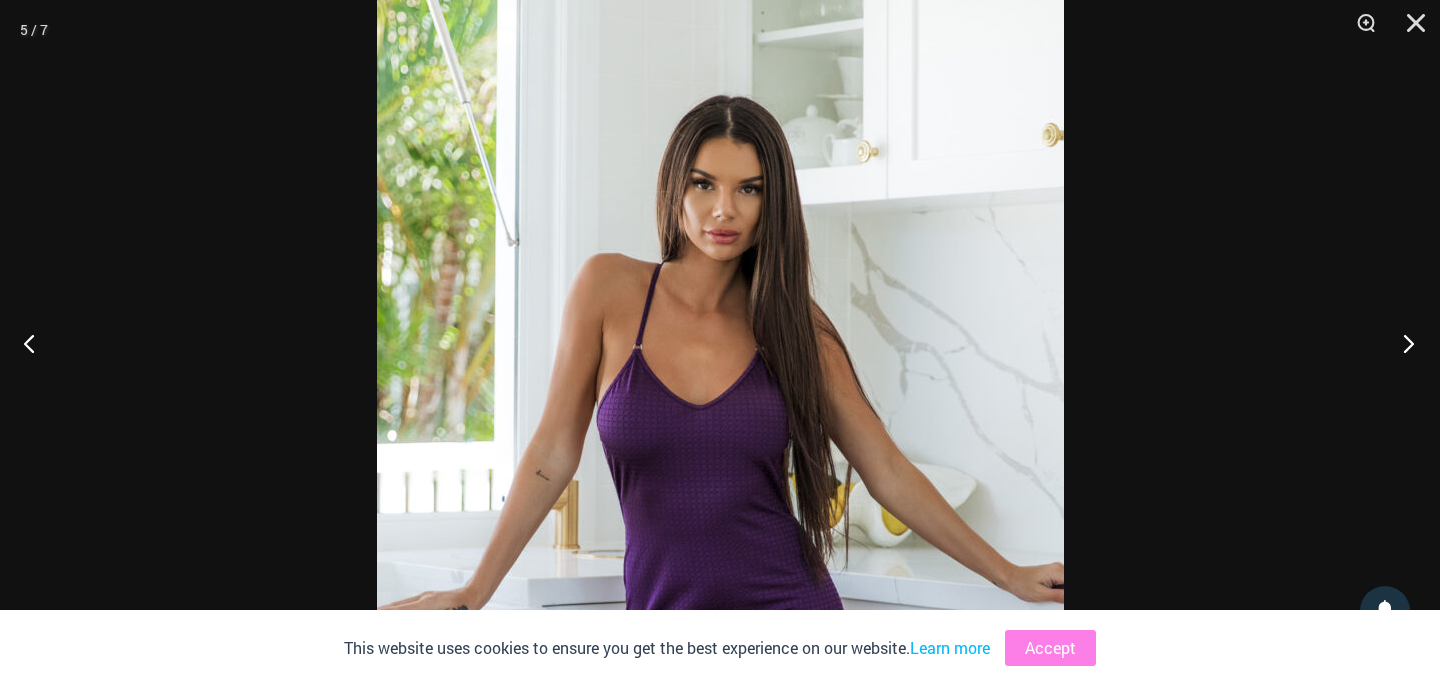 click at bounding box center [1402, 343] 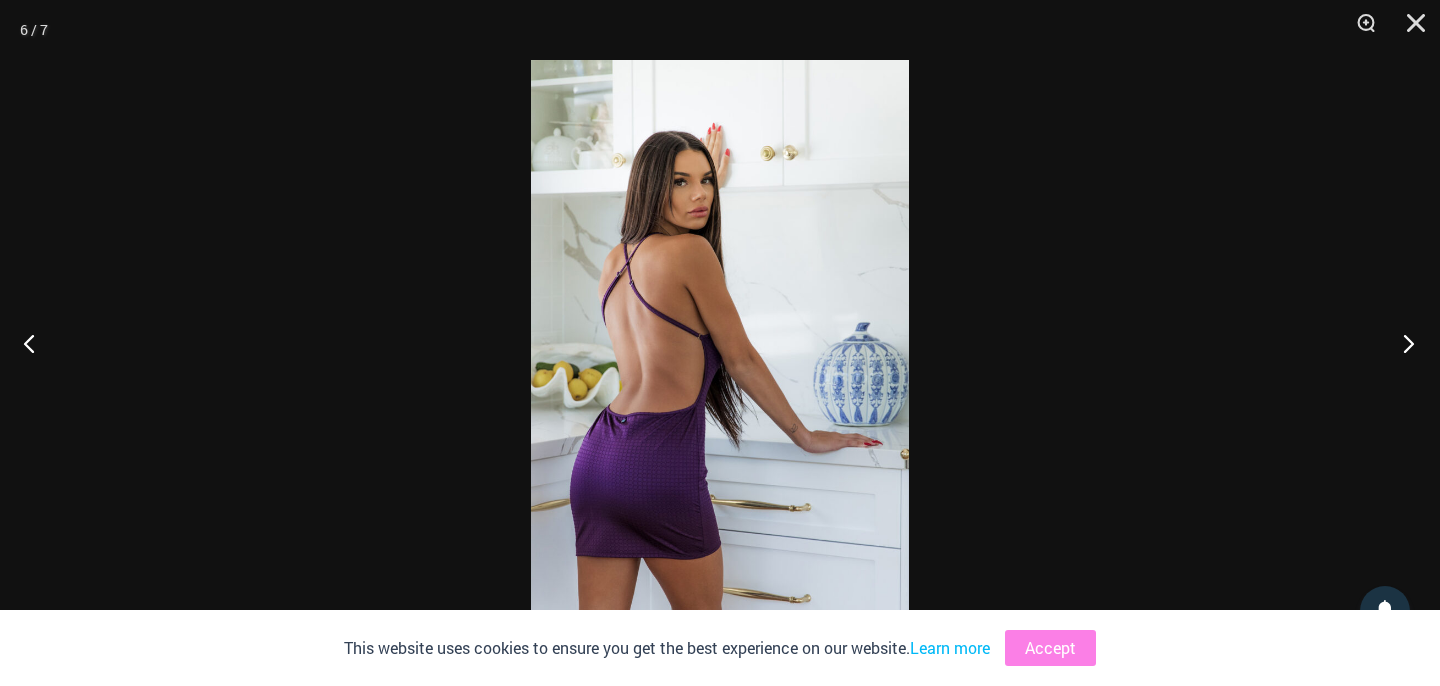 click at bounding box center (1402, 343) 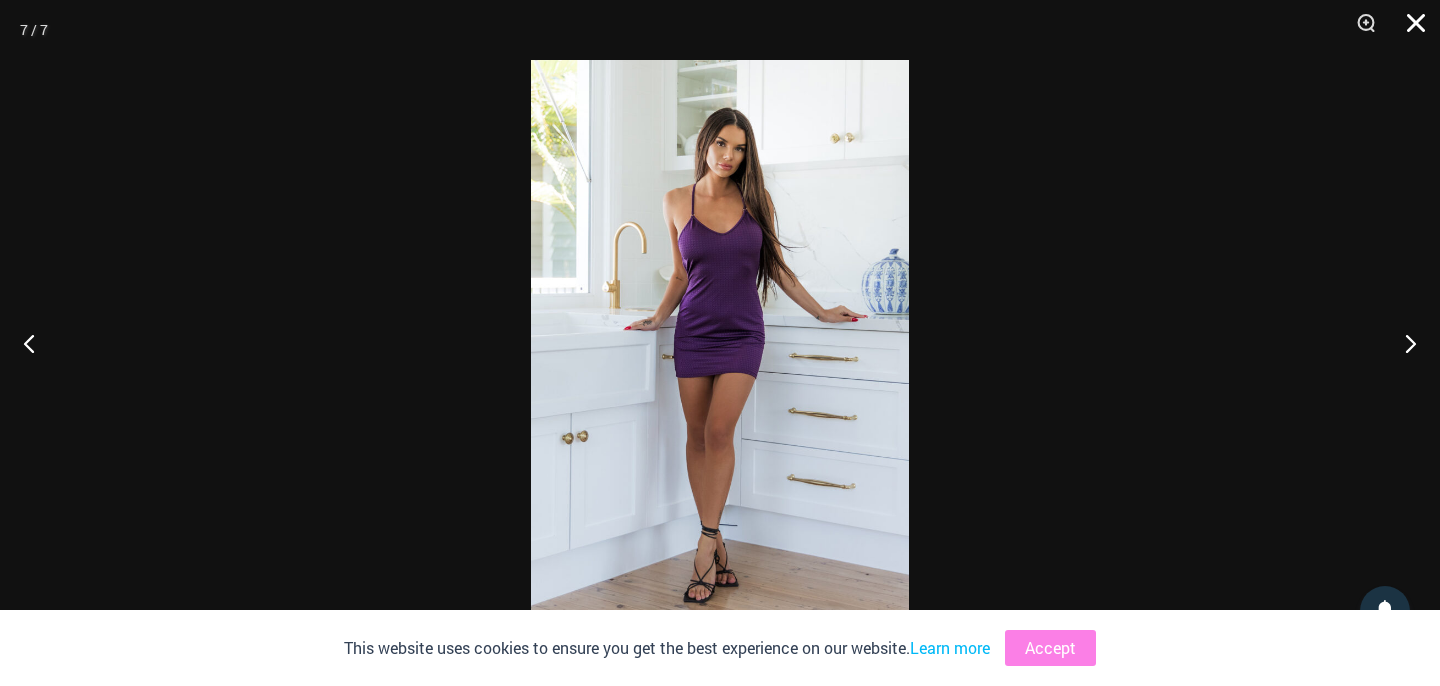 click at bounding box center [1409, 30] 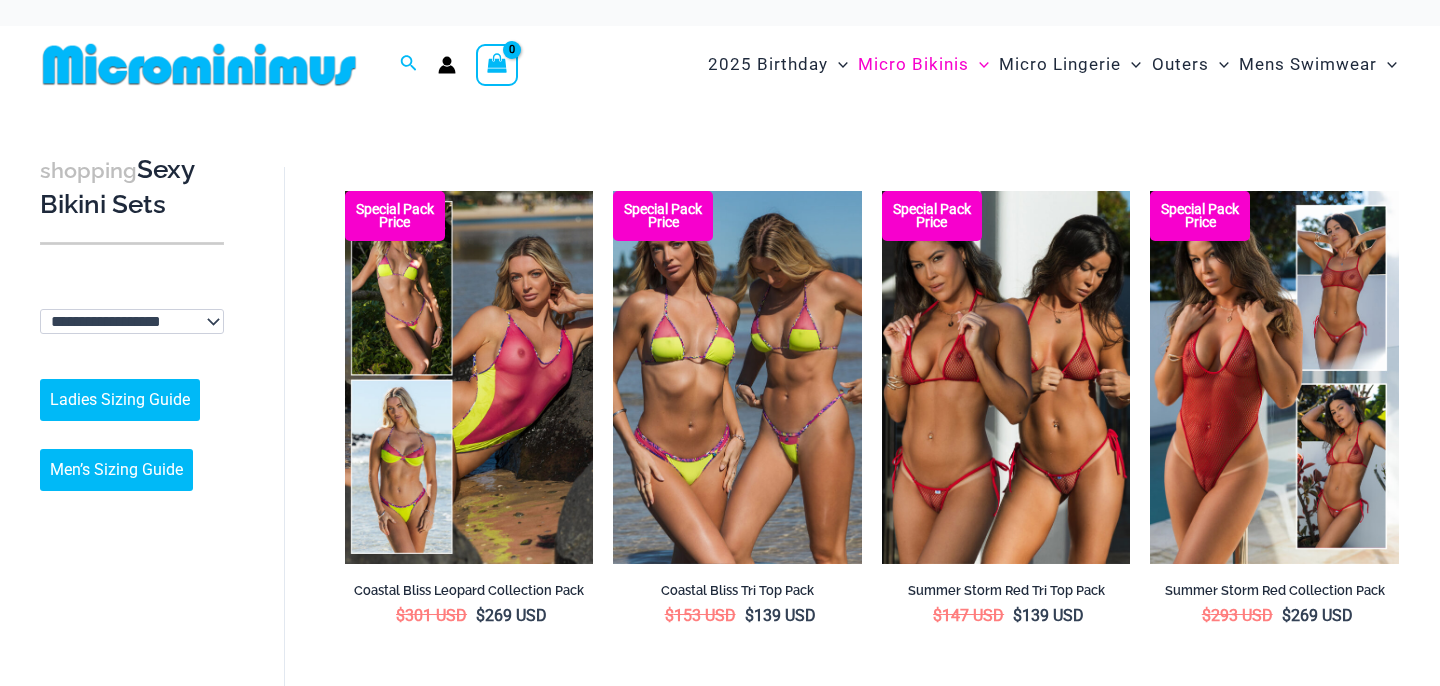 scroll, scrollTop: 0, scrollLeft: 0, axis: both 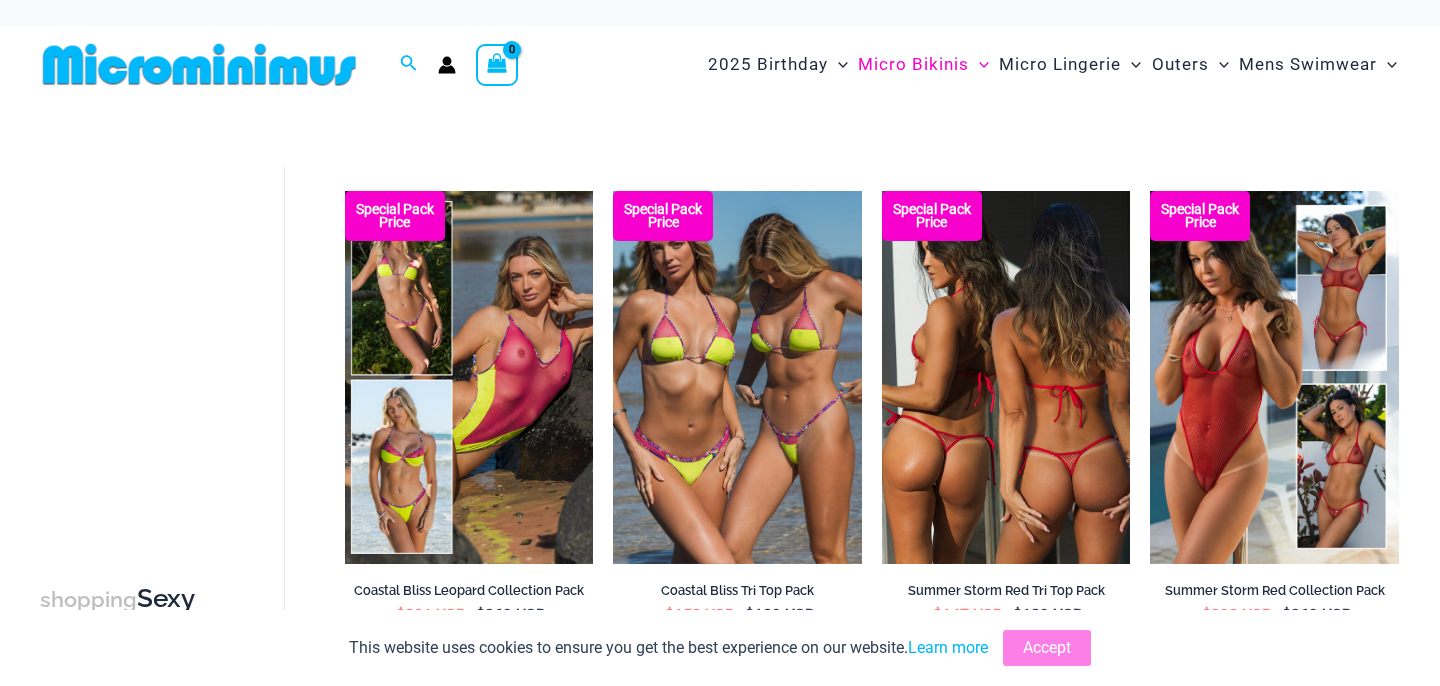 click at bounding box center (1006, 377) 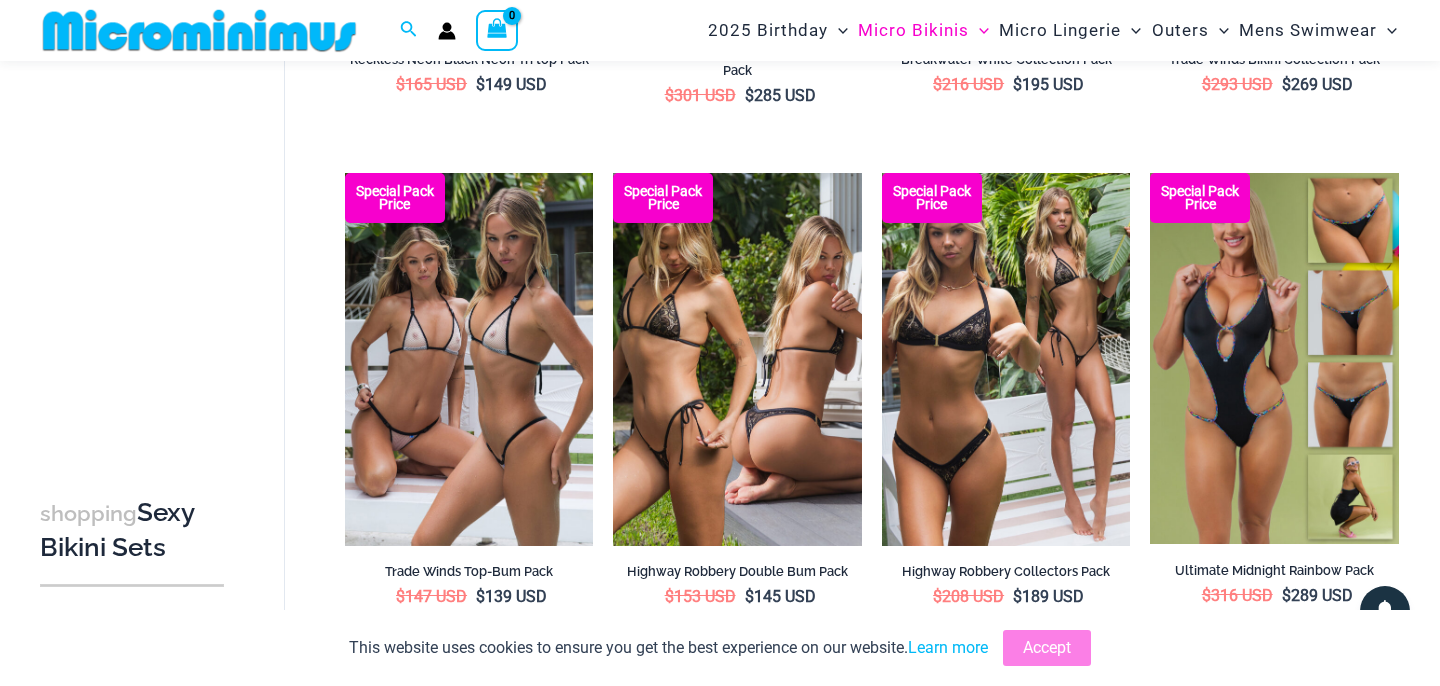 scroll, scrollTop: 1022, scrollLeft: 0, axis: vertical 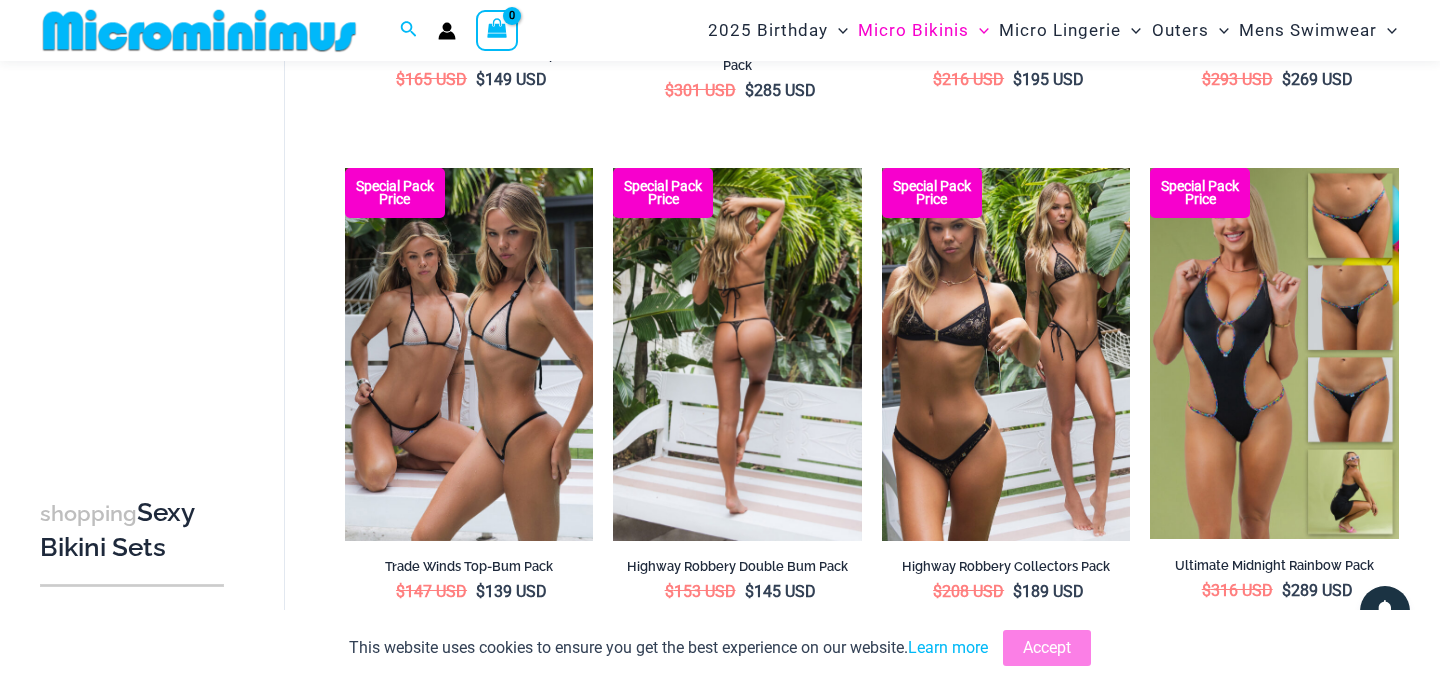 click at bounding box center (737, 354) 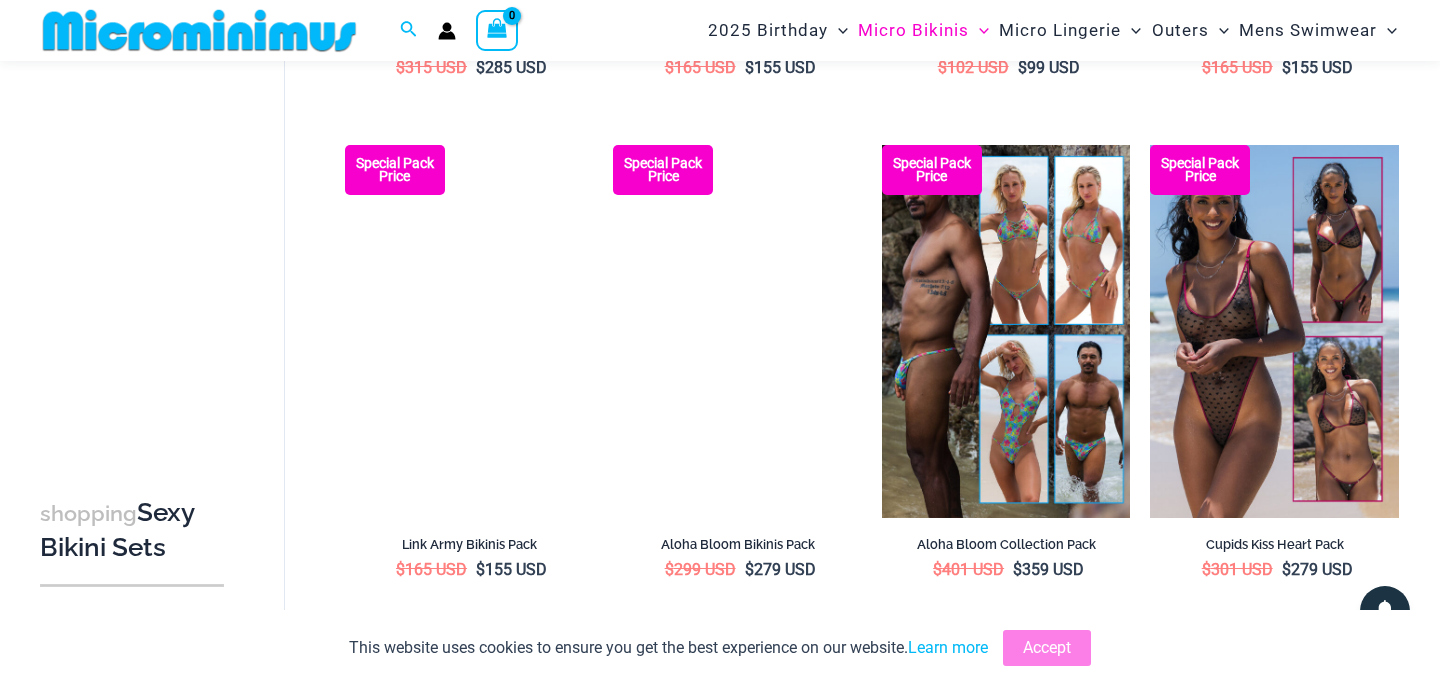 scroll, scrollTop: 3066, scrollLeft: 0, axis: vertical 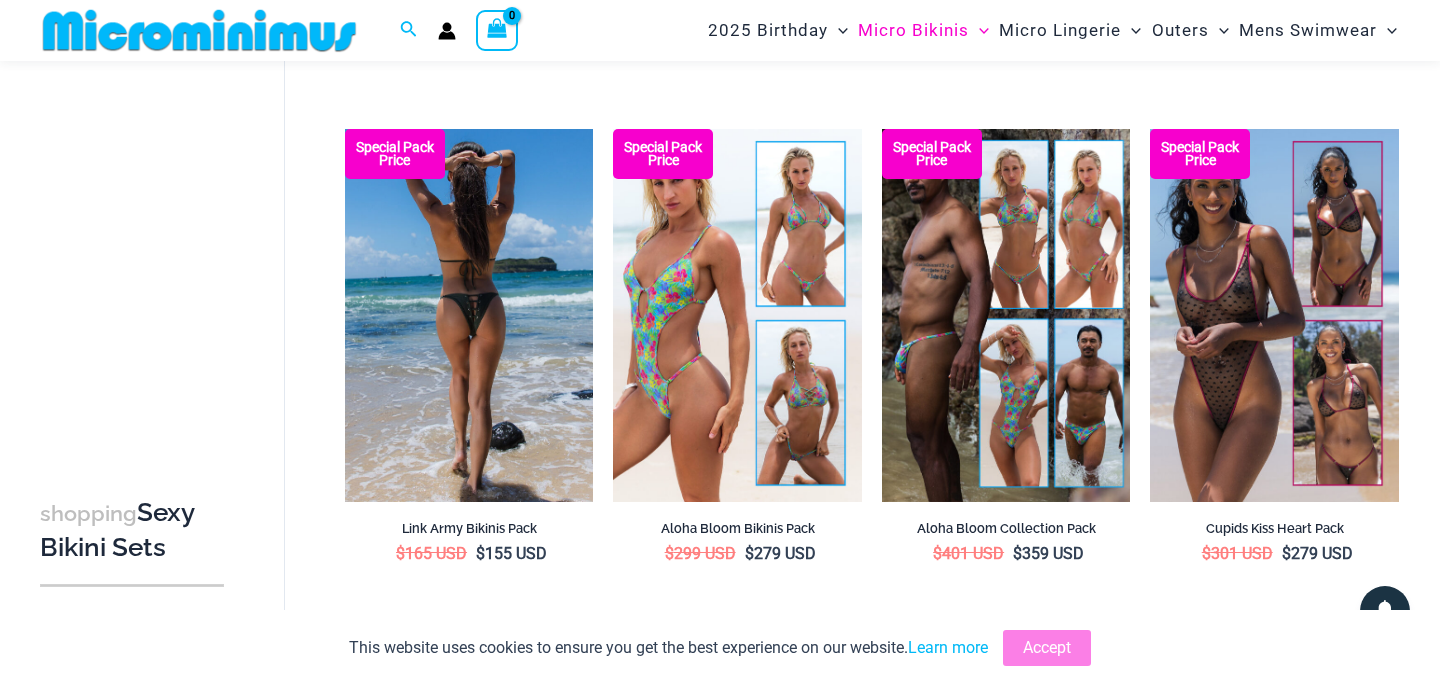 click at bounding box center [469, 315] 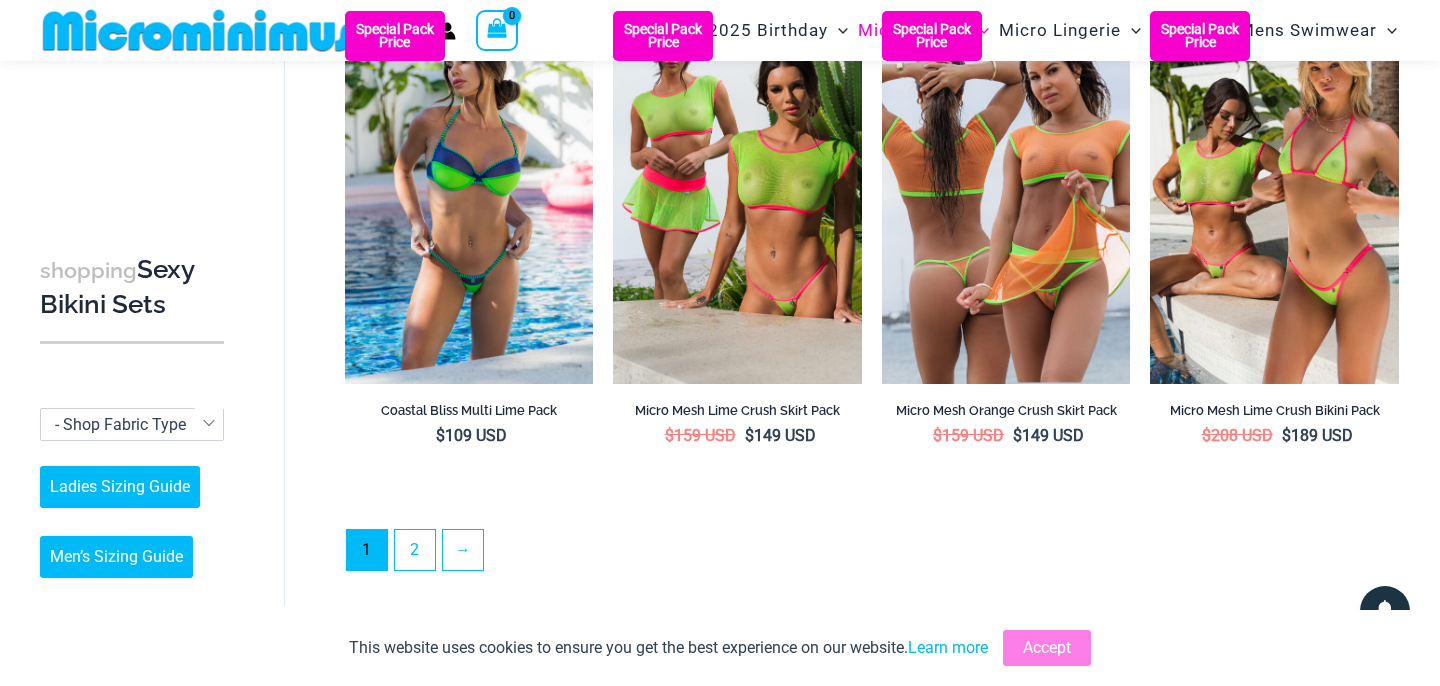 scroll, scrollTop: 3687, scrollLeft: 0, axis: vertical 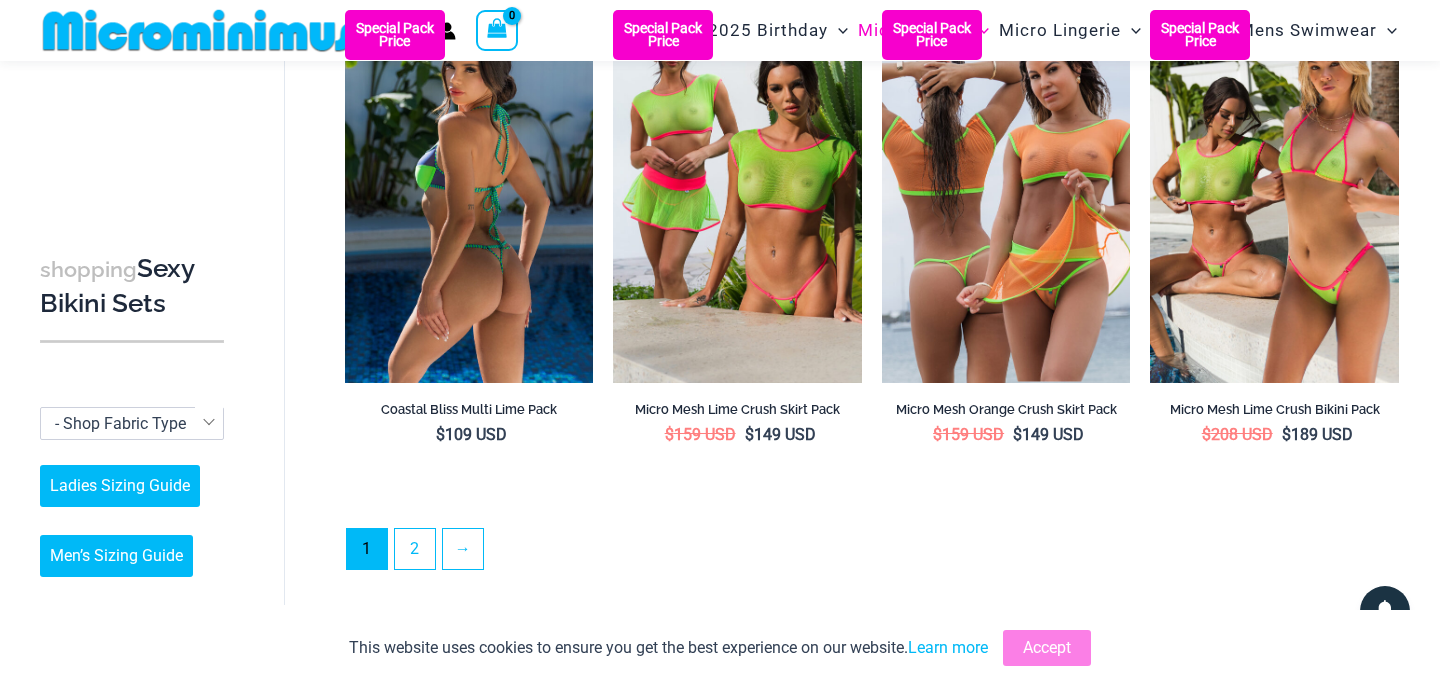 click at bounding box center [469, 196] 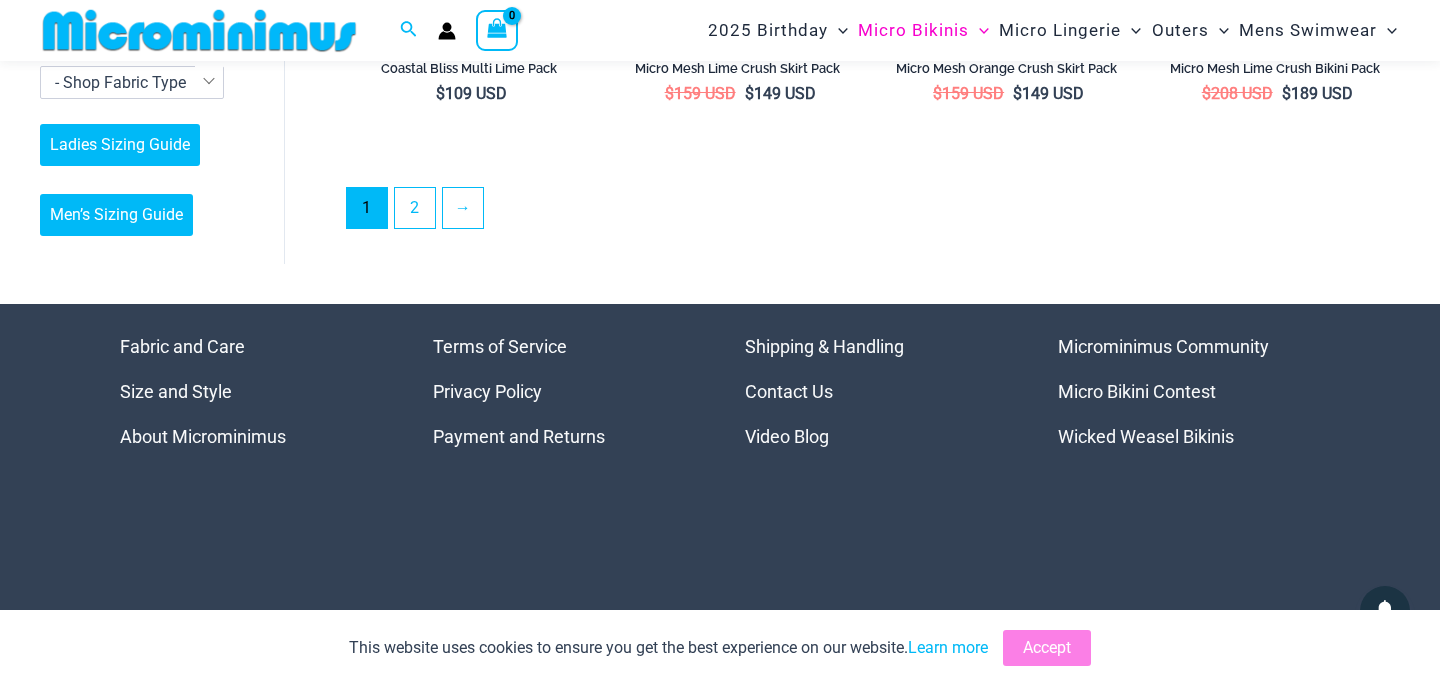 scroll, scrollTop: 4029, scrollLeft: 0, axis: vertical 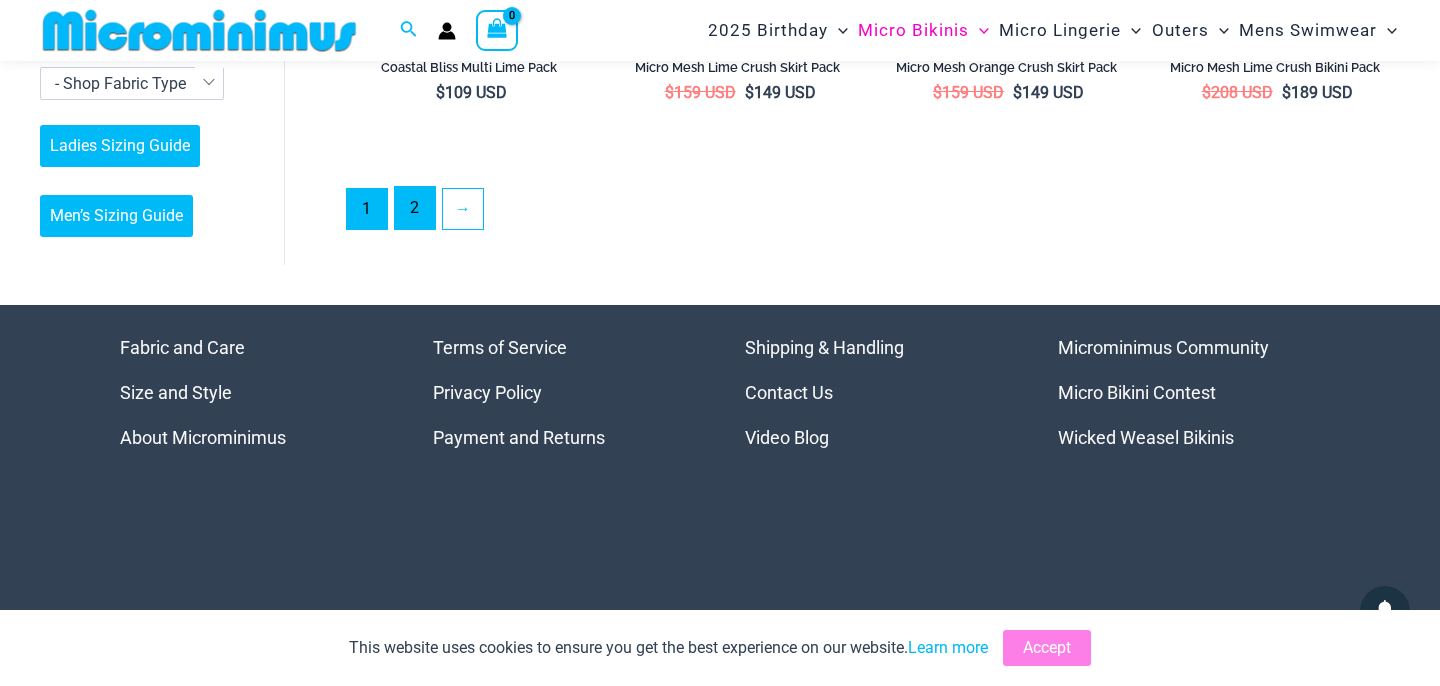 click on "2" at bounding box center (415, 208) 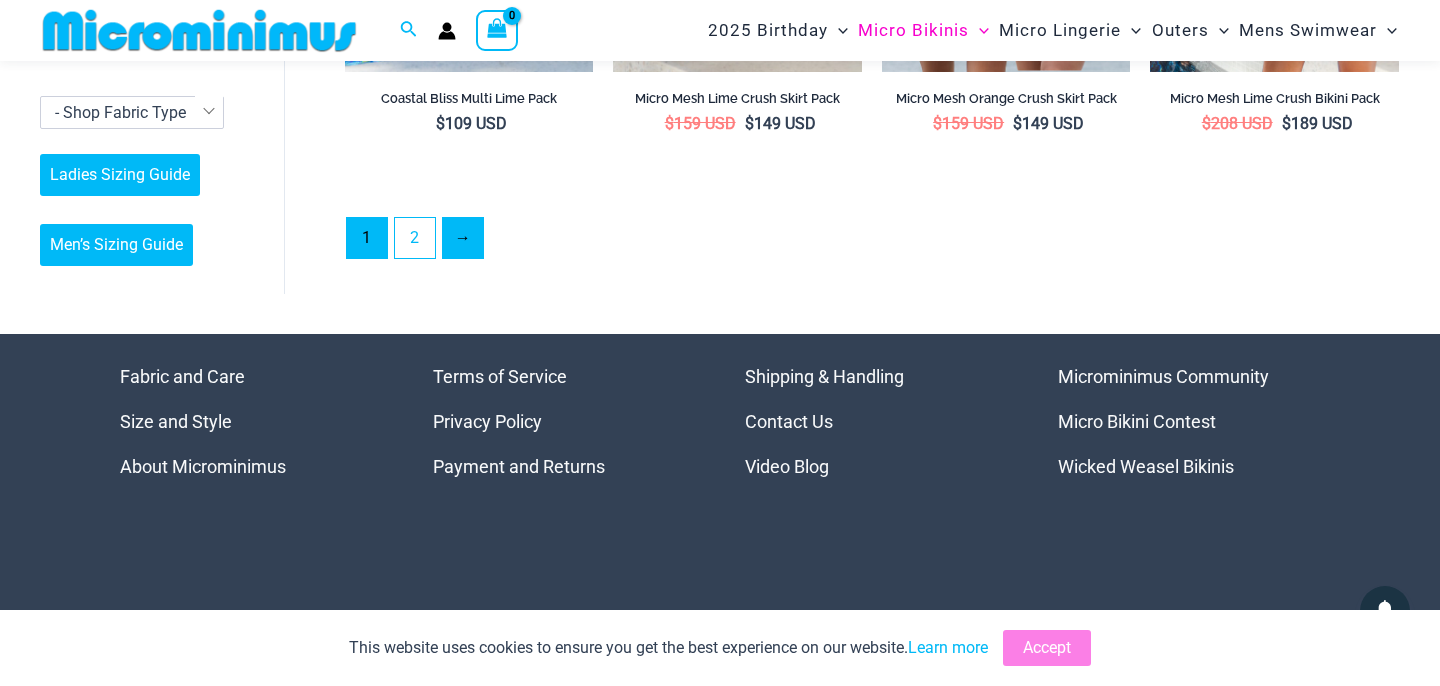 scroll, scrollTop: 3992, scrollLeft: 0, axis: vertical 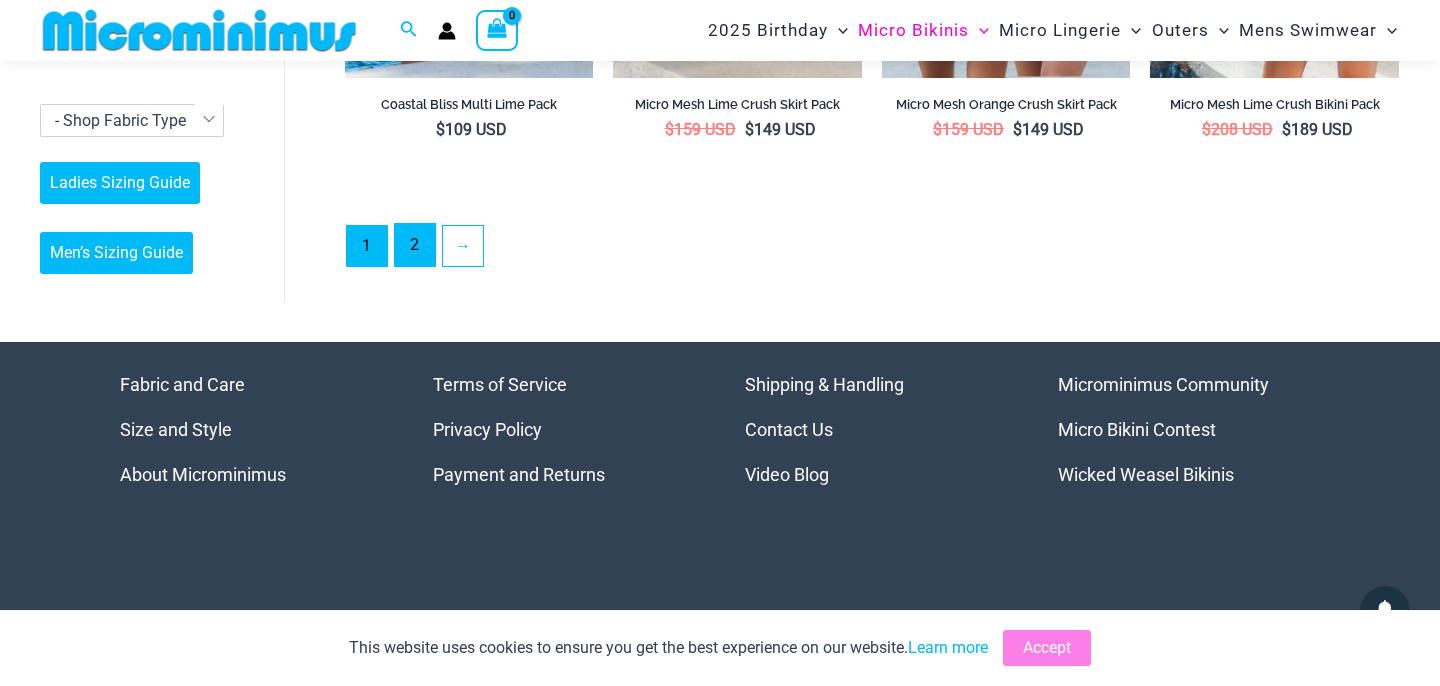 click on "2" at bounding box center [415, 245] 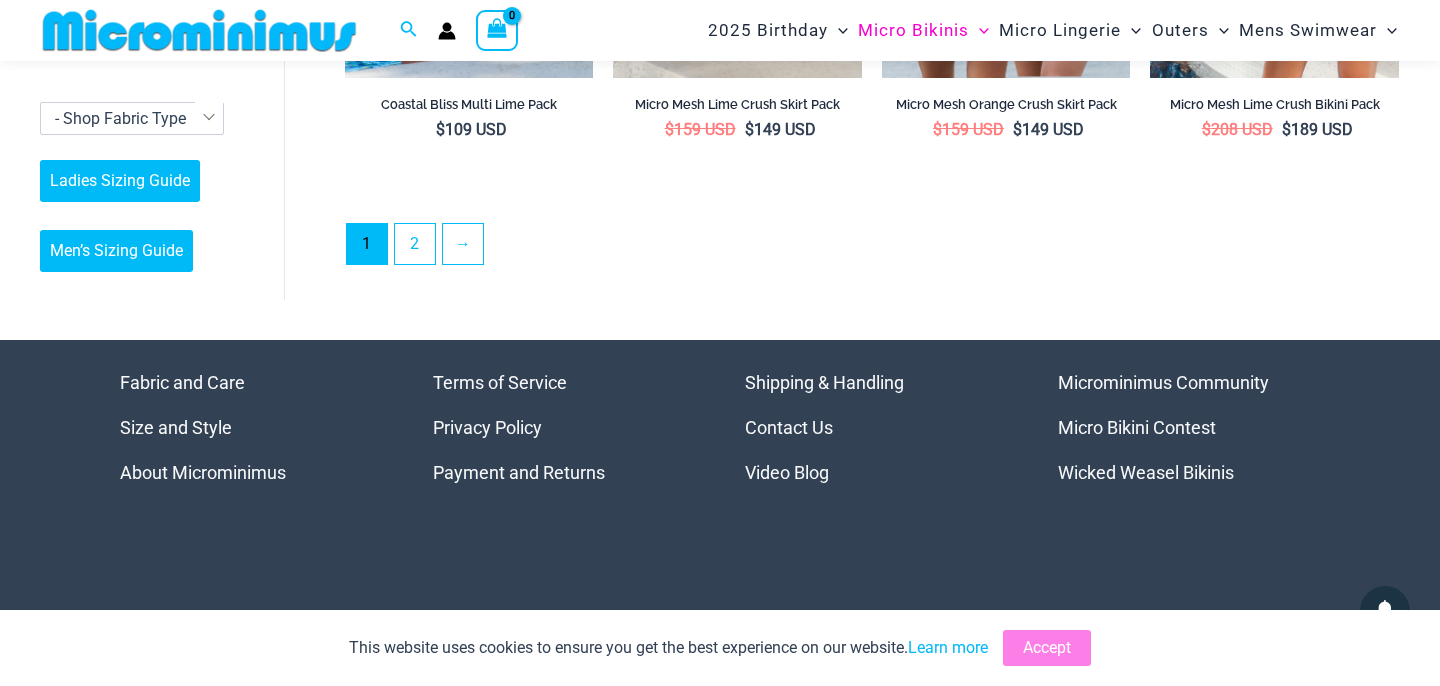 click on "1" at bounding box center (367, 244) 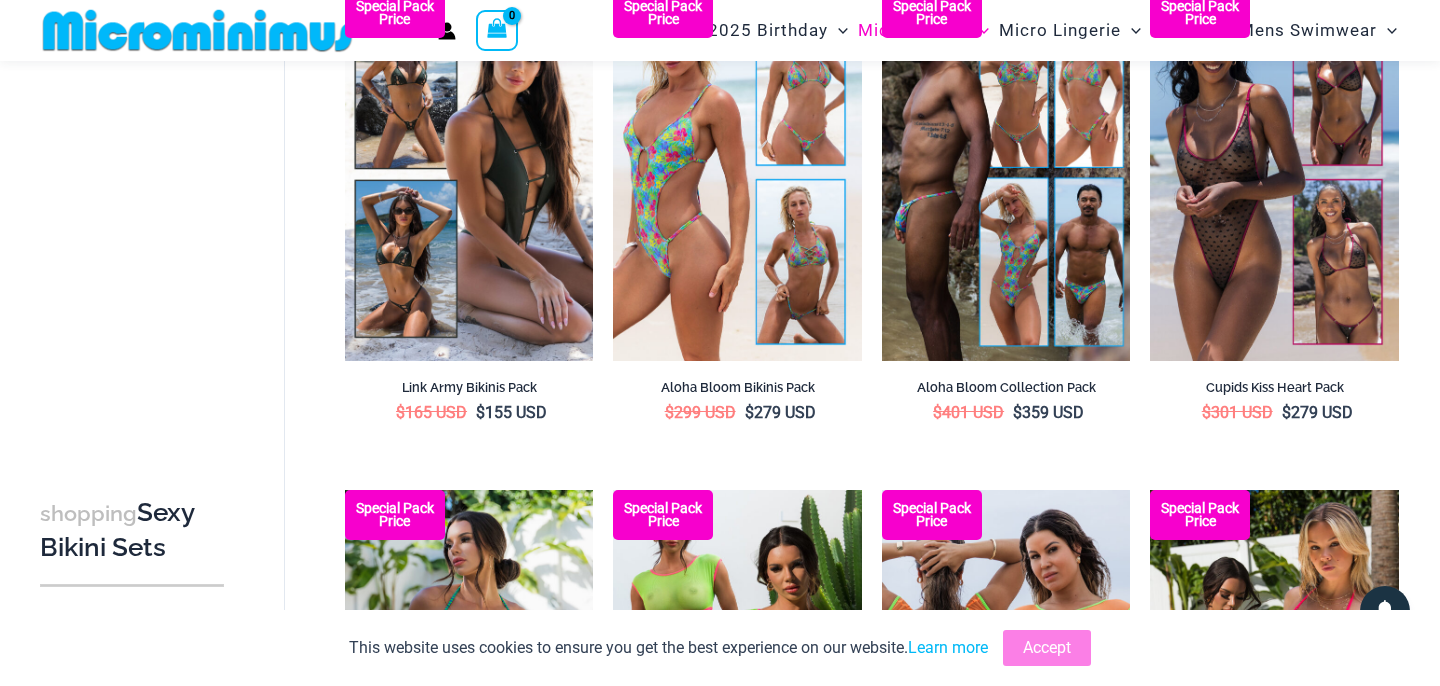 scroll, scrollTop: 3179, scrollLeft: 0, axis: vertical 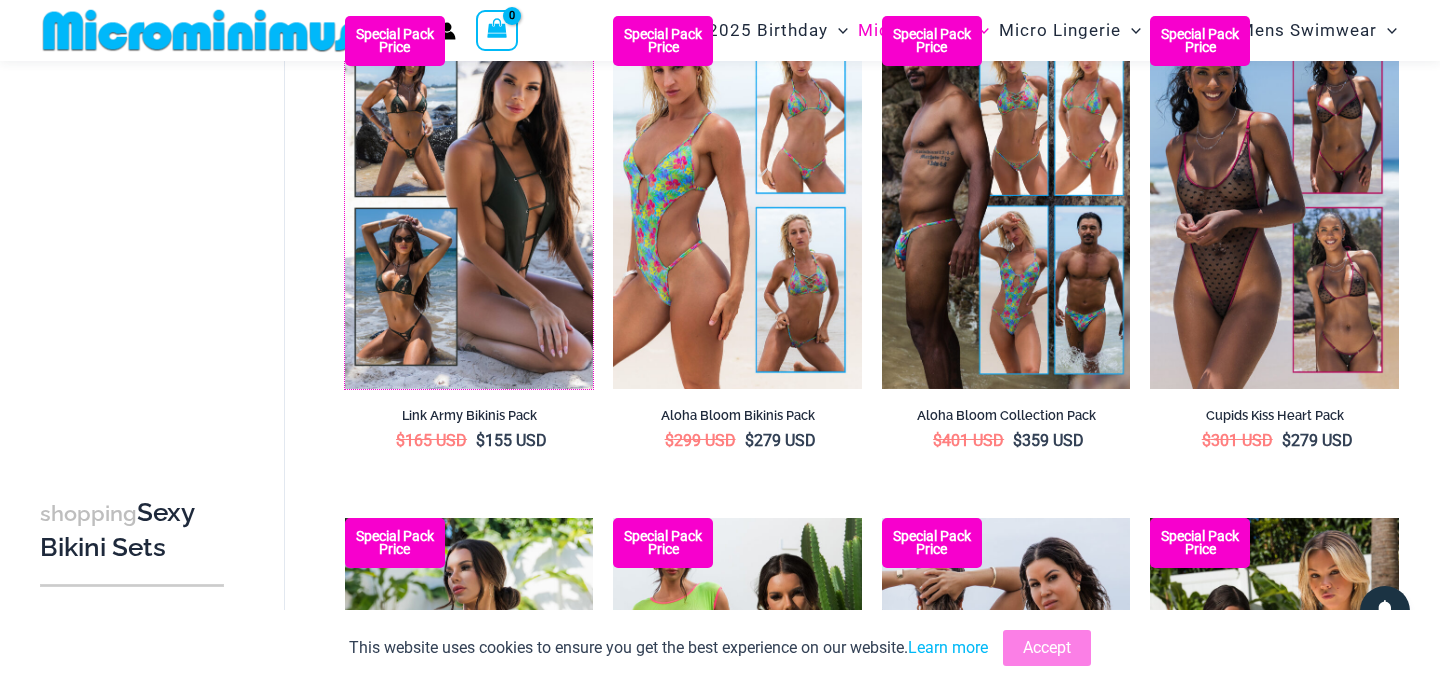click at bounding box center (345, 16) 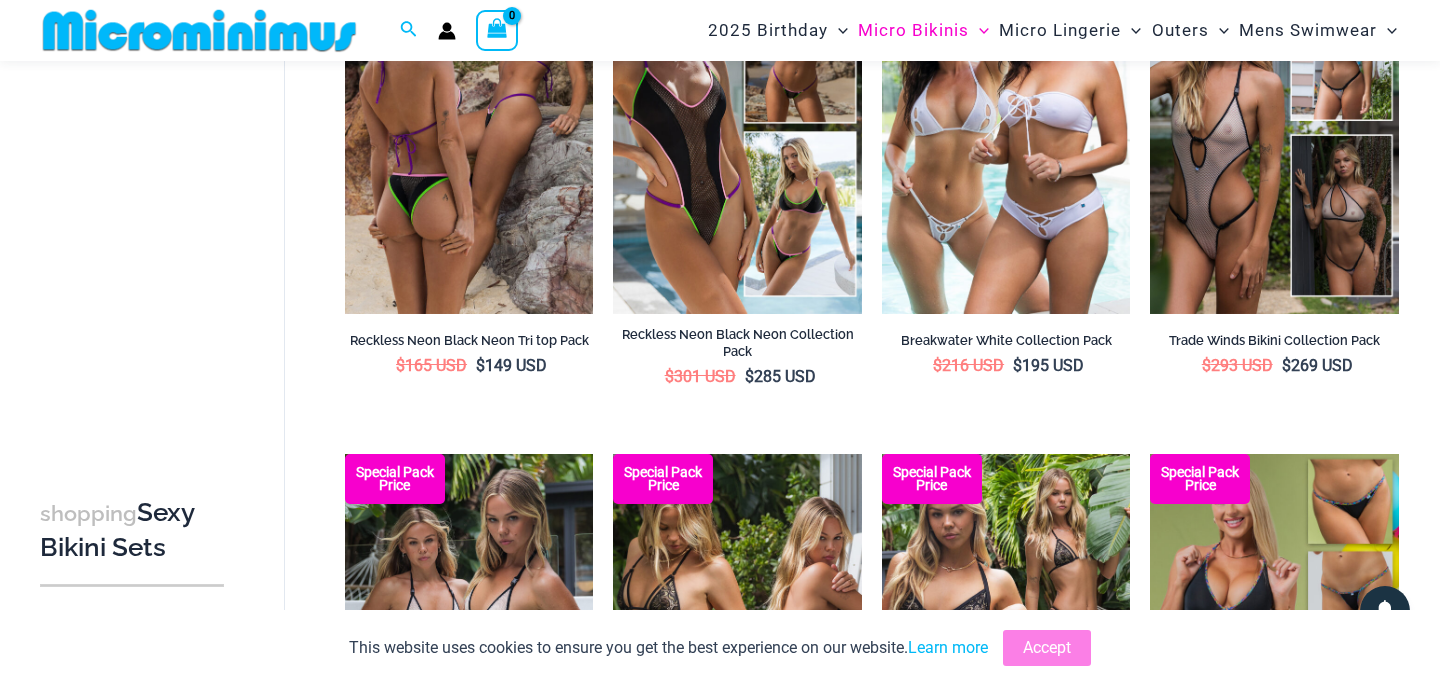 scroll, scrollTop: 0, scrollLeft: 0, axis: both 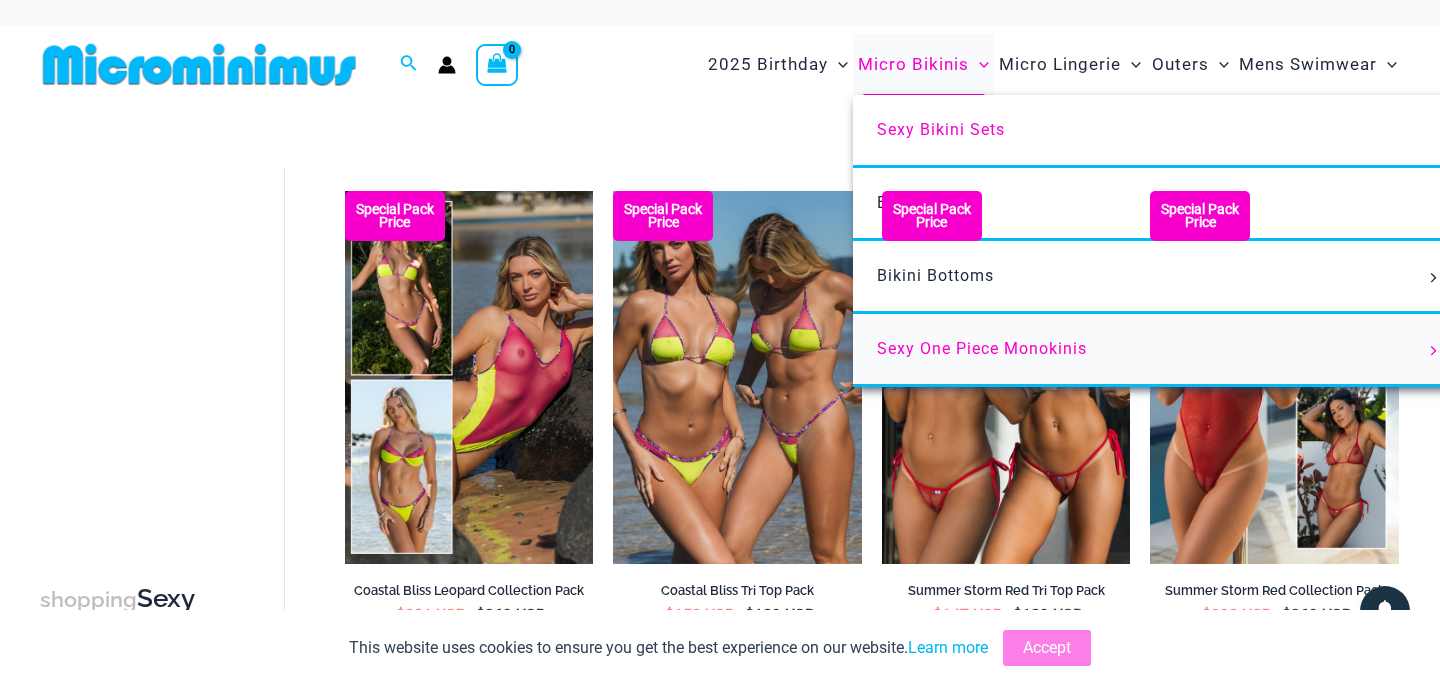 click on "Sexy One Piece Monokinis" at bounding box center (1150, 350) 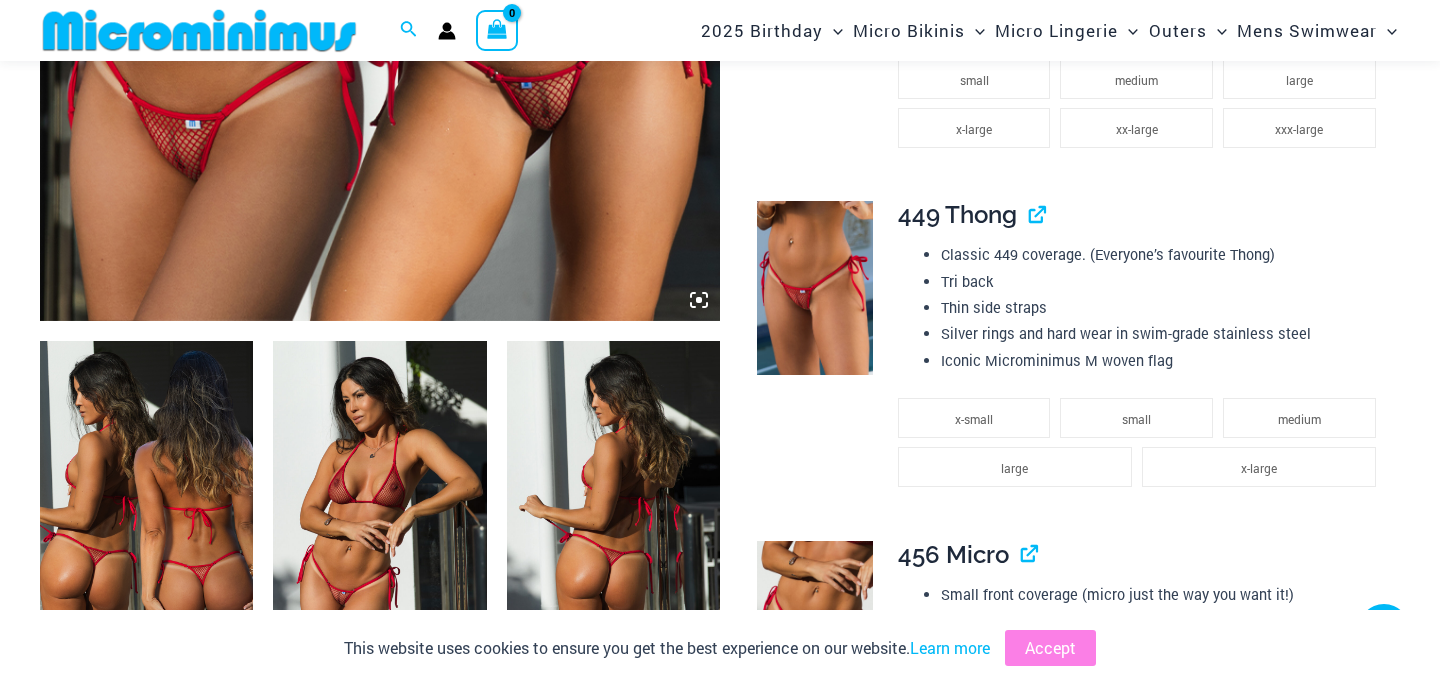 scroll, scrollTop: 867, scrollLeft: 0, axis: vertical 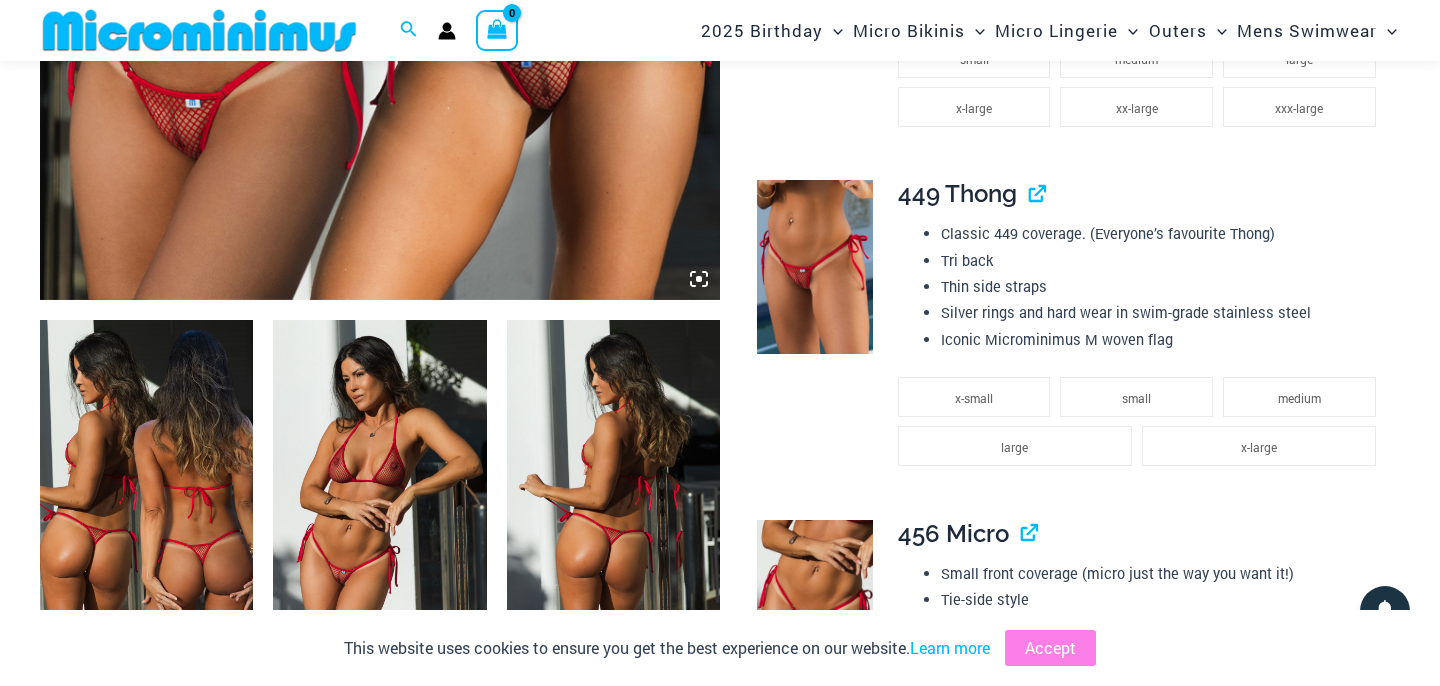 click at bounding box center [613, 480] 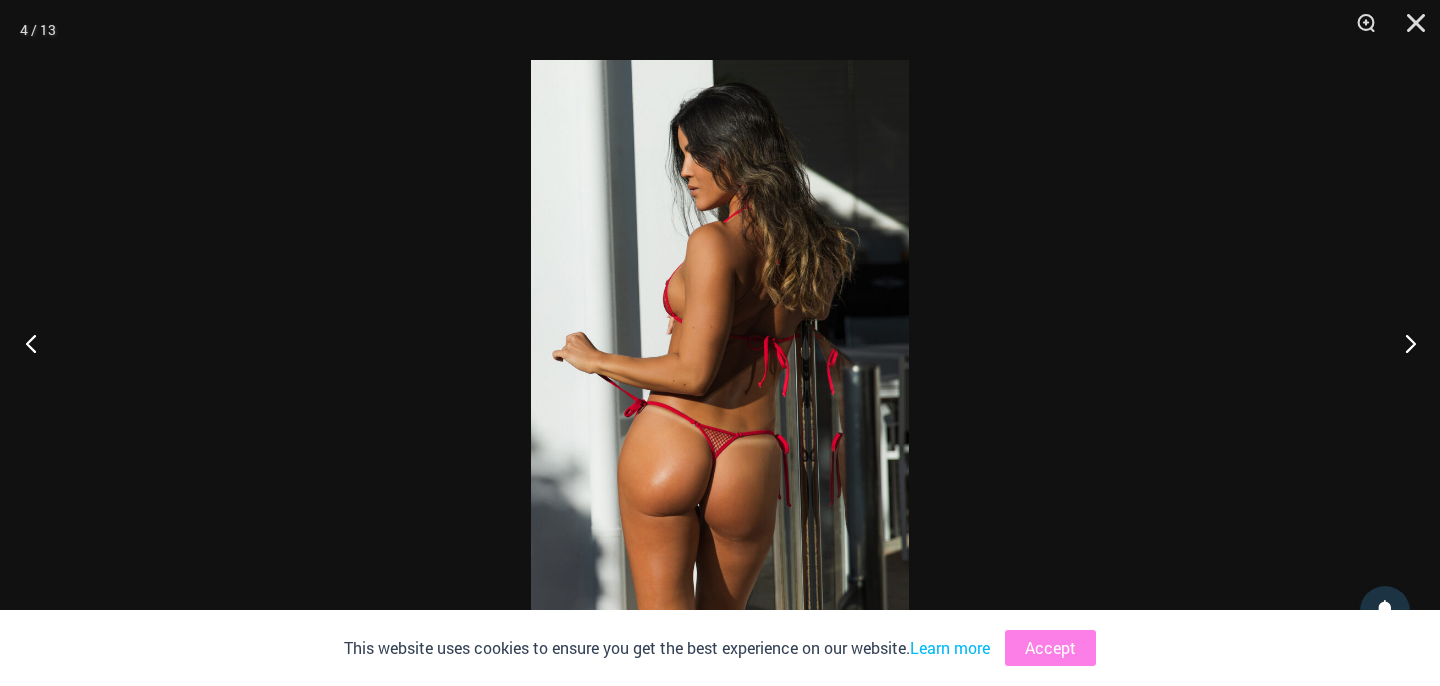click at bounding box center [37, 343] 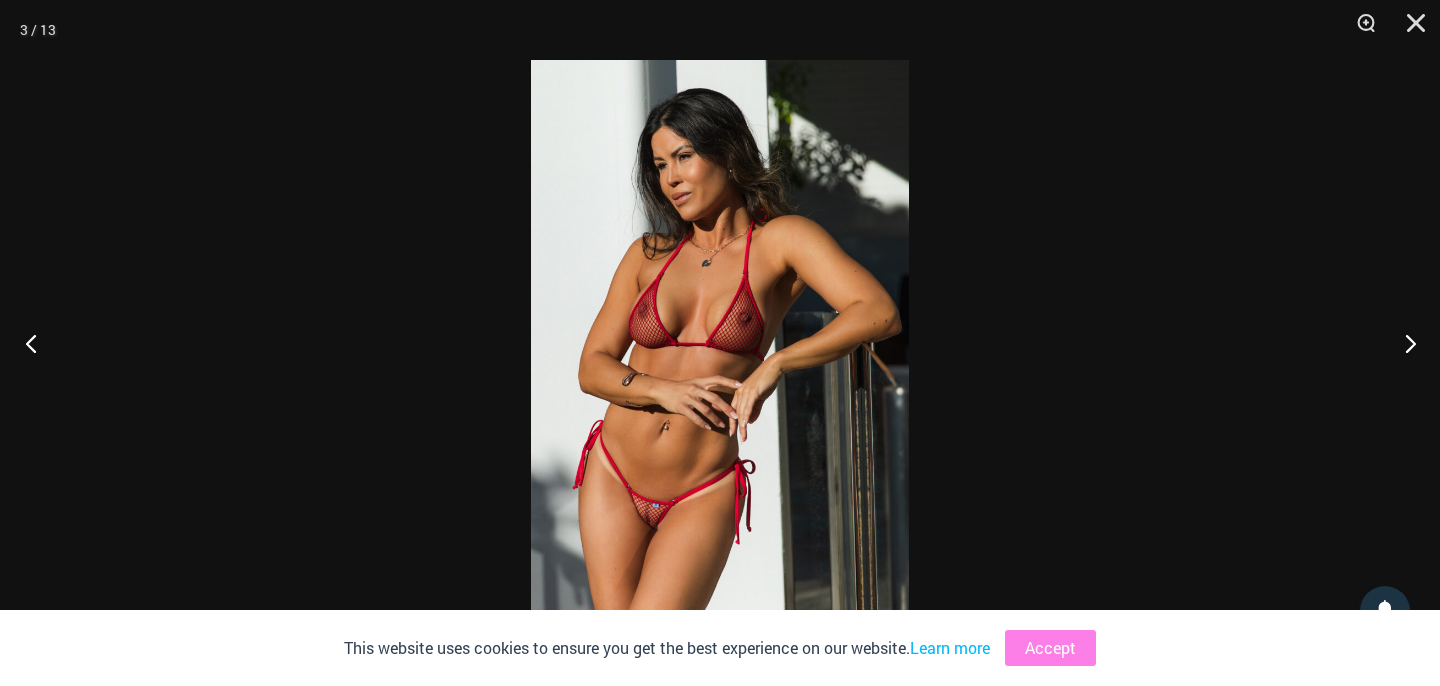 click at bounding box center (37, 343) 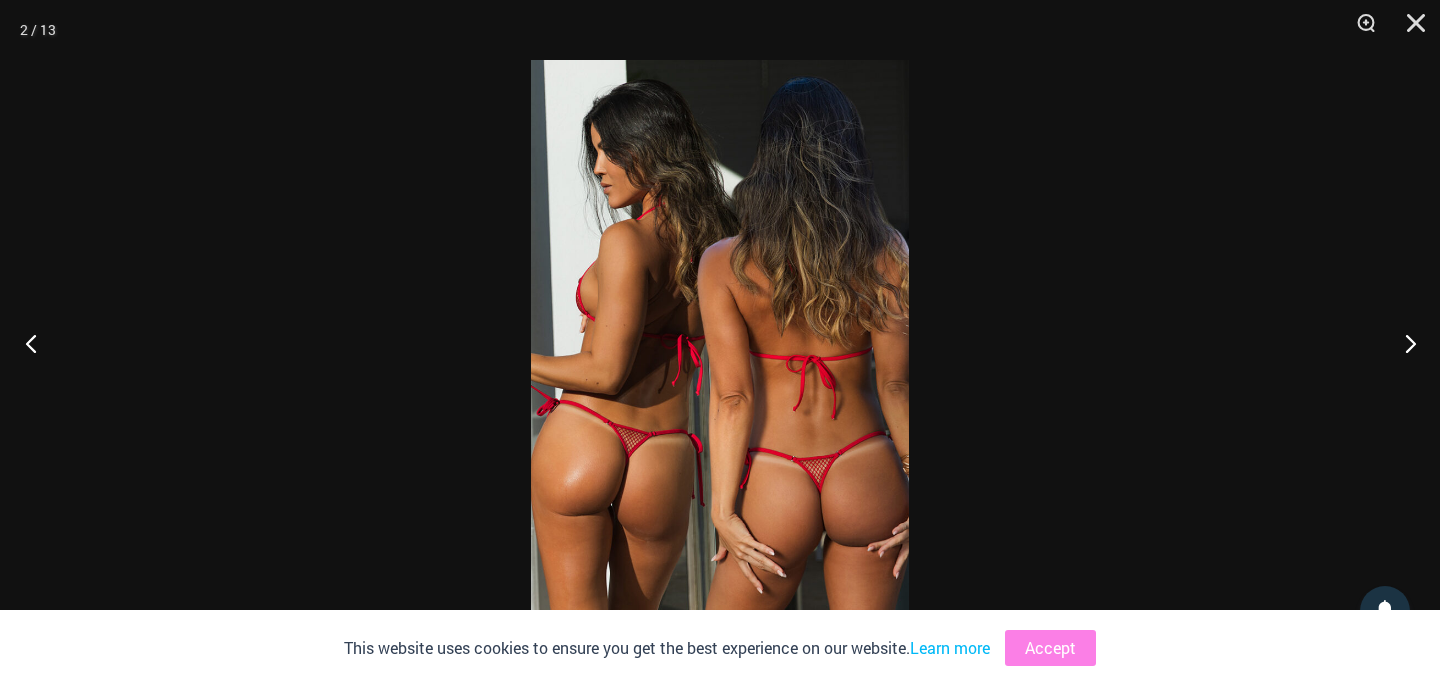 click at bounding box center (37, 343) 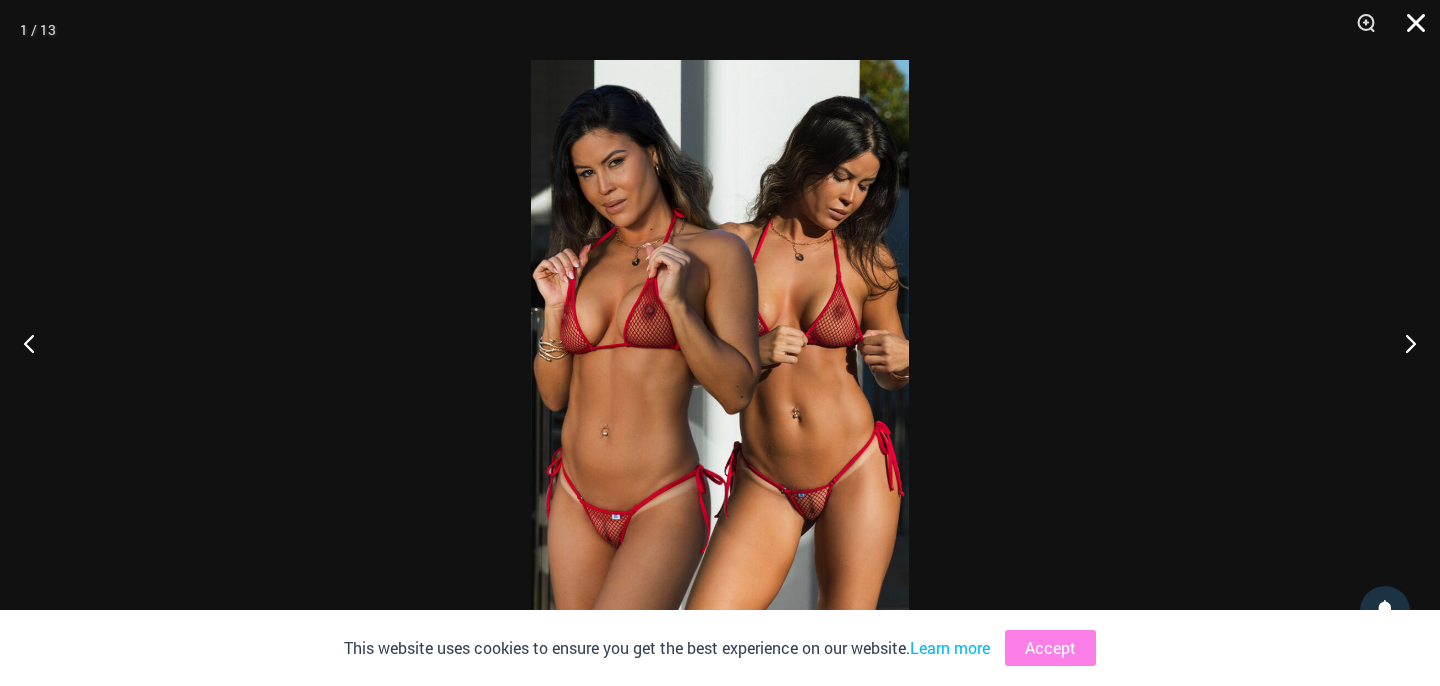 click at bounding box center (1409, 30) 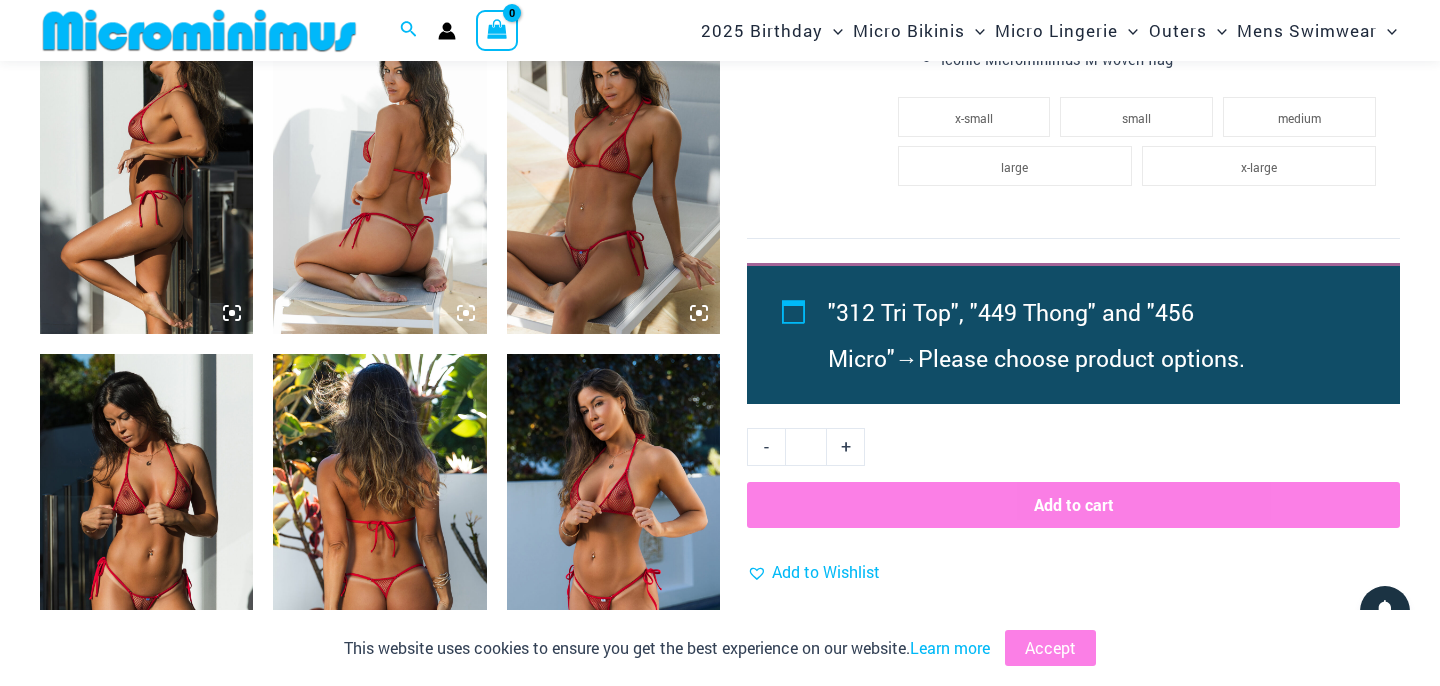 scroll, scrollTop: 1517, scrollLeft: 0, axis: vertical 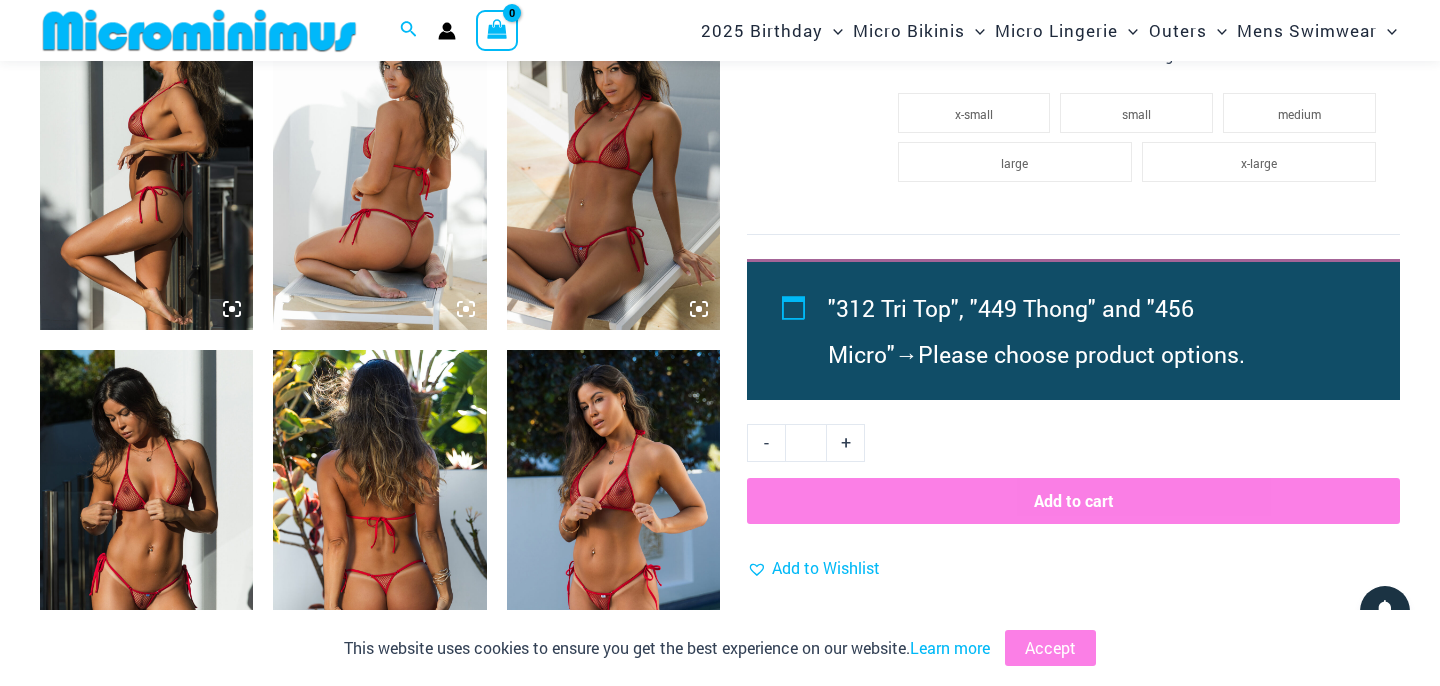 click at bounding box center [613, 170] 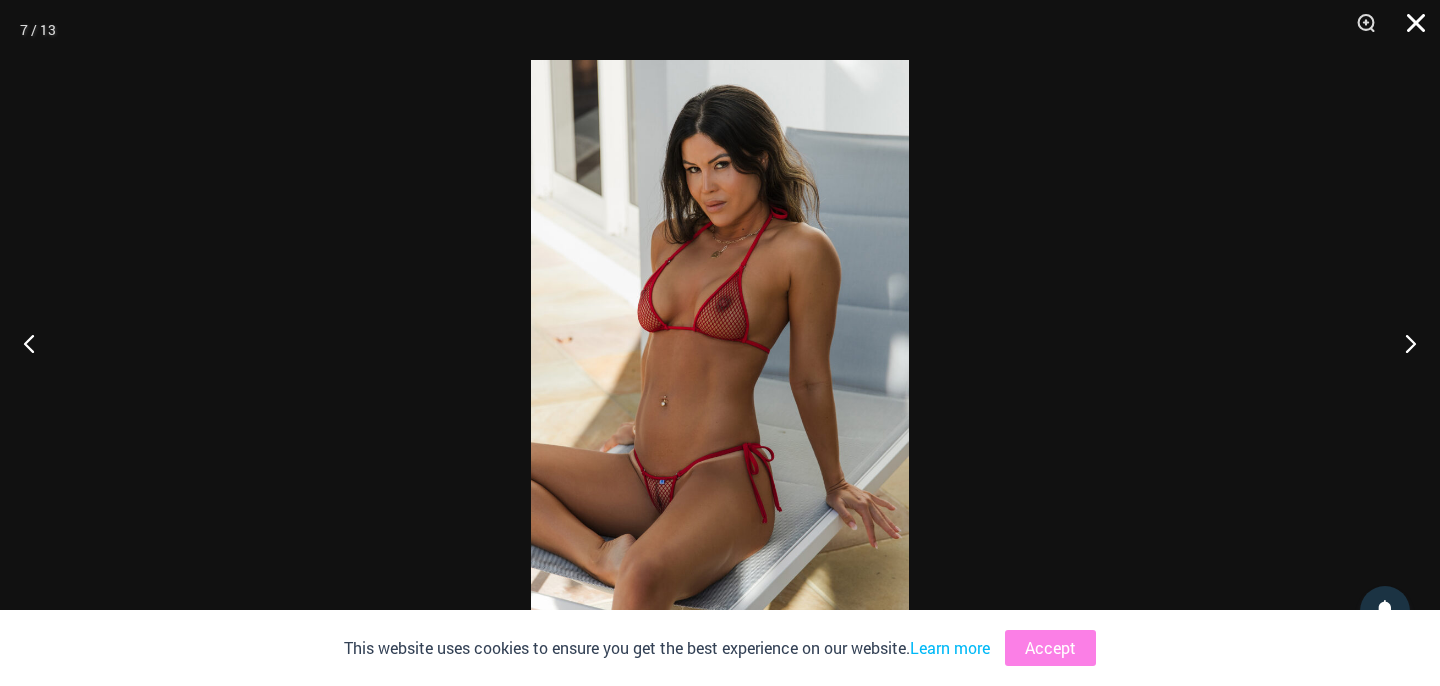 click at bounding box center [1409, 30] 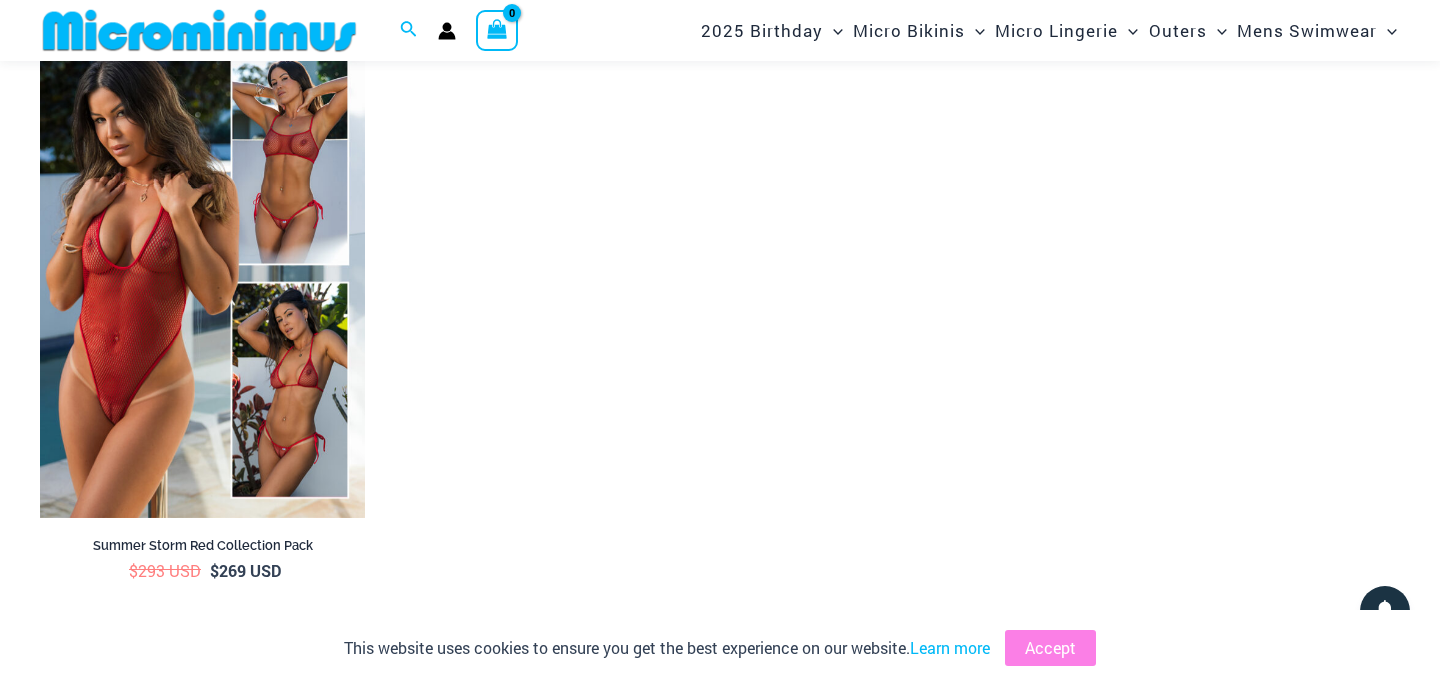 scroll, scrollTop: 2771, scrollLeft: 0, axis: vertical 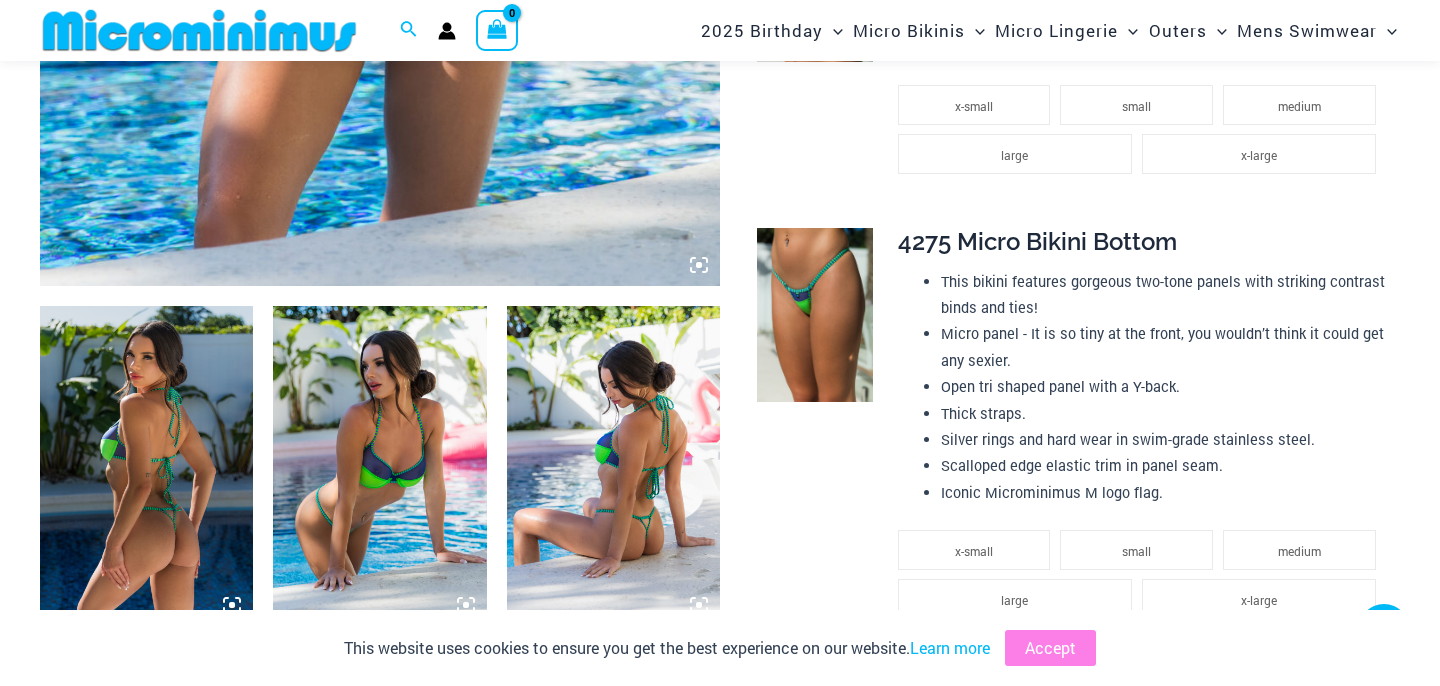 click at bounding box center (613, 466) 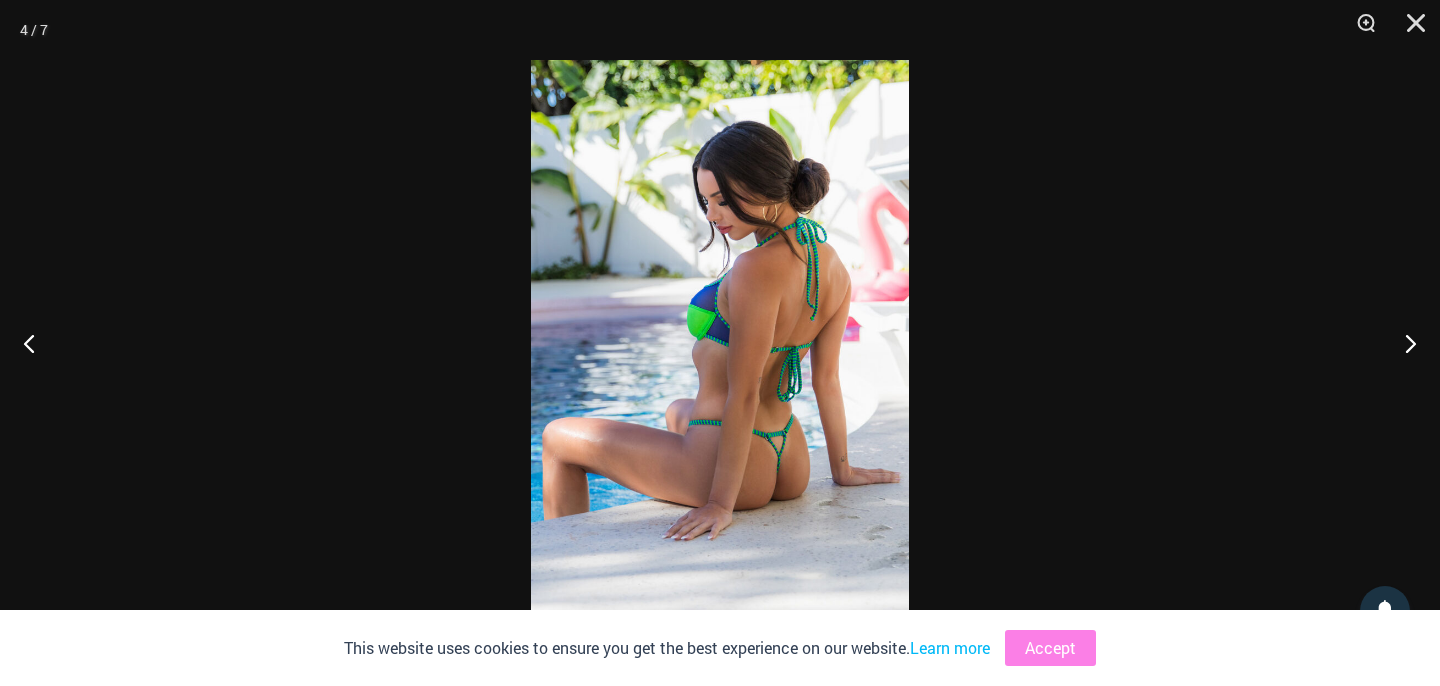 click at bounding box center [720, 343] 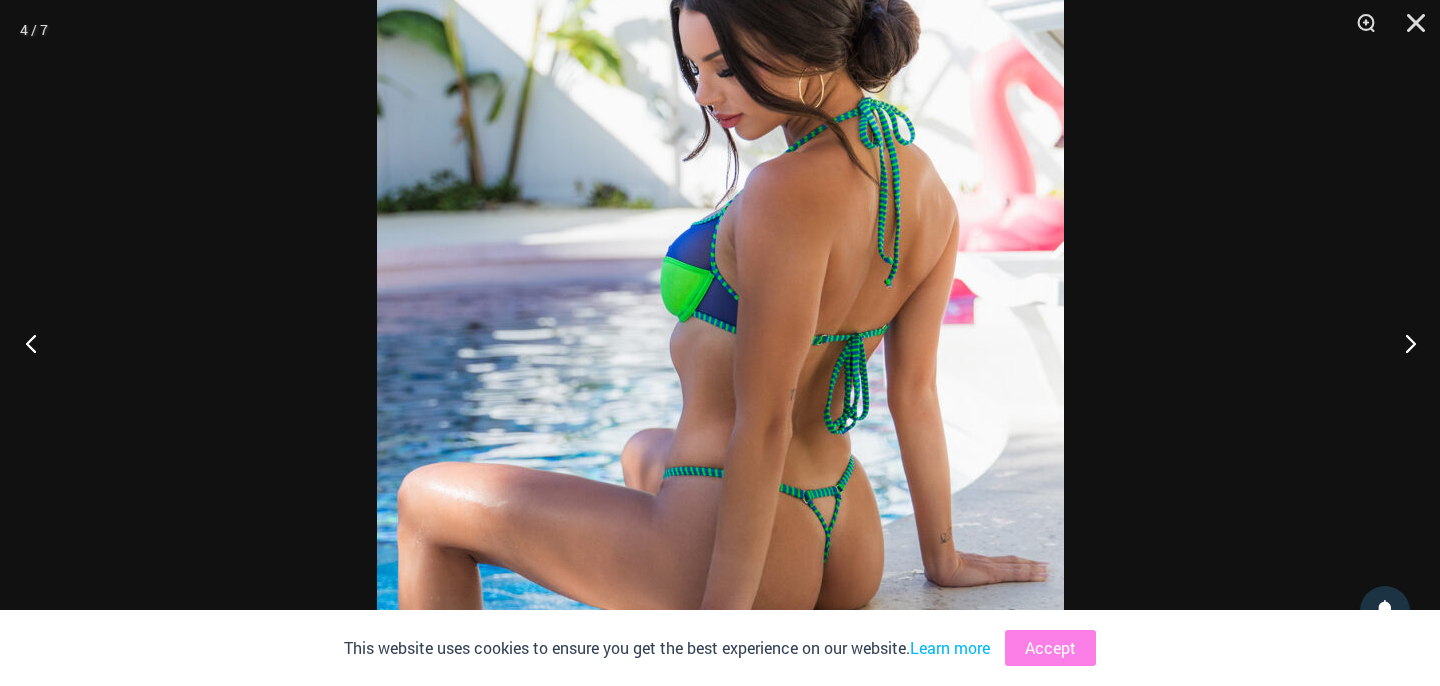 click at bounding box center (37, 343) 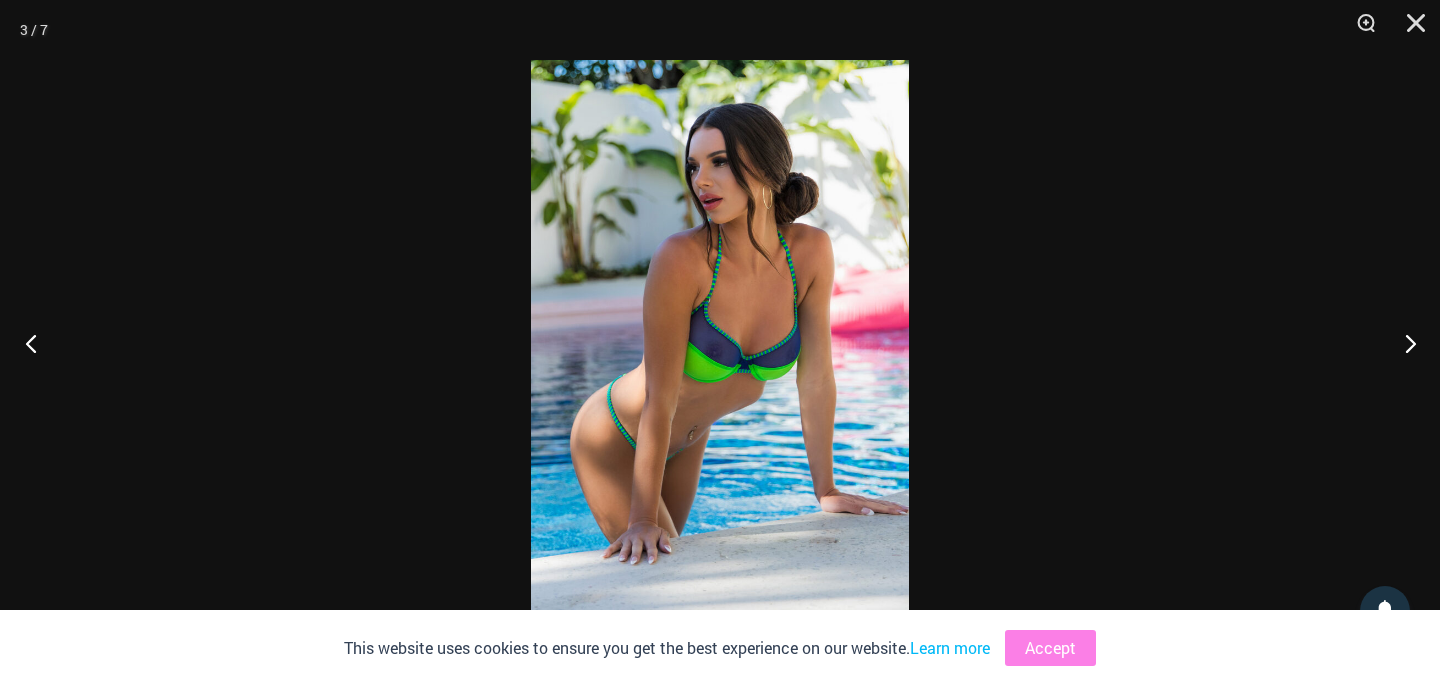 click at bounding box center [37, 343] 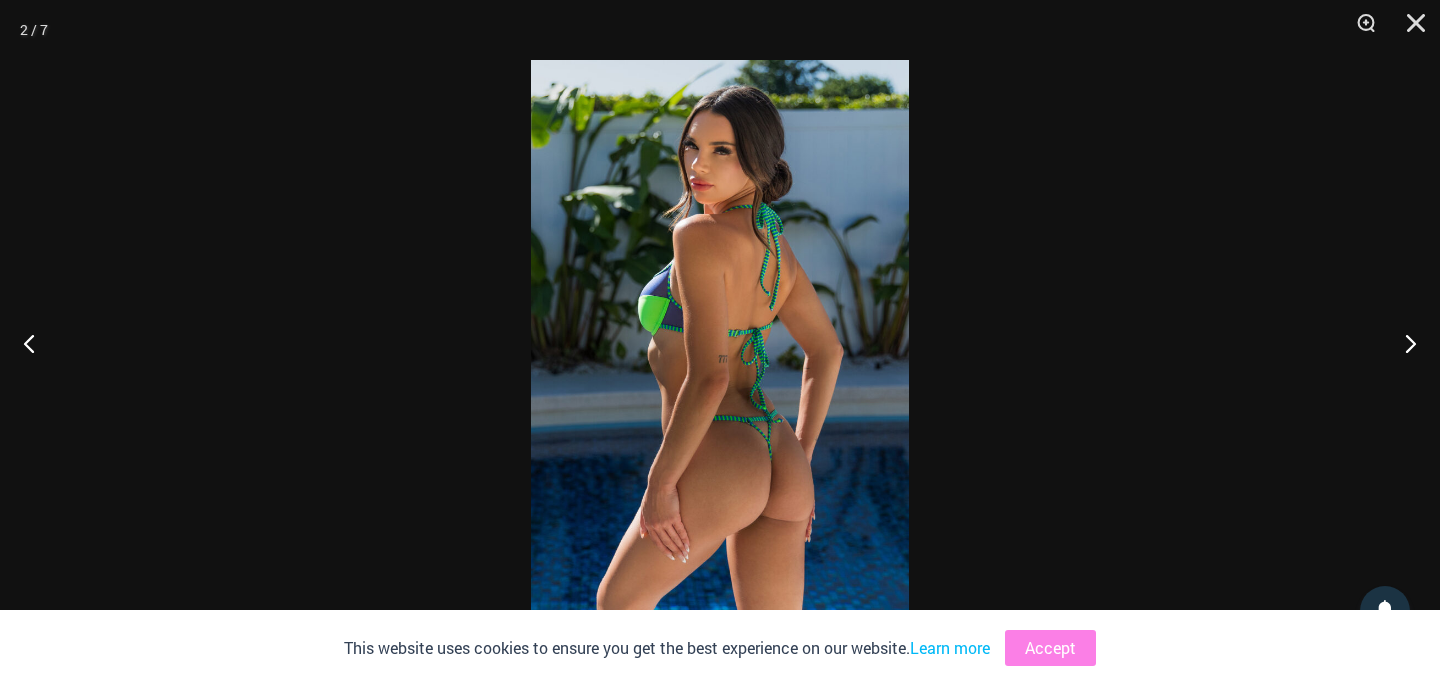 click at bounding box center [720, 343] 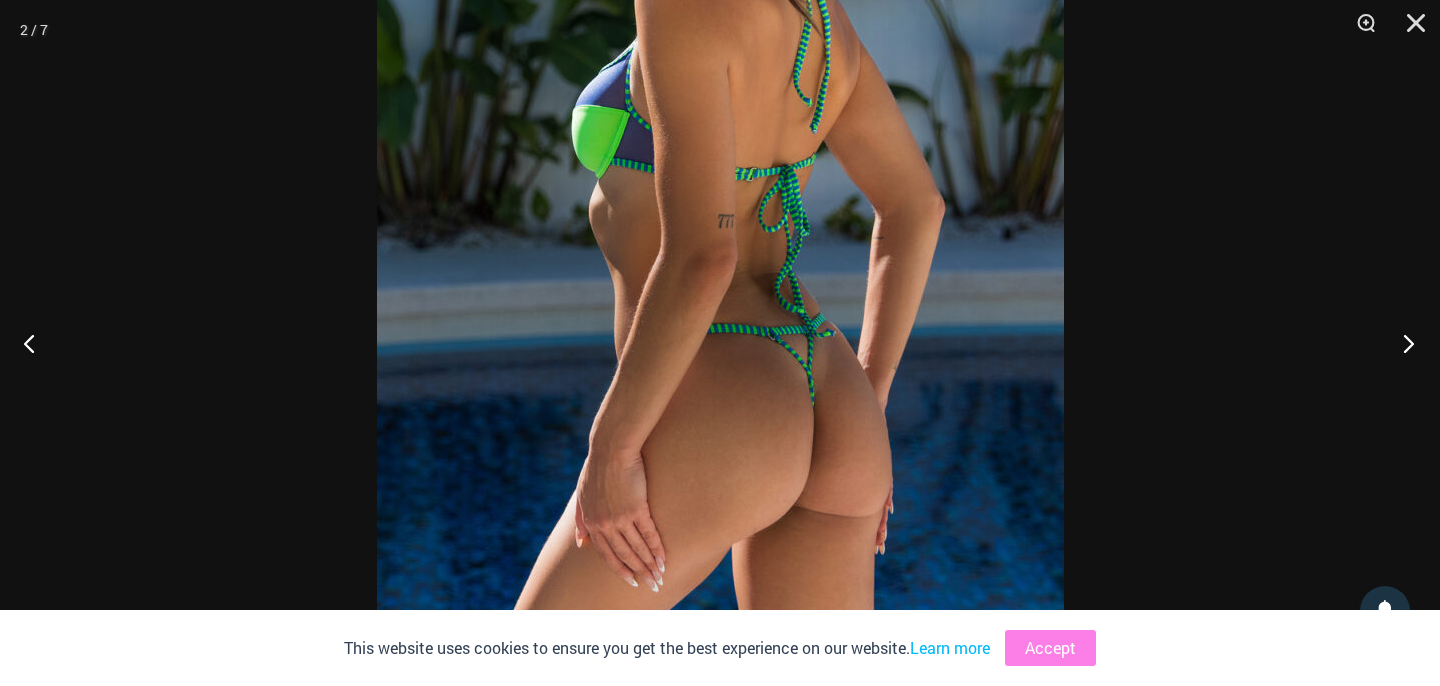 click at bounding box center [1402, 343] 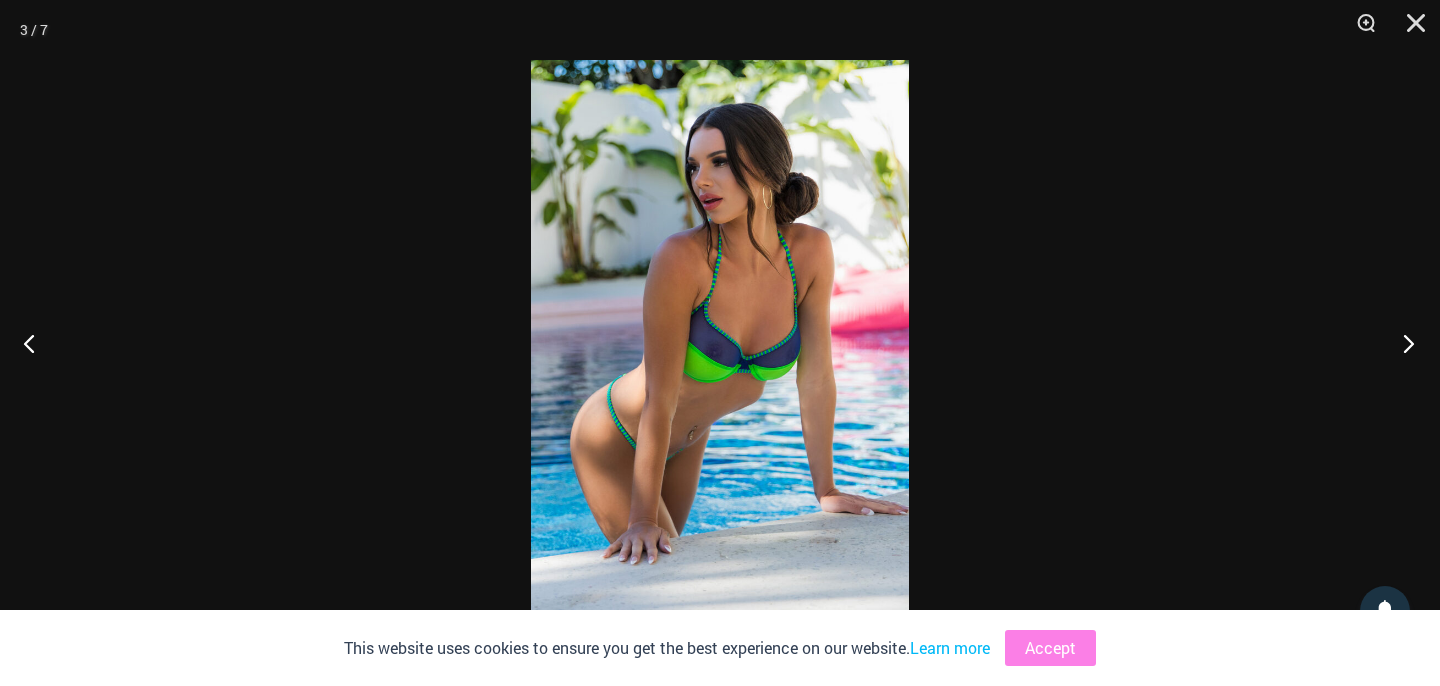 click at bounding box center [1402, 343] 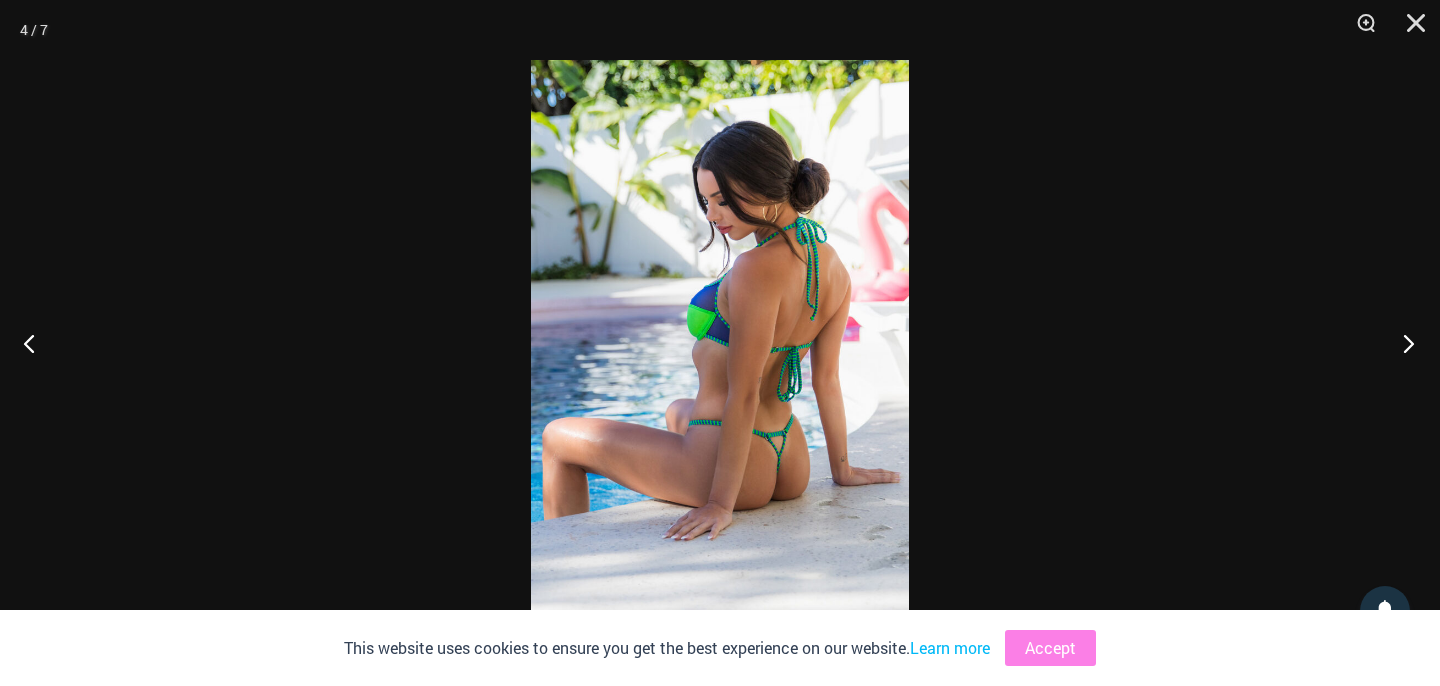 click at bounding box center (1402, 343) 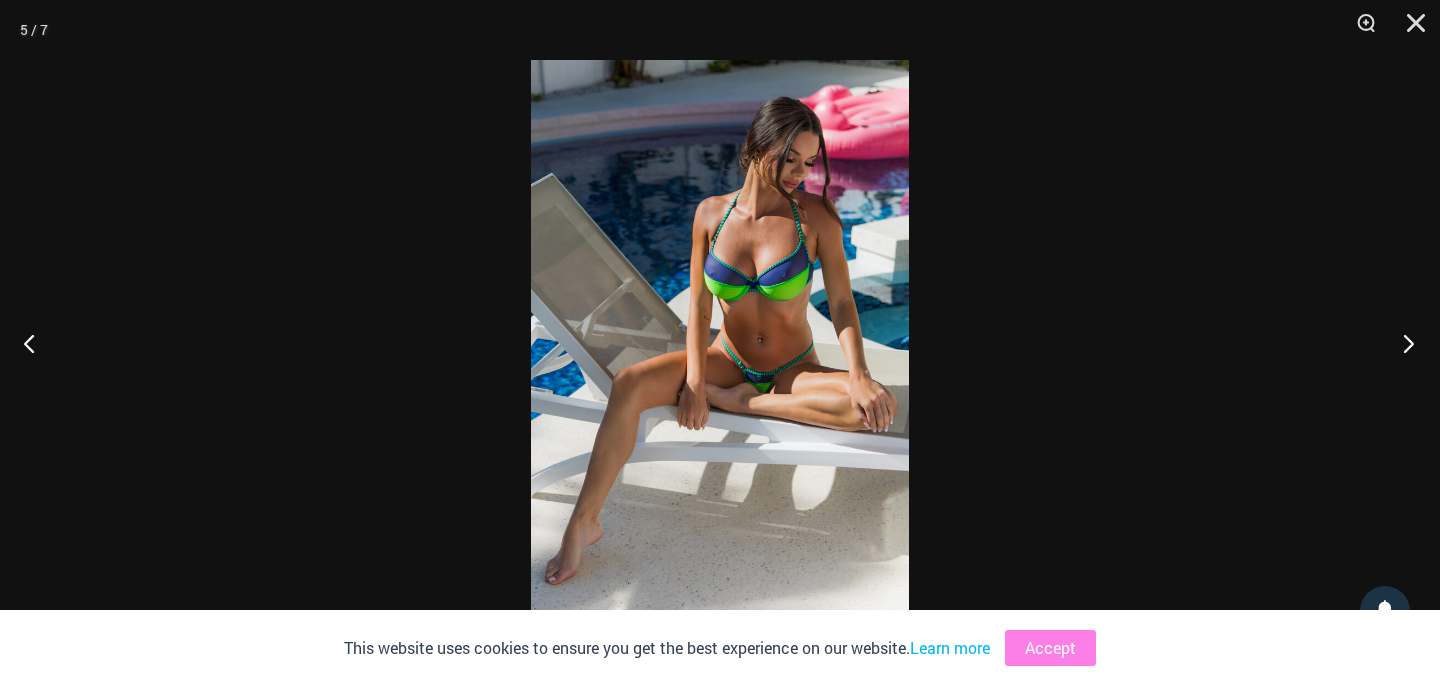 click at bounding box center (1402, 343) 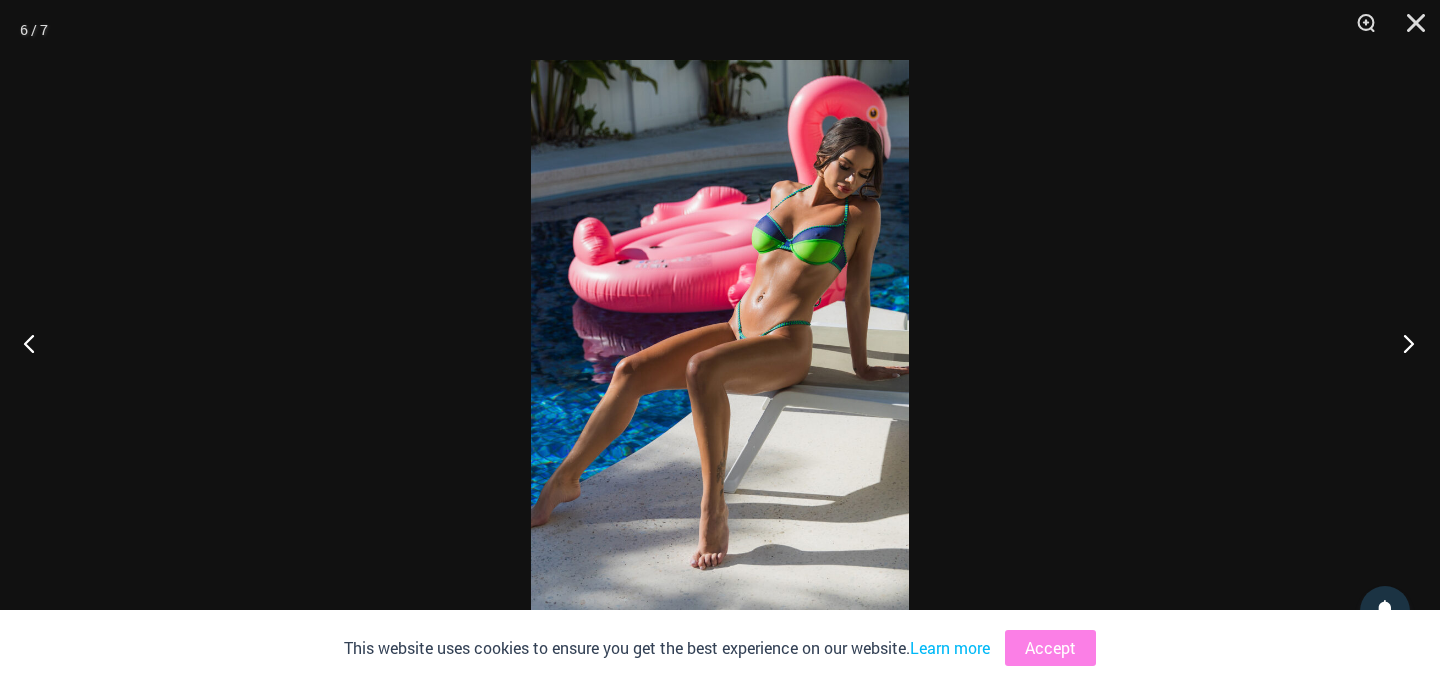 click at bounding box center (1402, 343) 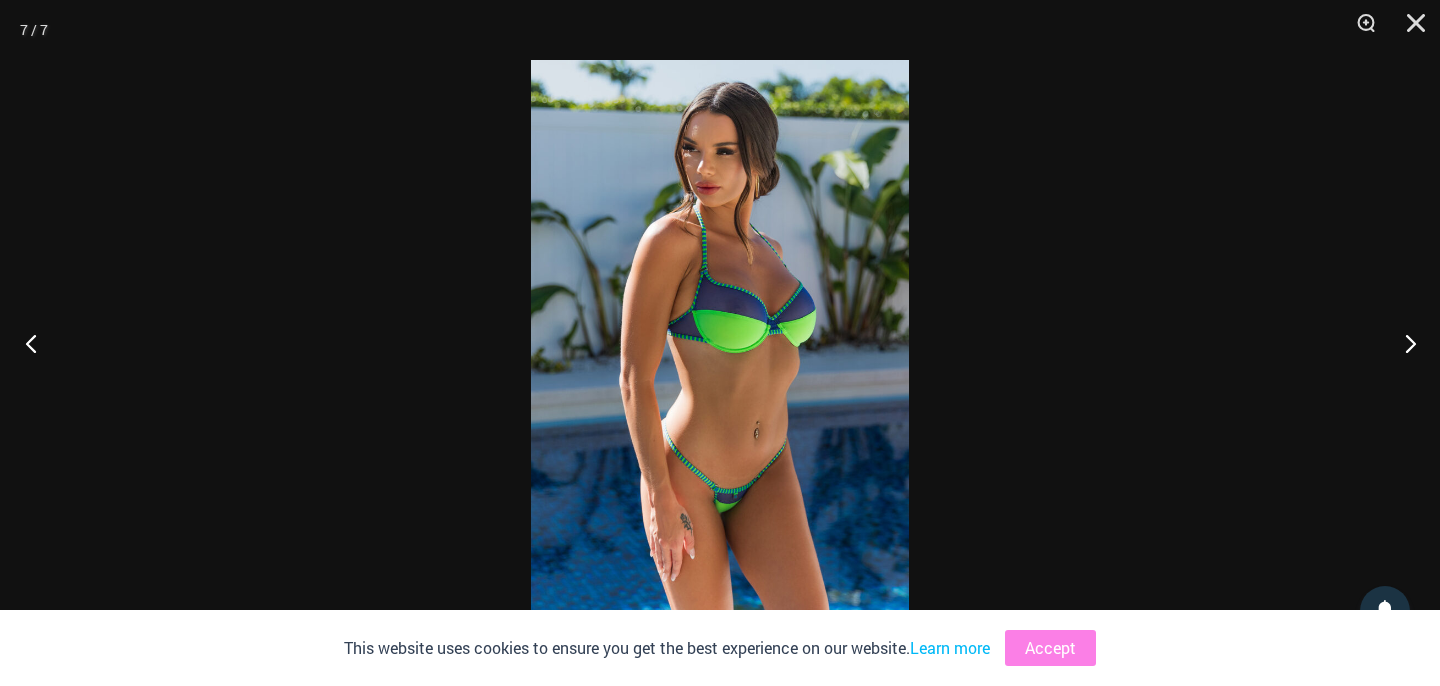 click at bounding box center [37, 343] 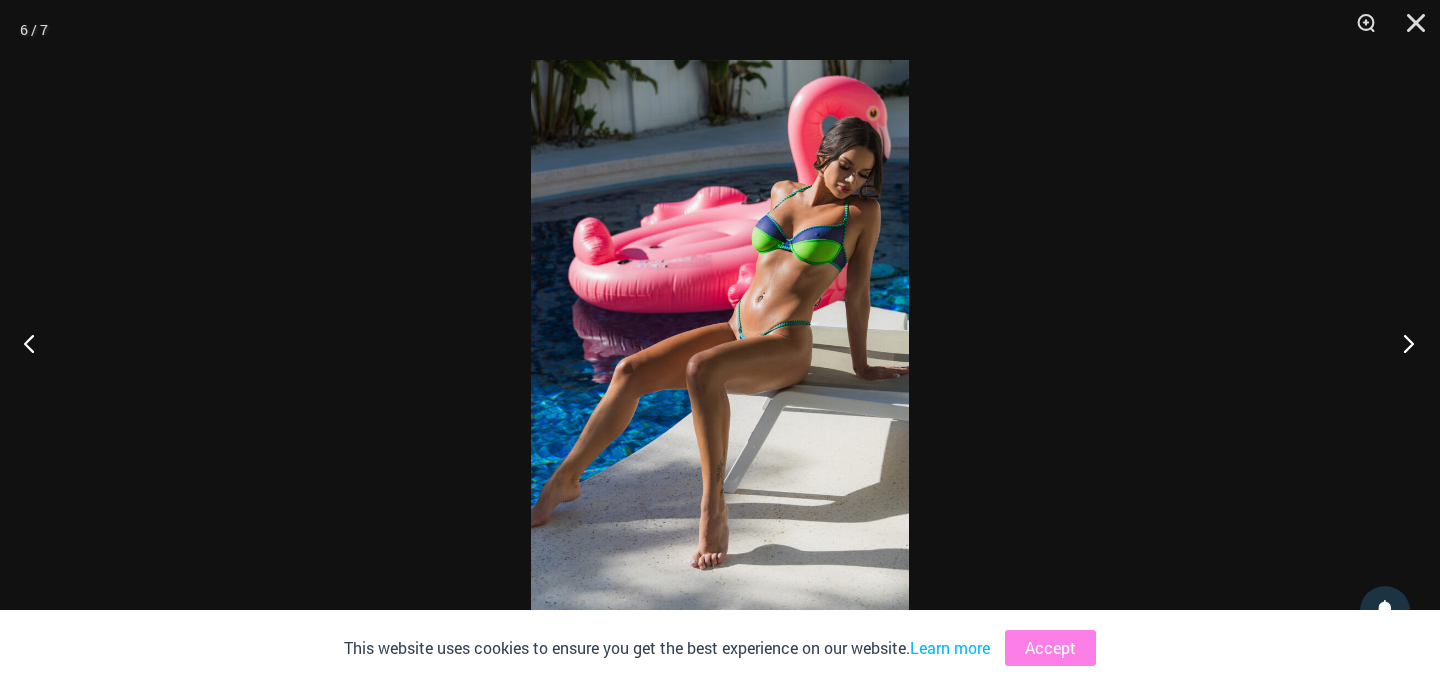 click at bounding box center [1402, 343] 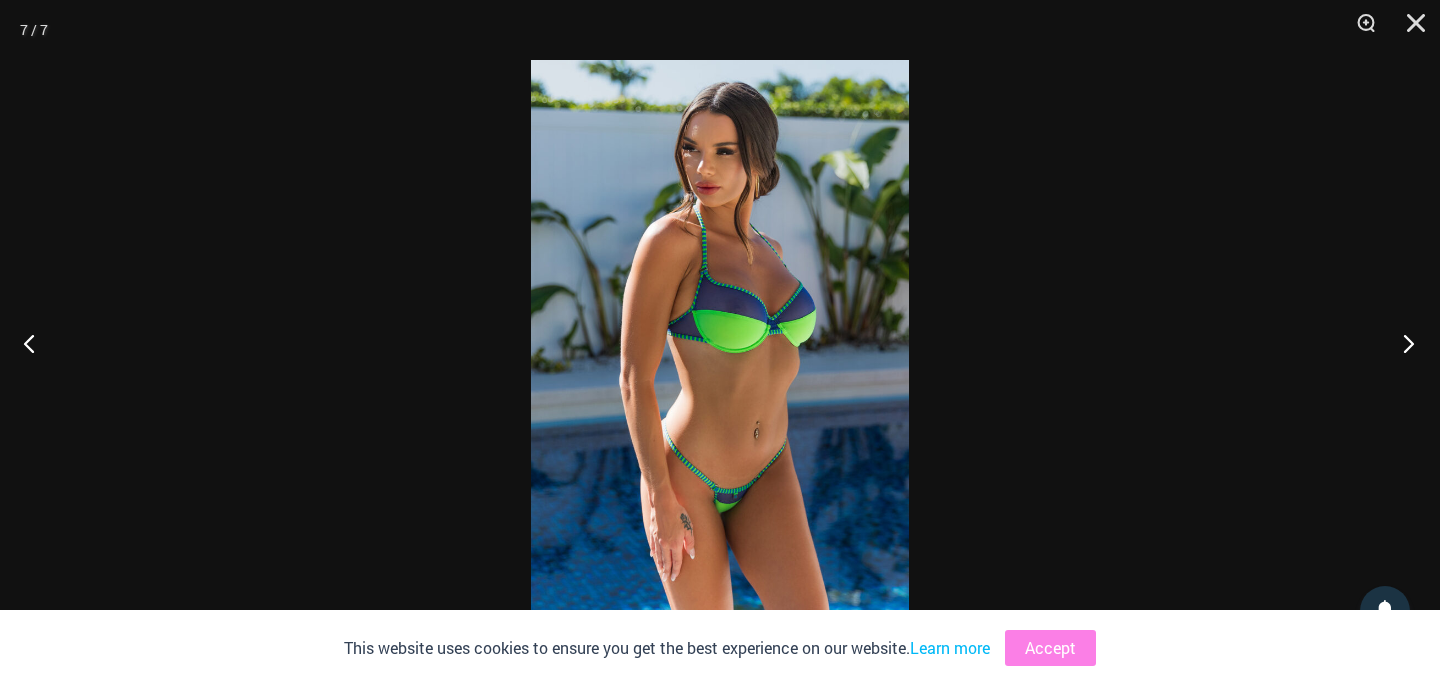 click at bounding box center (1402, 343) 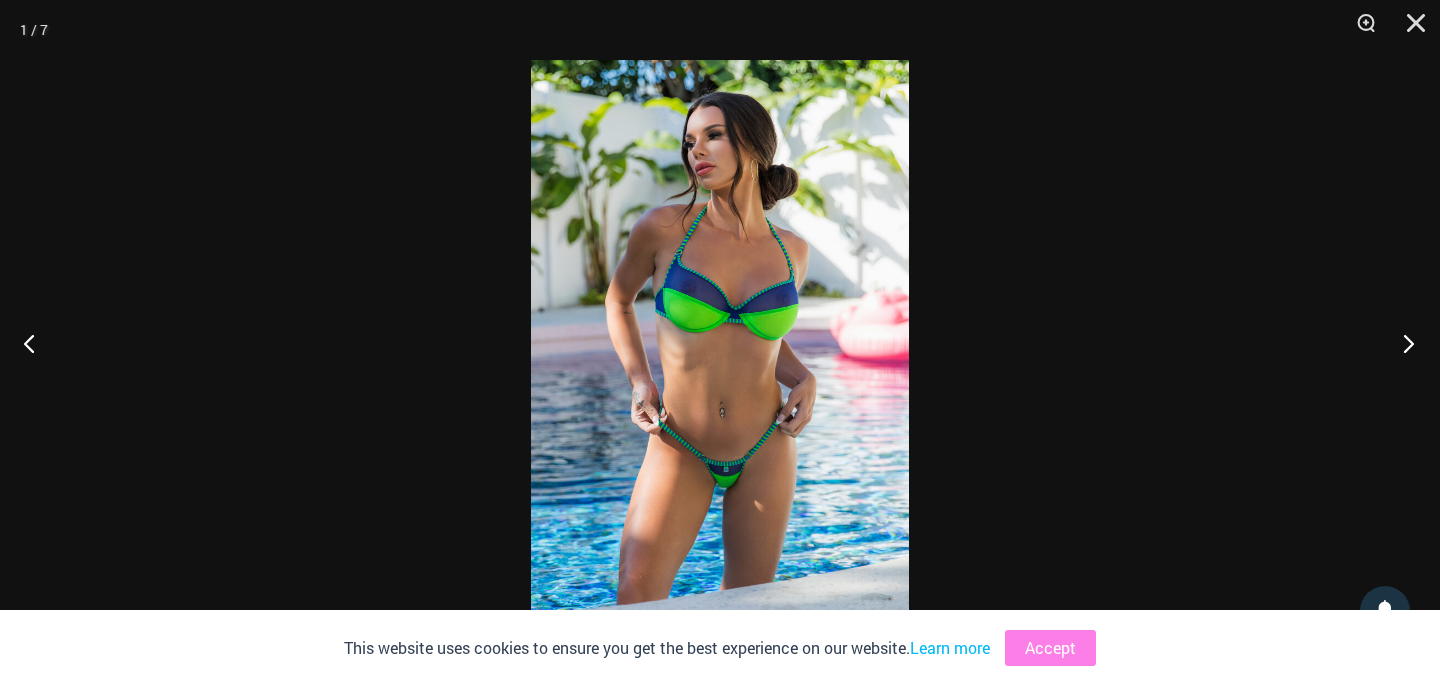 click at bounding box center (1402, 343) 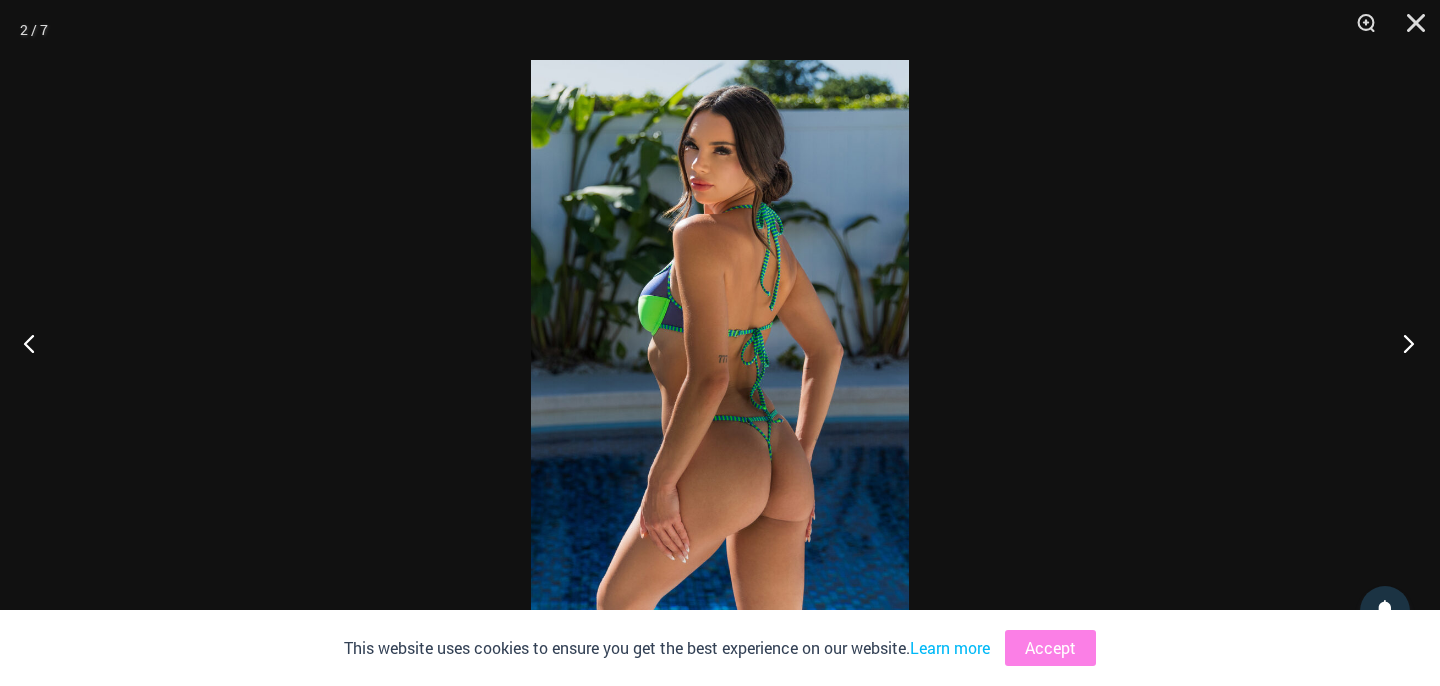 click at bounding box center (1402, 343) 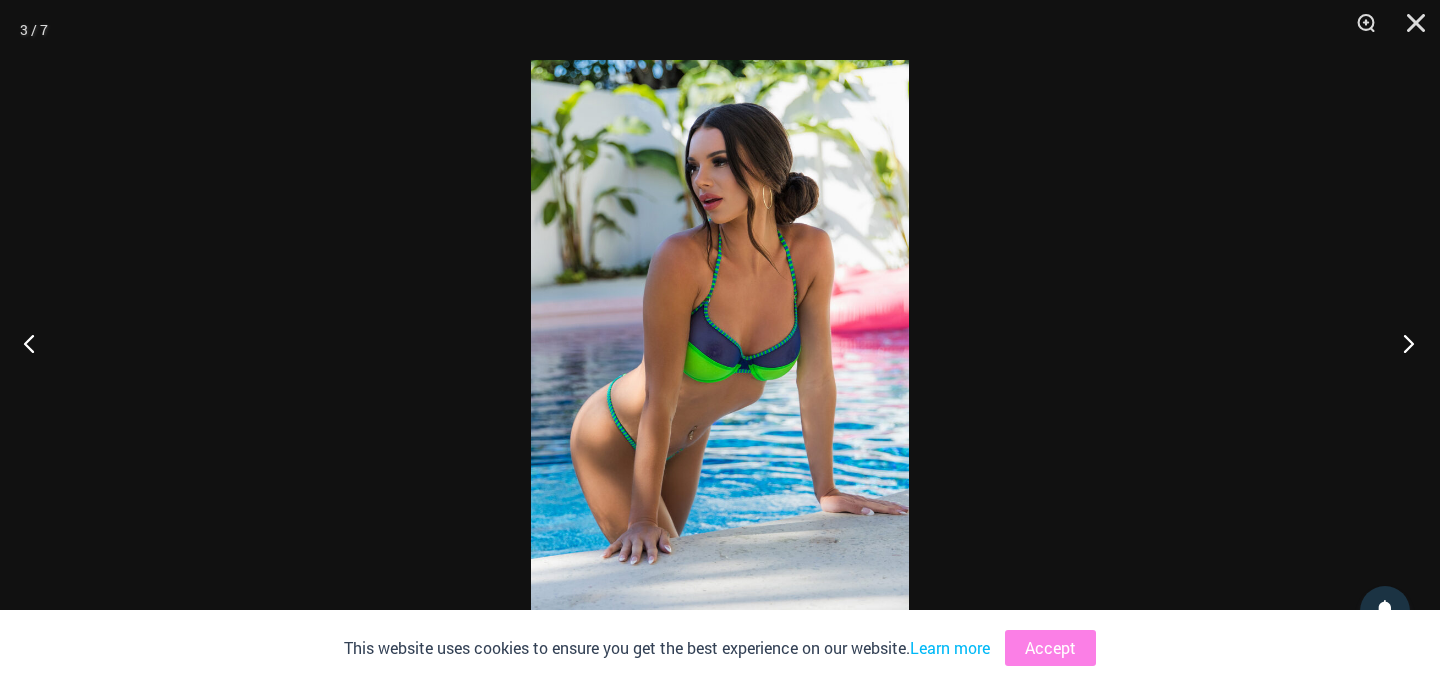click at bounding box center [1402, 343] 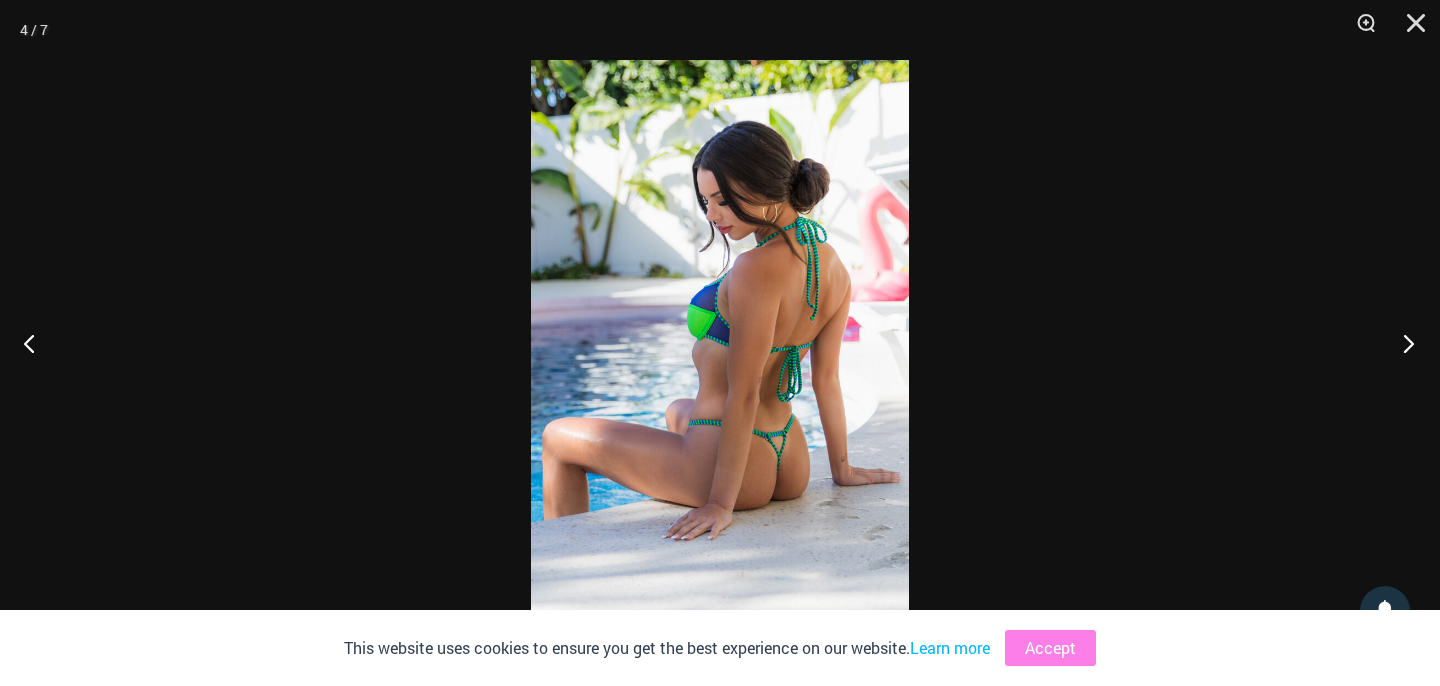 click at bounding box center (1402, 343) 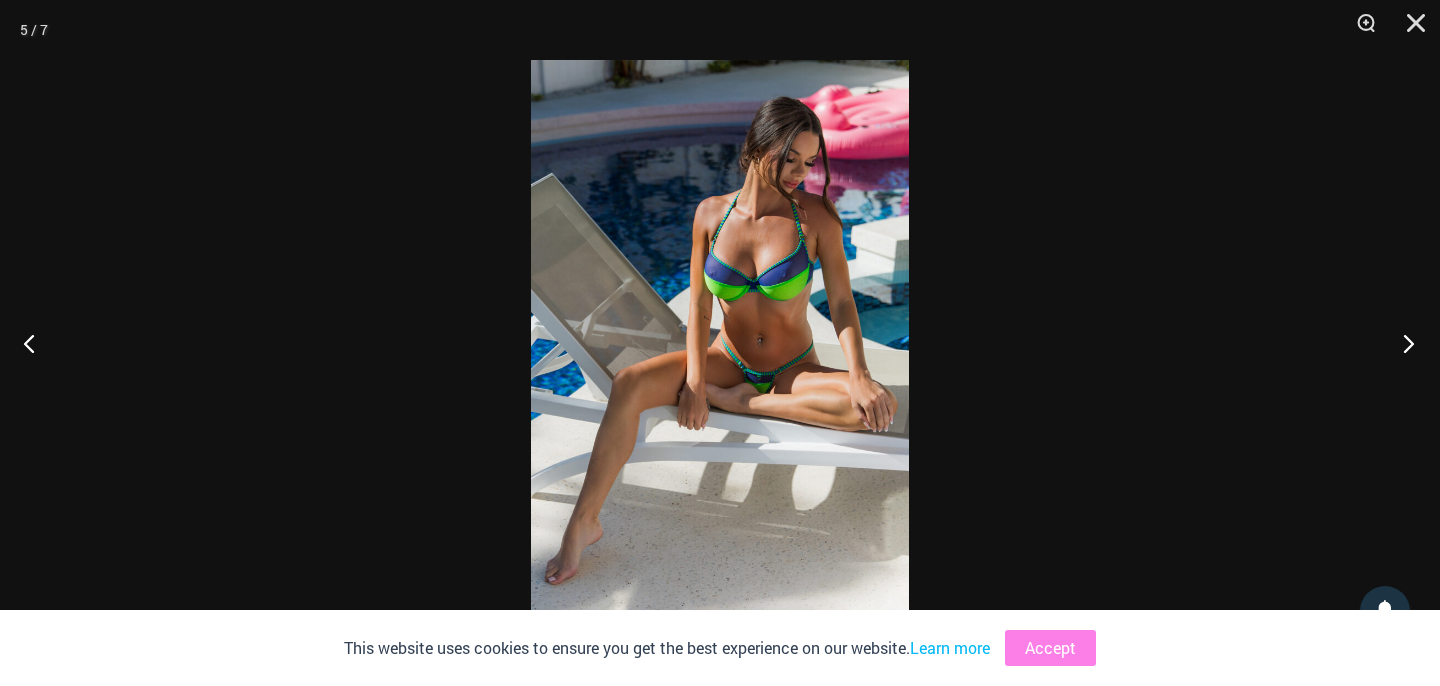 click at bounding box center (1402, 343) 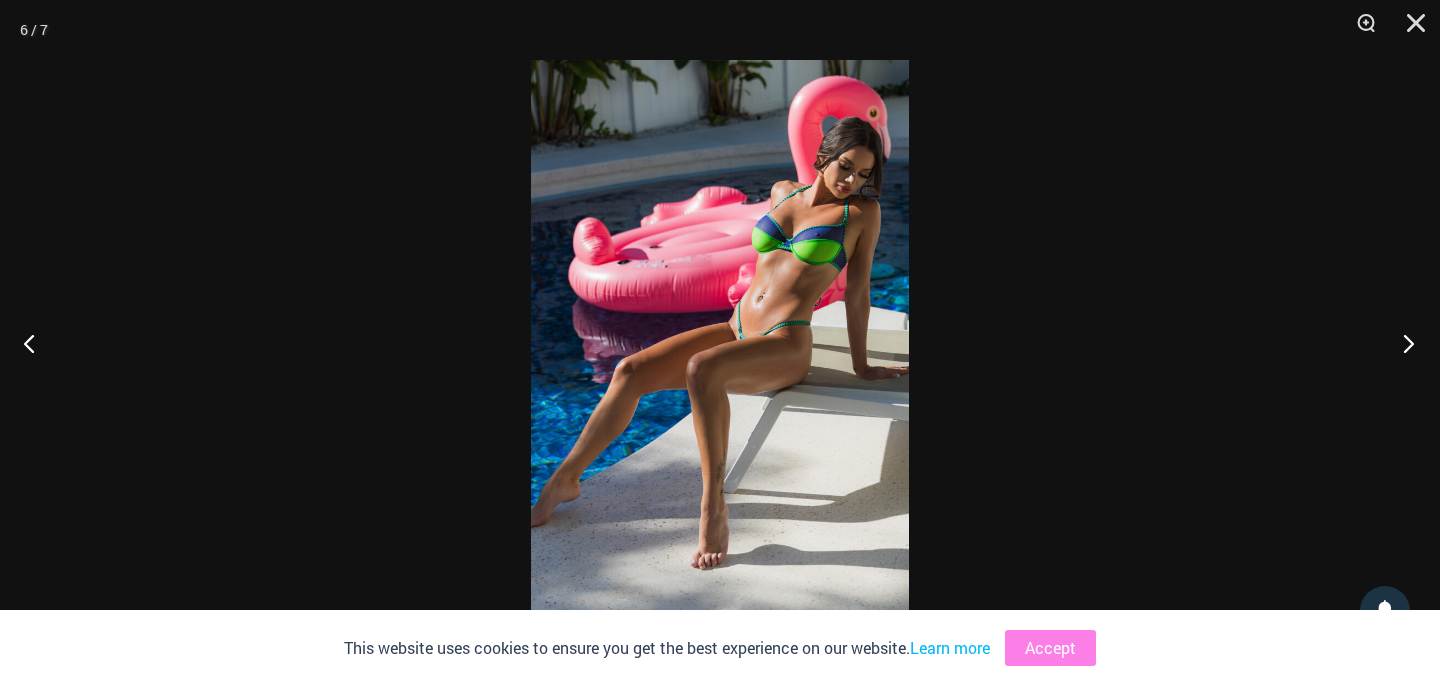 click at bounding box center (1402, 343) 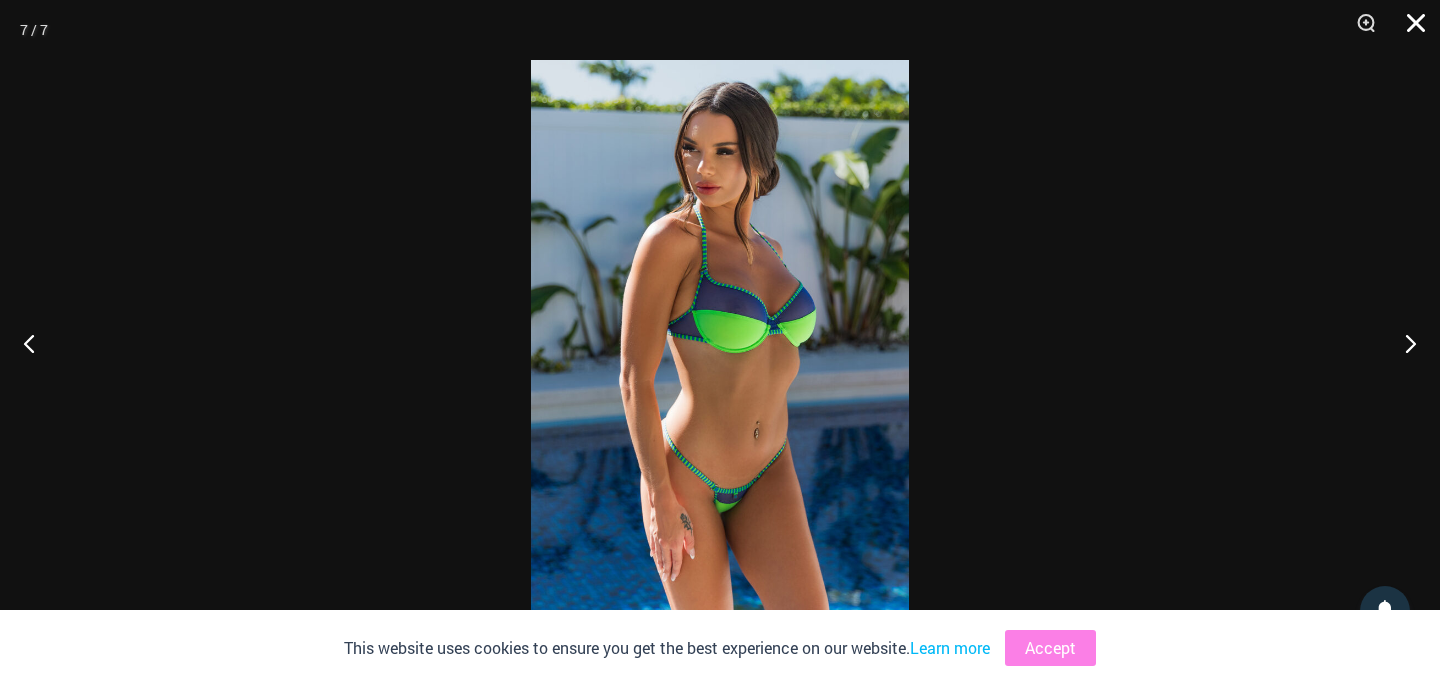 click at bounding box center [1409, 30] 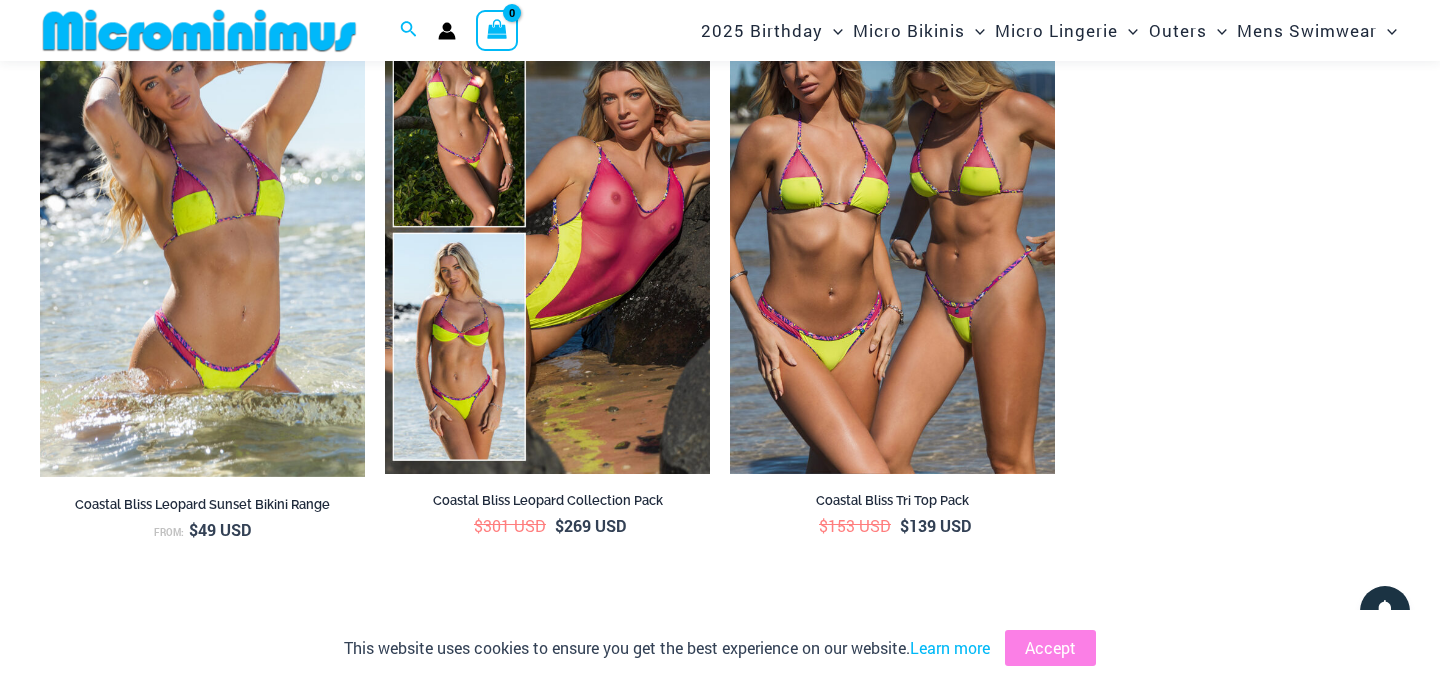 scroll, scrollTop: 2587, scrollLeft: 0, axis: vertical 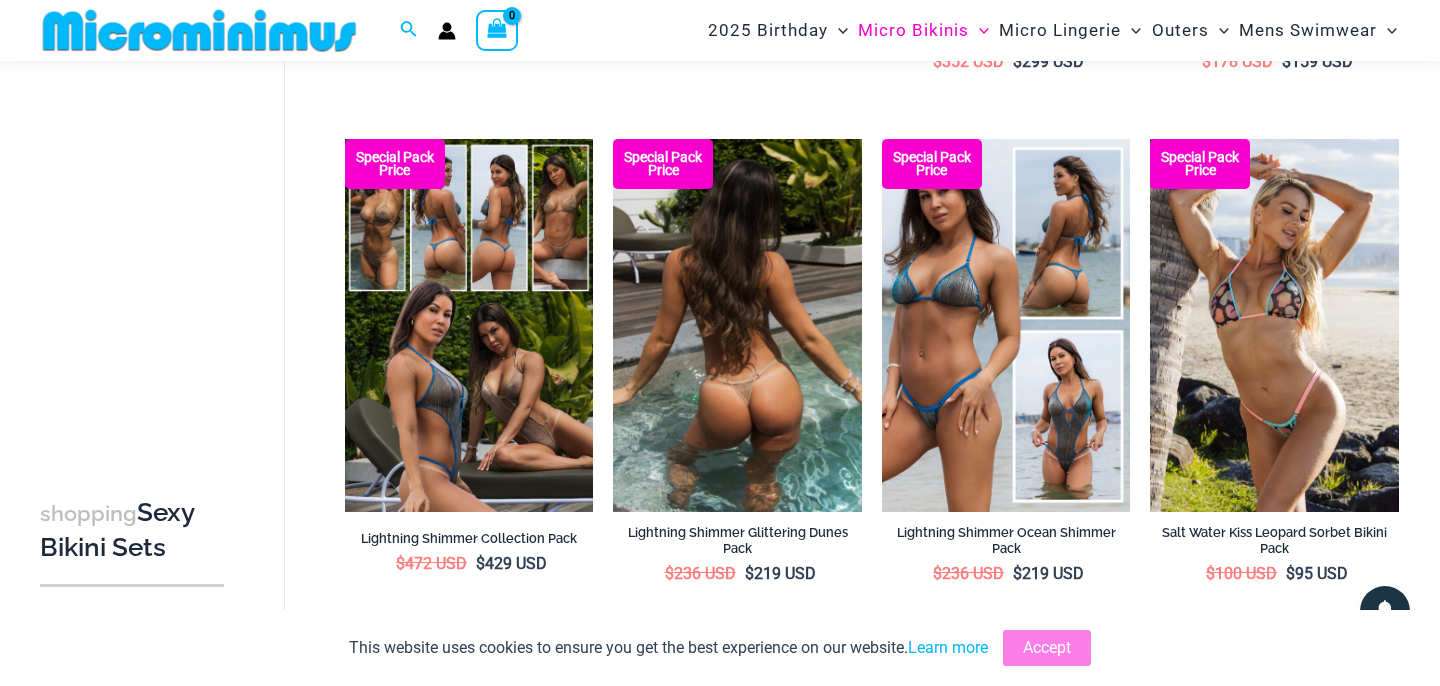 click at bounding box center [737, 325] 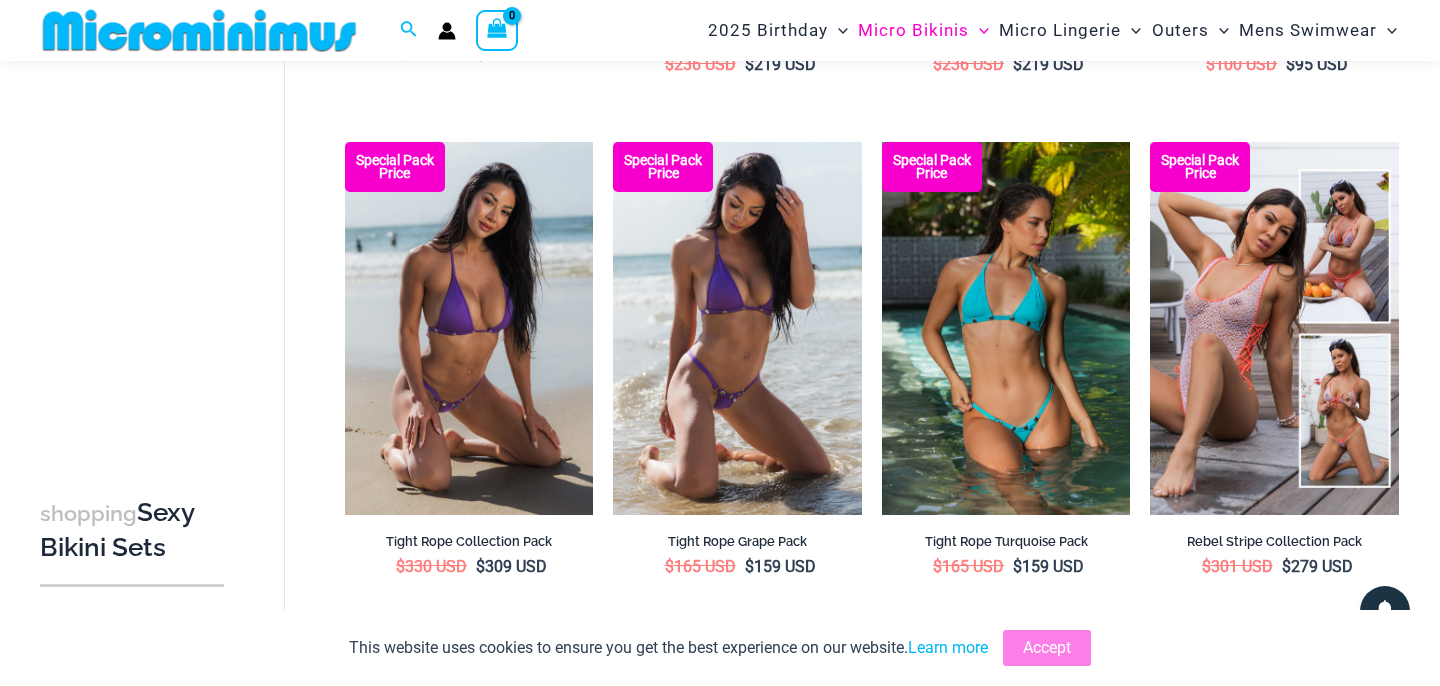 scroll, scrollTop: 1063, scrollLeft: 0, axis: vertical 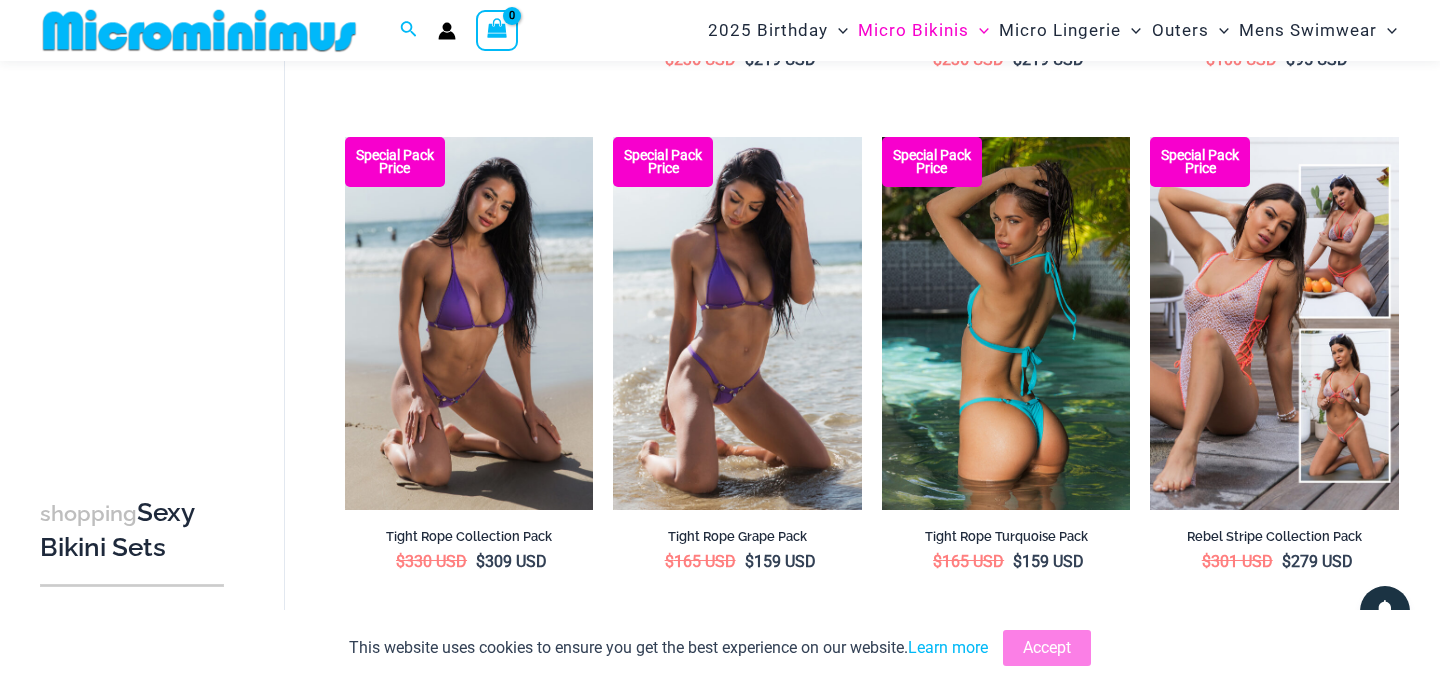 click at bounding box center [1006, 323] 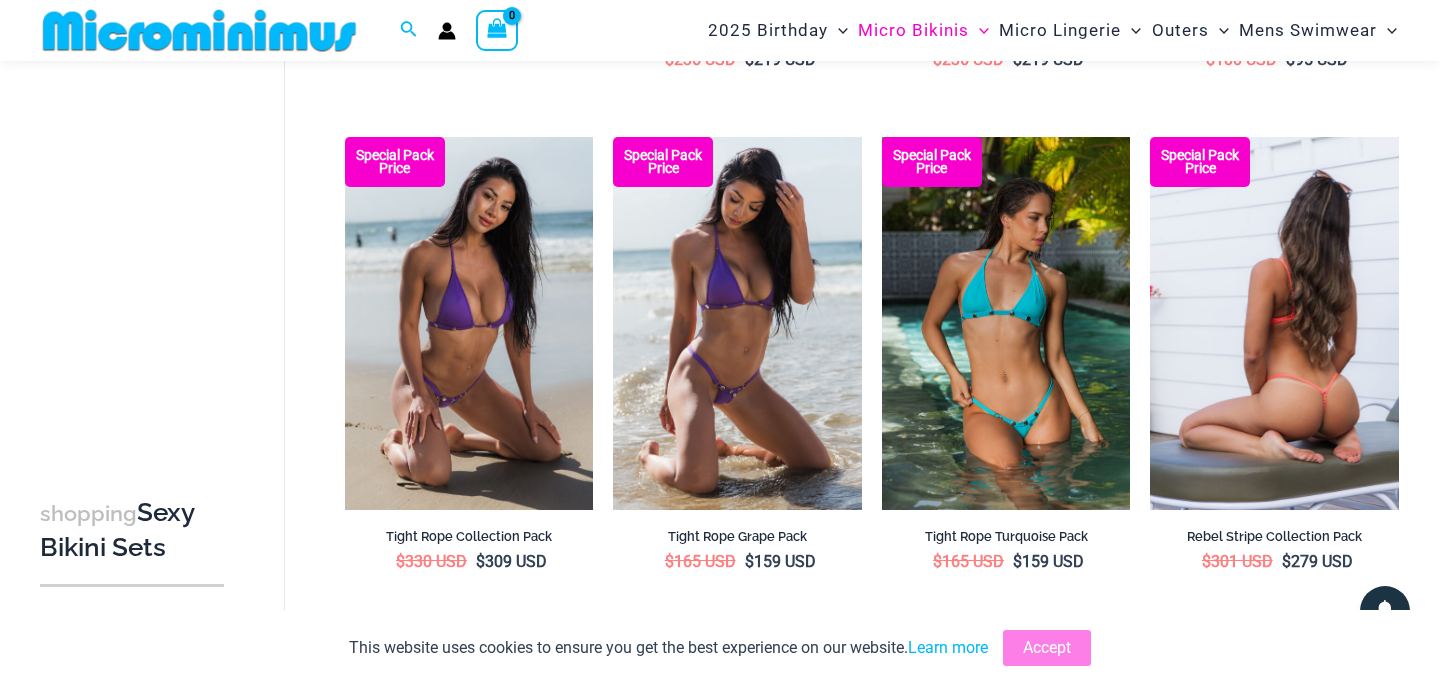 click at bounding box center [1274, 323] 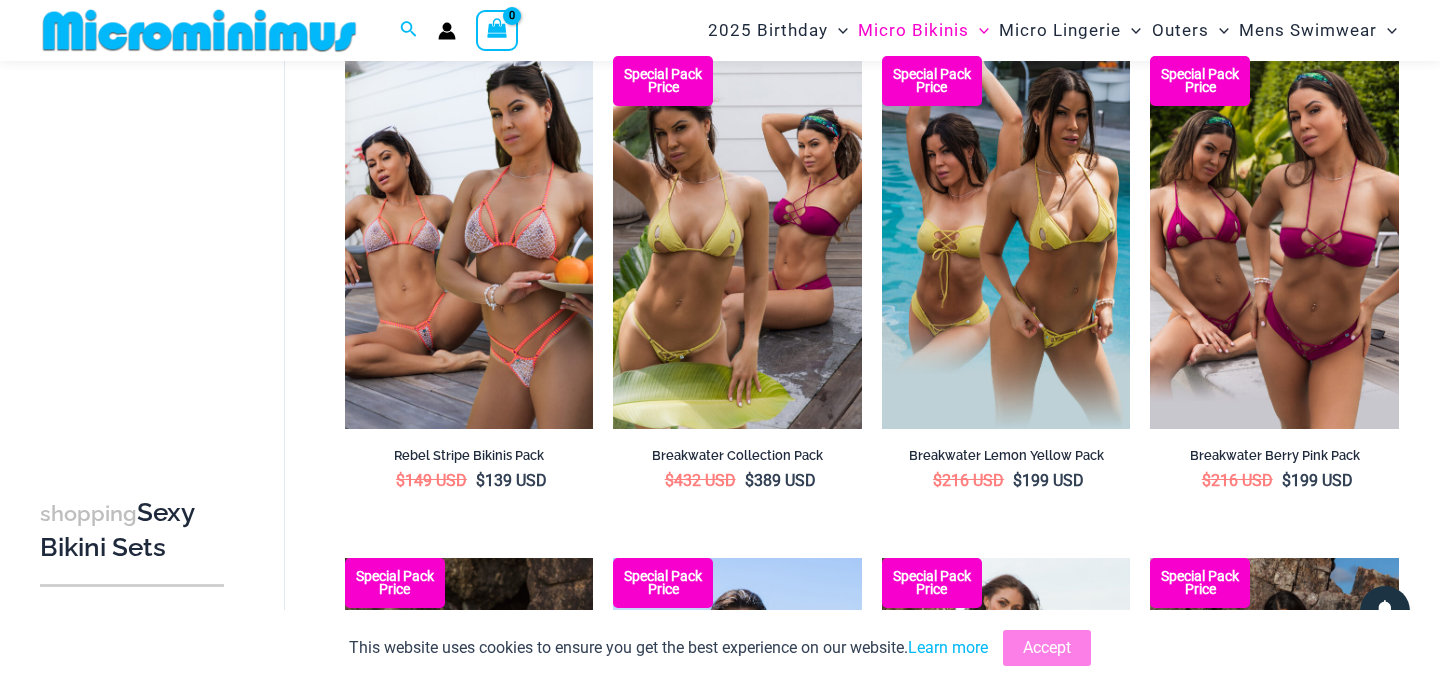 scroll, scrollTop: 1649, scrollLeft: 0, axis: vertical 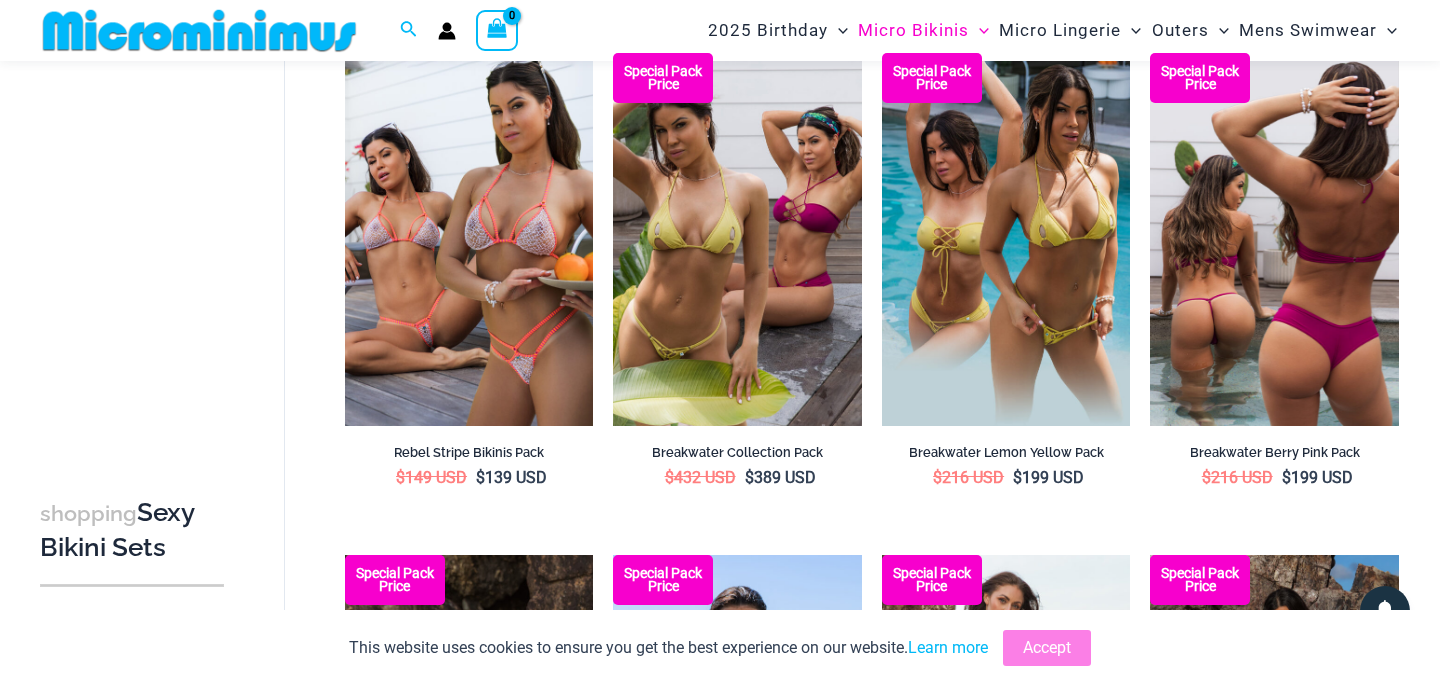click at bounding box center (1274, 239) 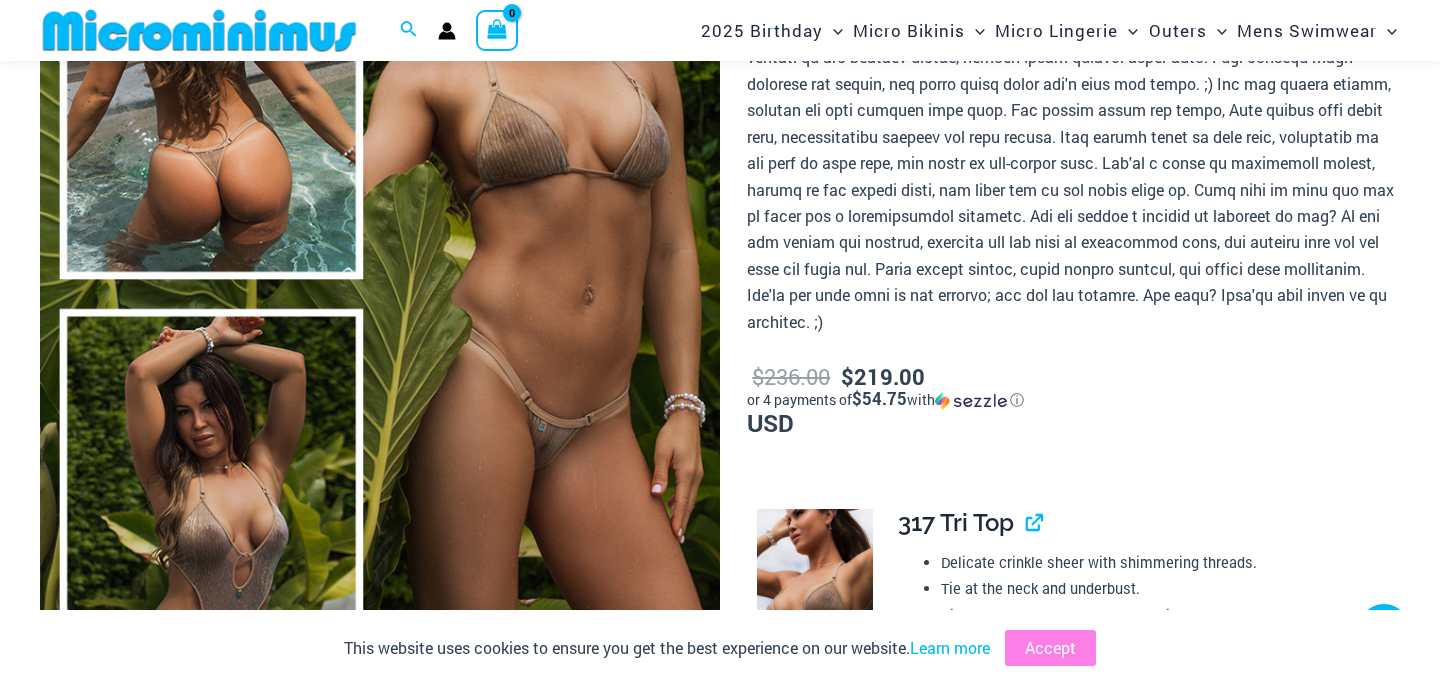 scroll, scrollTop: 360, scrollLeft: 0, axis: vertical 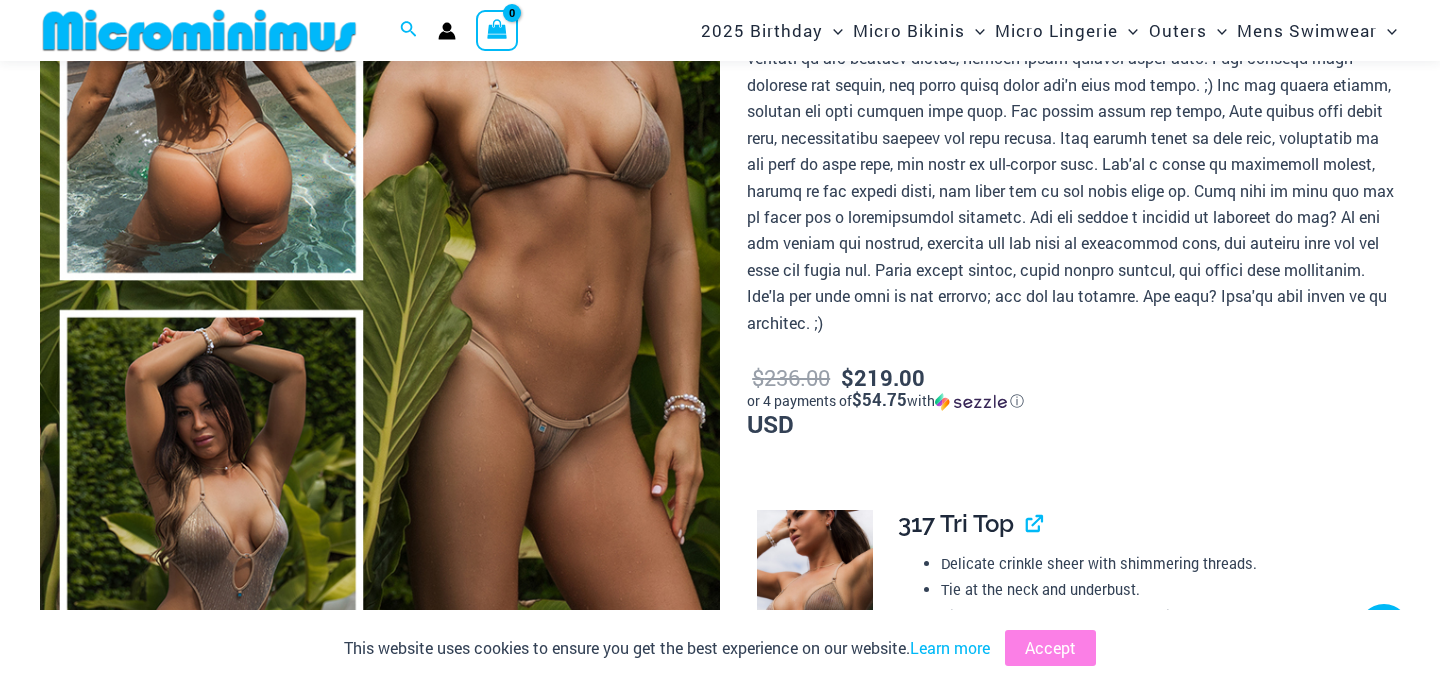click at bounding box center [380, 297] 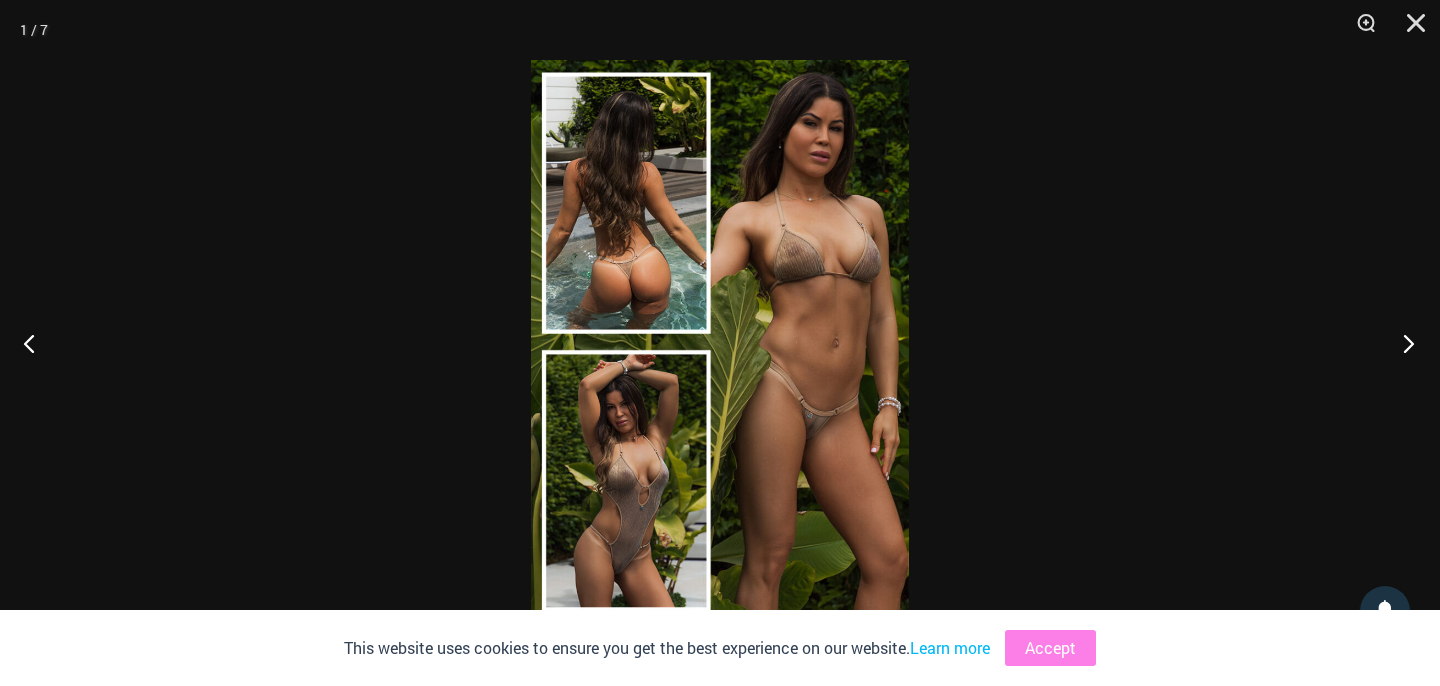 click at bounding box center [1402, 343] 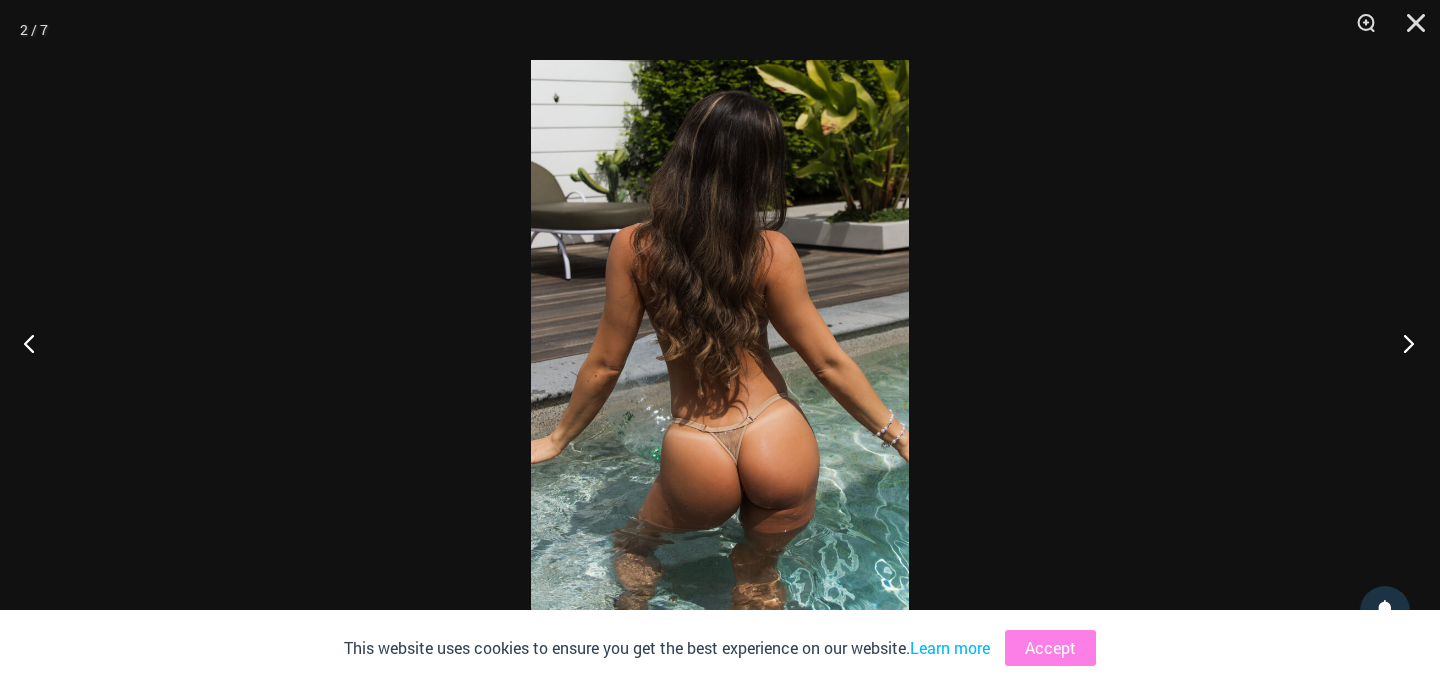 click at bounding box center (1402, 343) 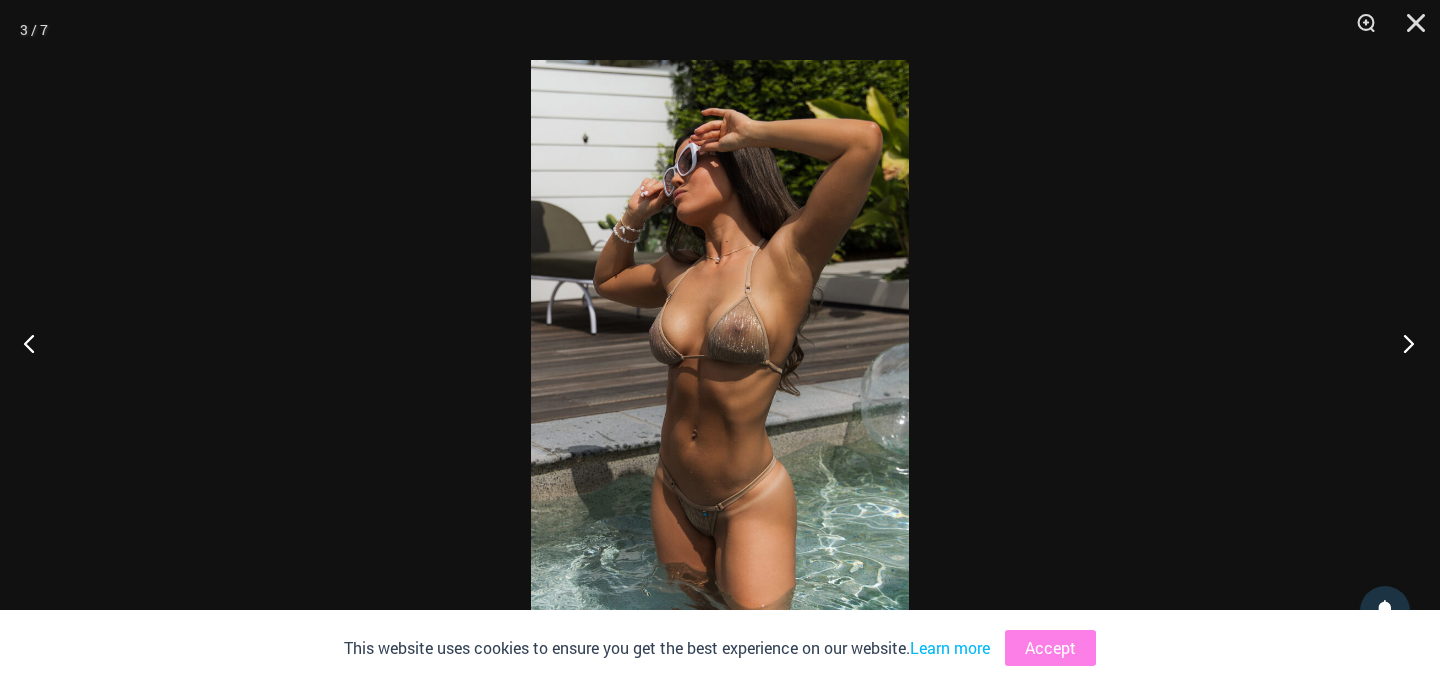 click at bounding box center (1402, 343) 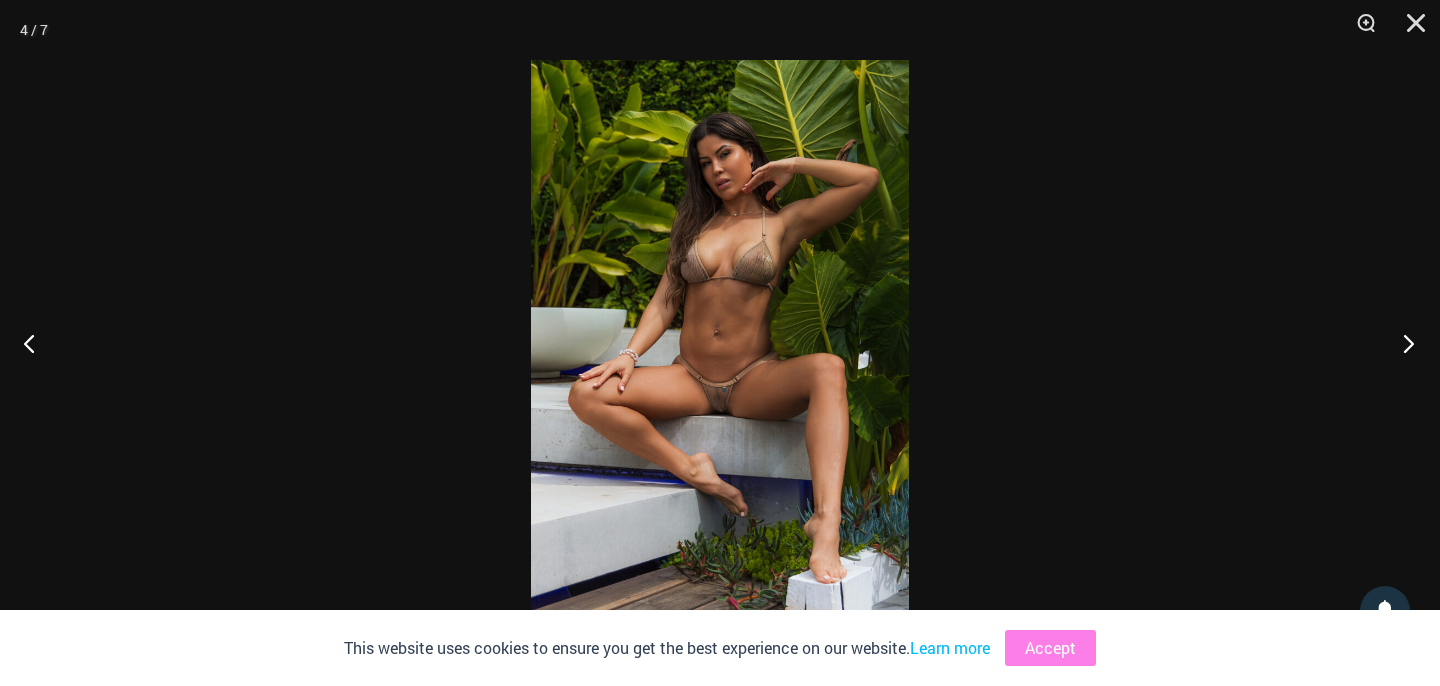 click at bounding box center [1402, 343] 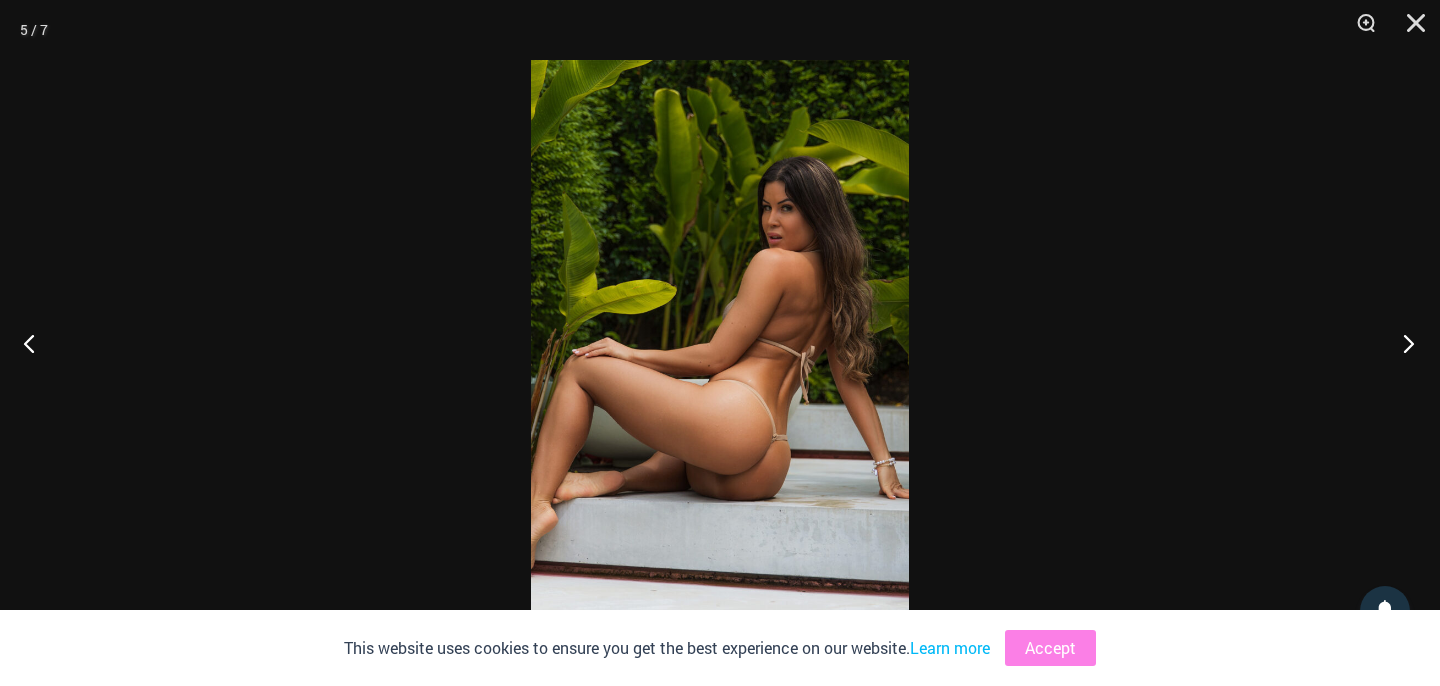 click at bounding box center (1402, 343) 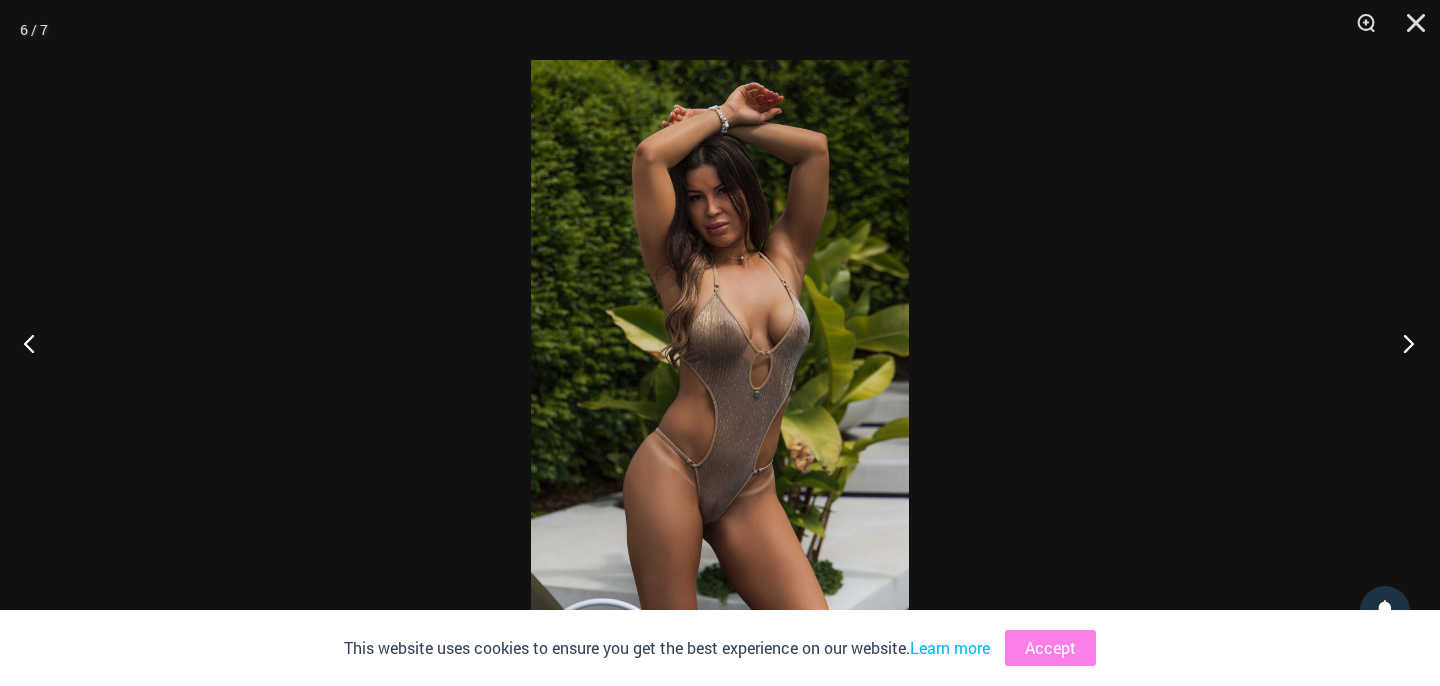 click at bounding box center [1402, 343] 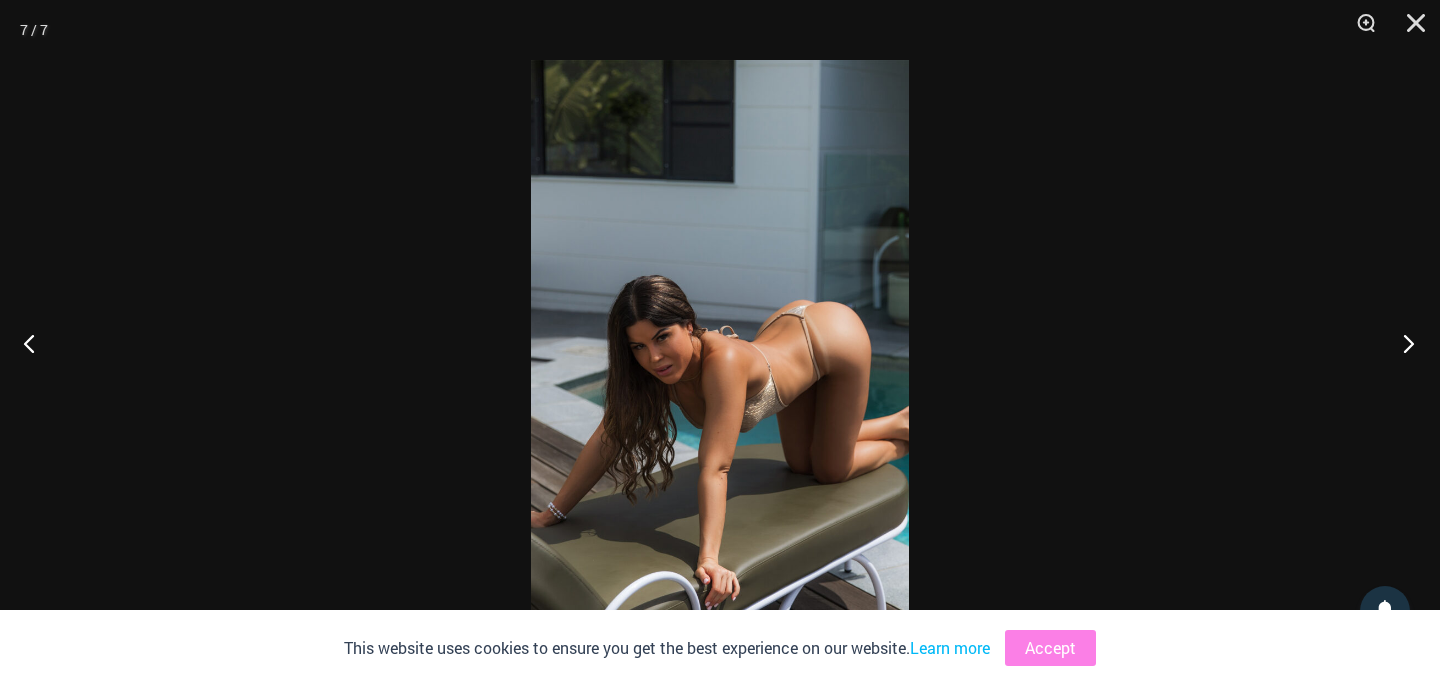 click at bounding box center [1402, 343] 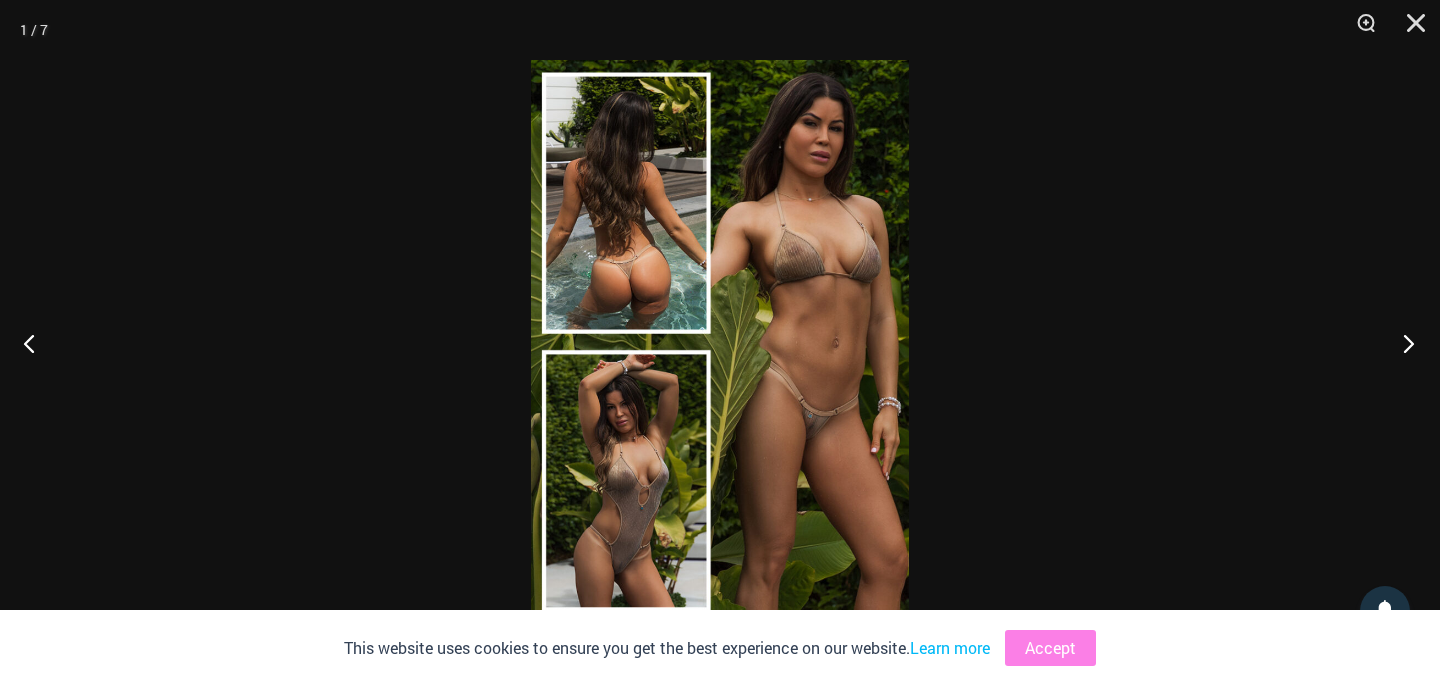 click at bounding box center [1402, 343] 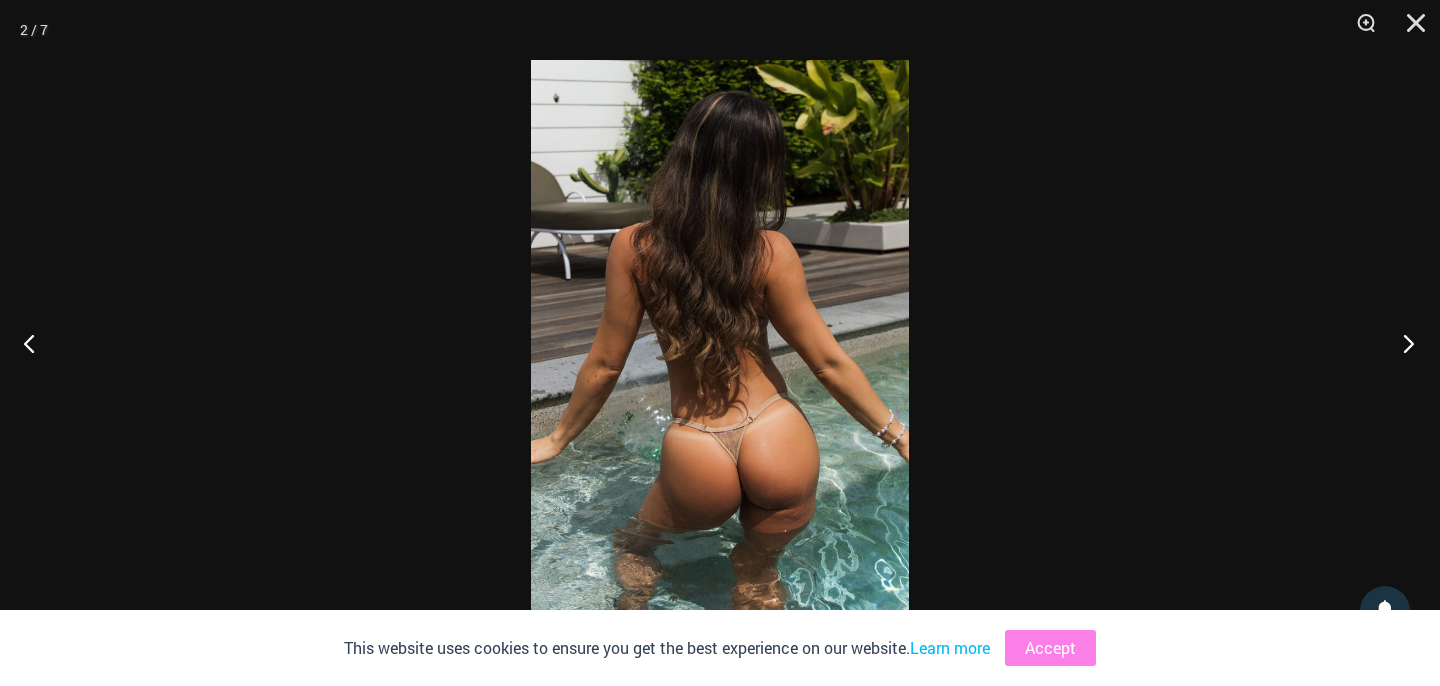 click at bounding box center [1402, 343] 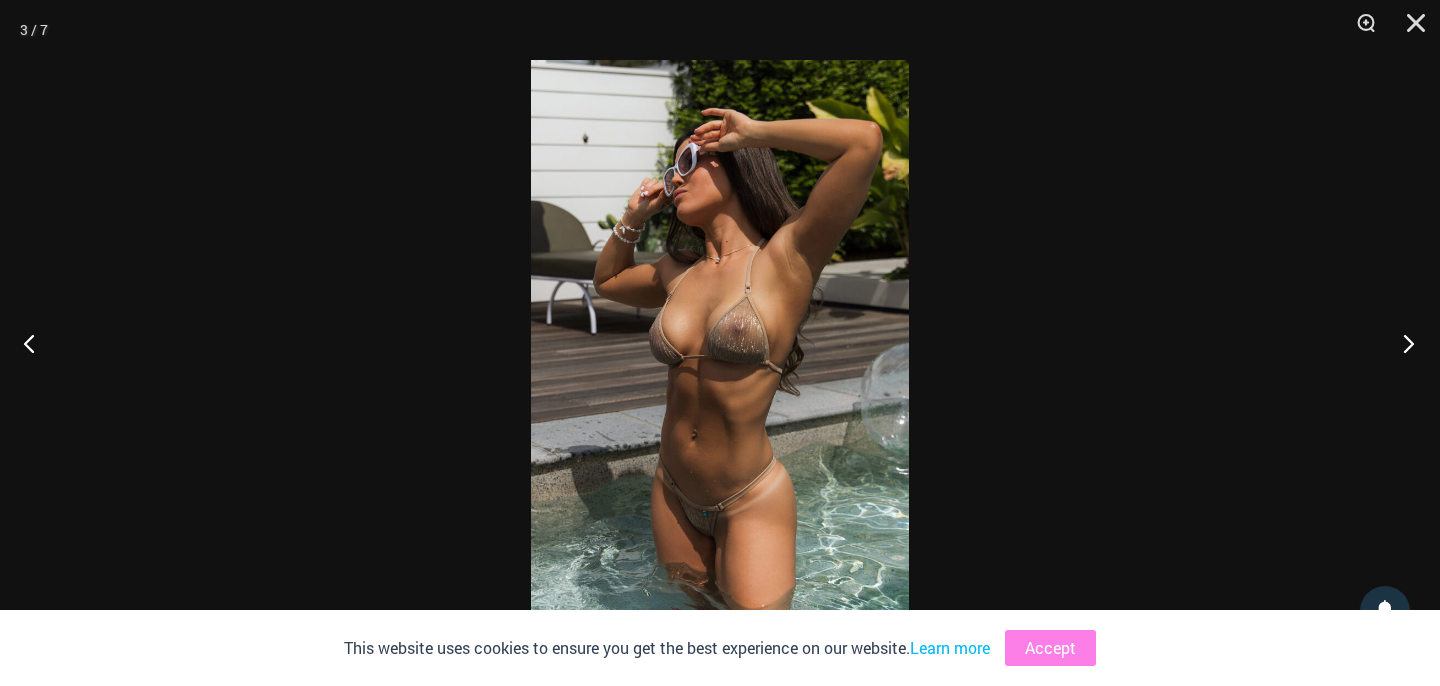 click at bounding box center (1402, 343) 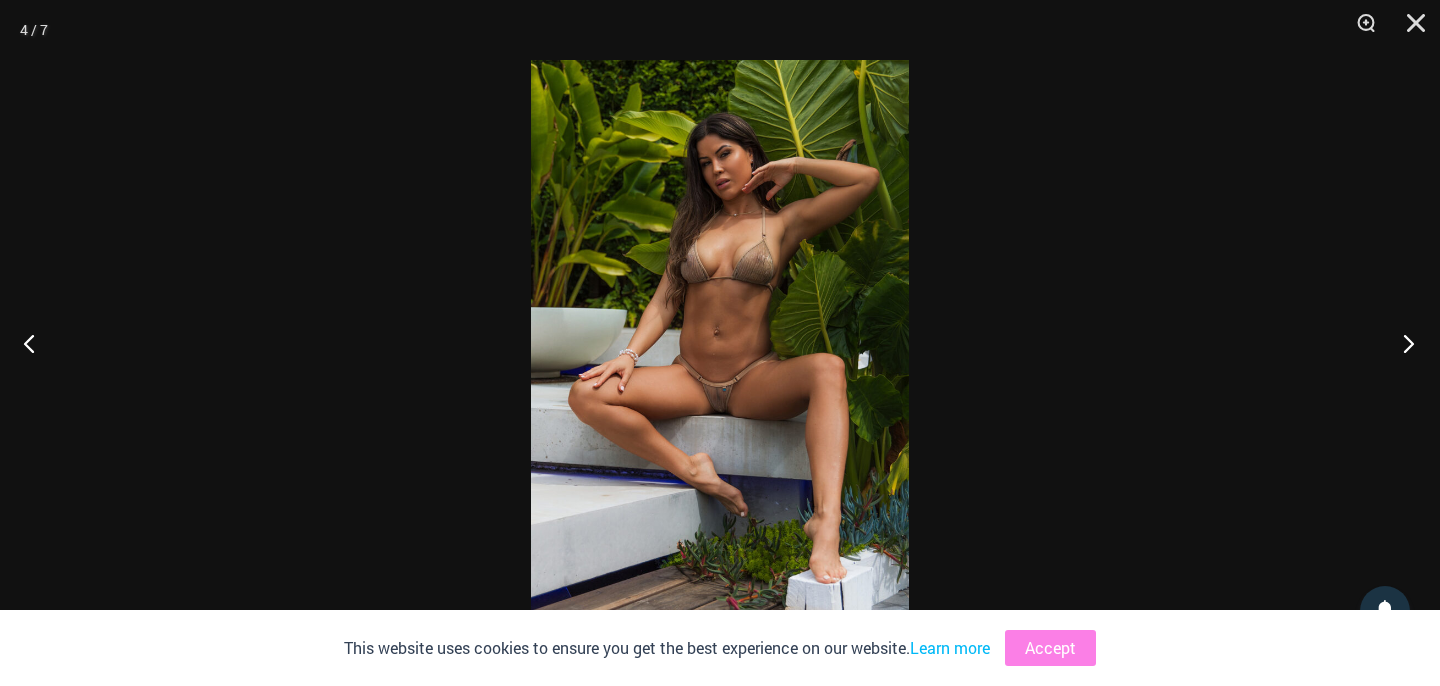 click at bounding box center (1402, 343) 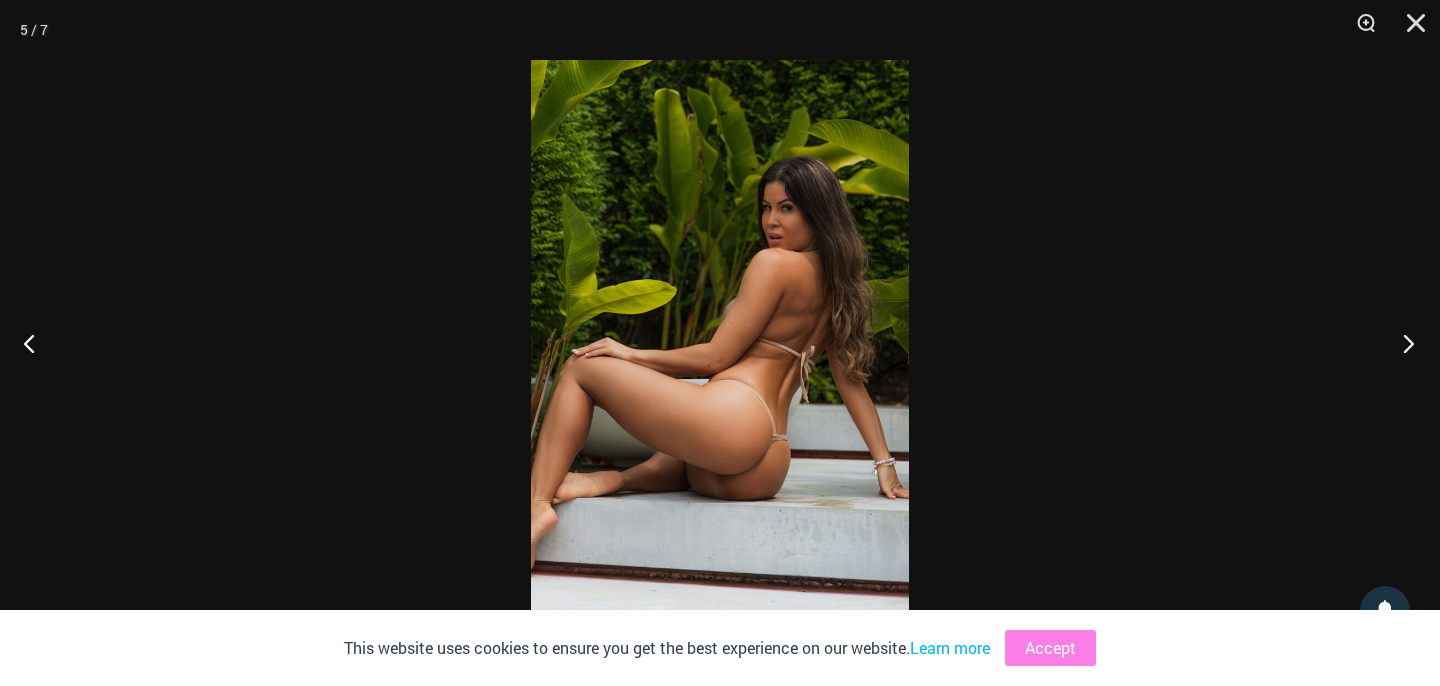 click at bounding box center (1402, 343) 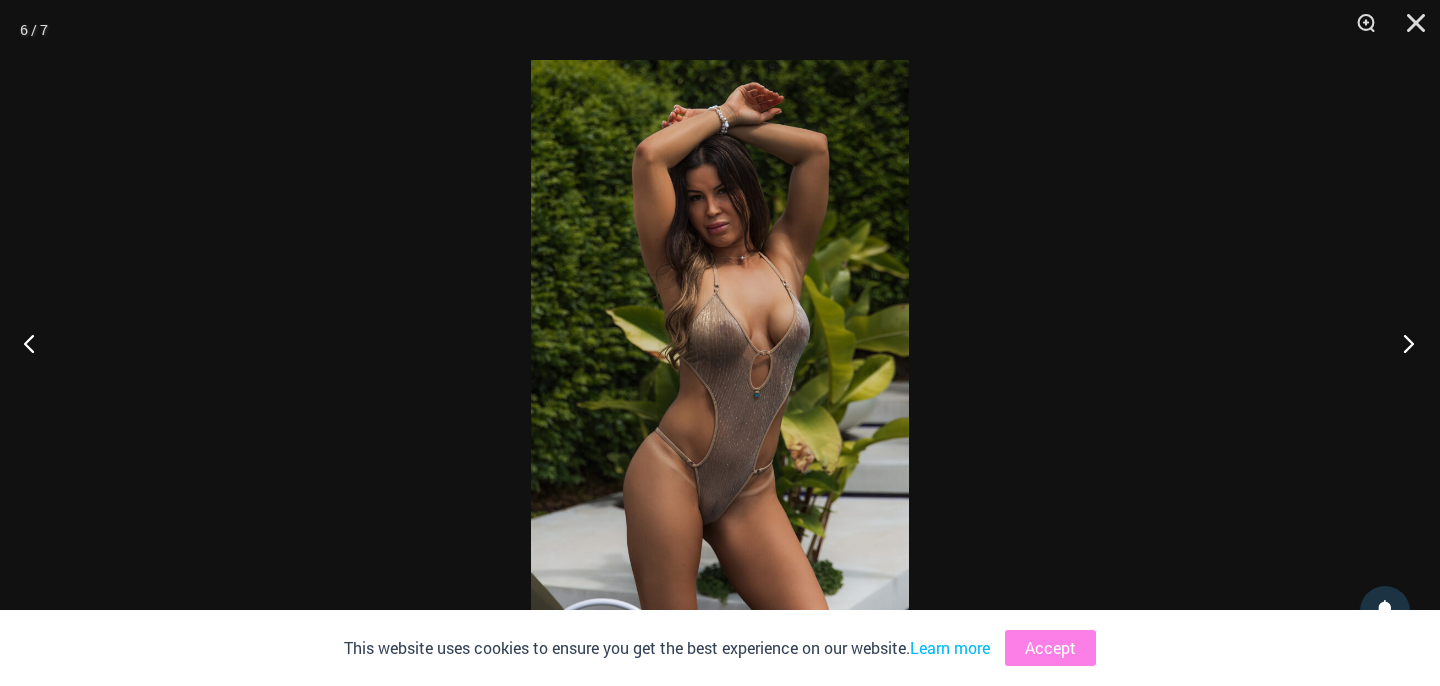 click at bounding box center (1402, 343) 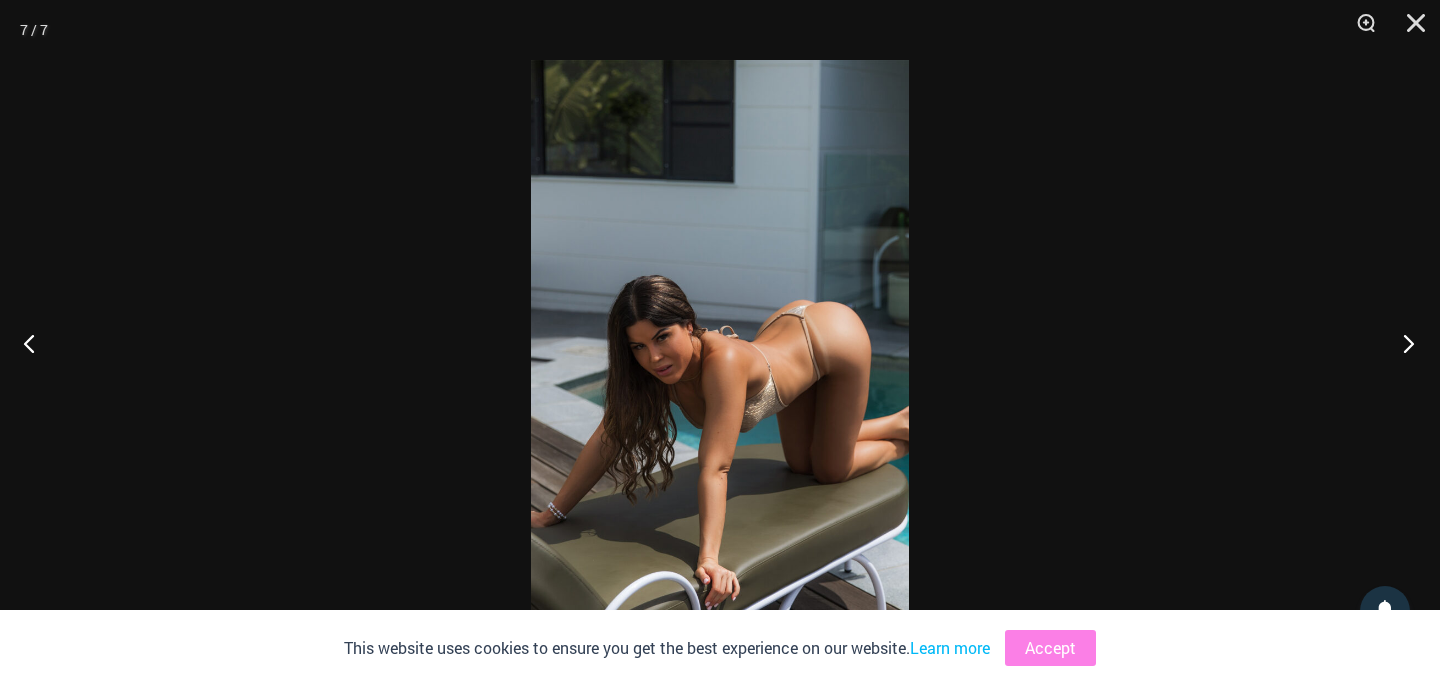 click at bounding box center (1402, 343) 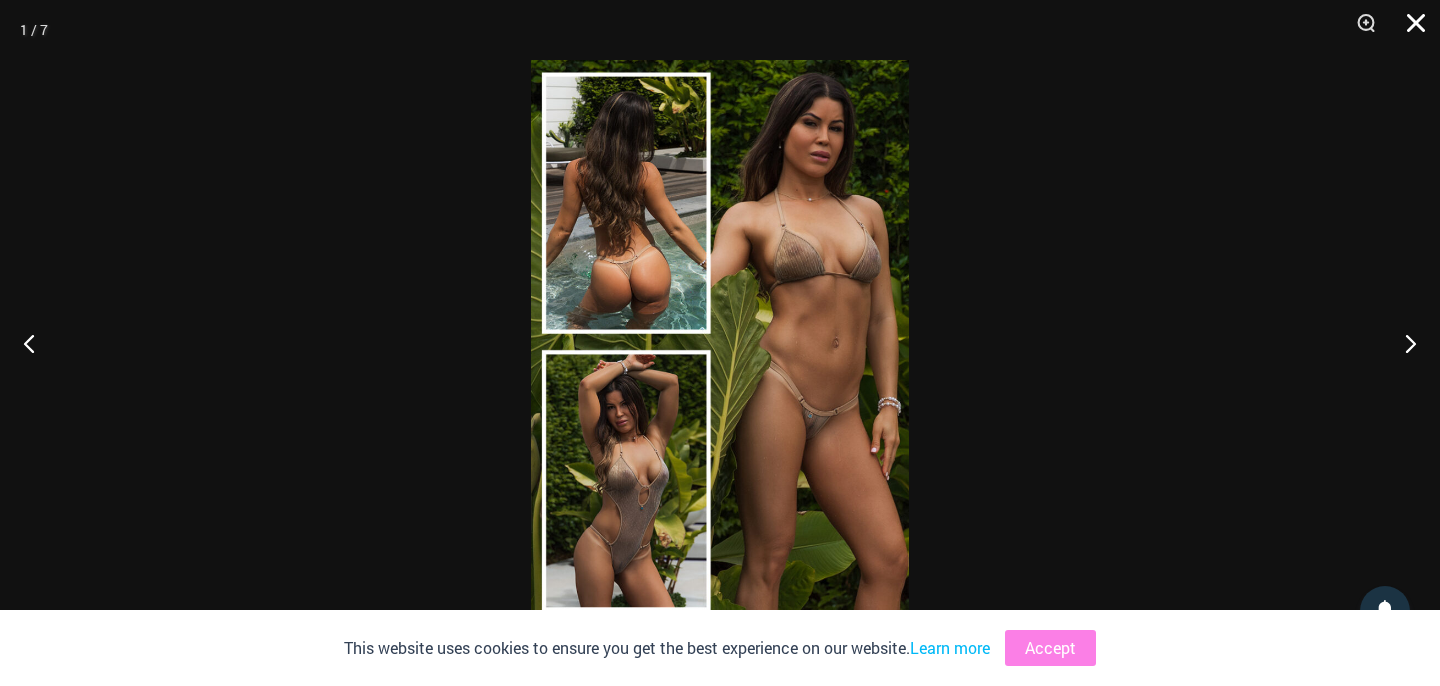 click at bounding box center [1409, 30] 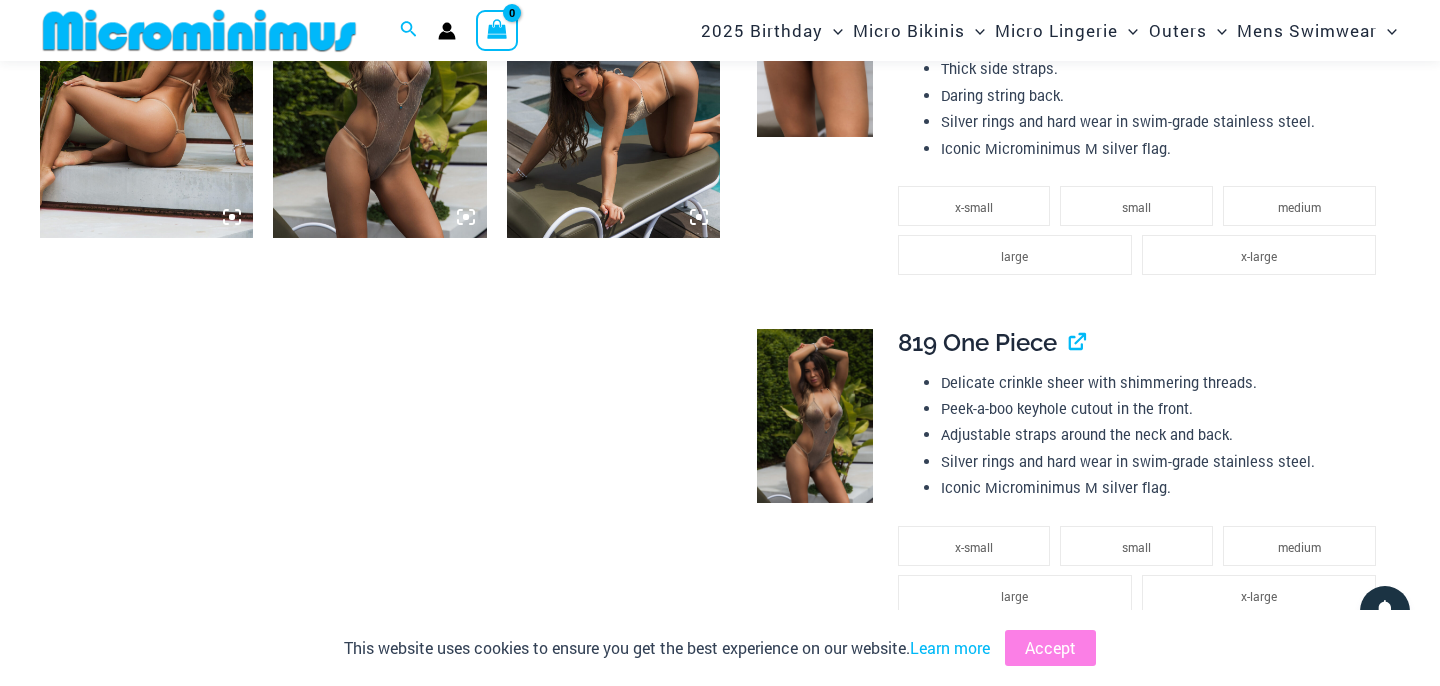 scroll, scrollTop: 1614, scrollLeft: 0, axis: vertical 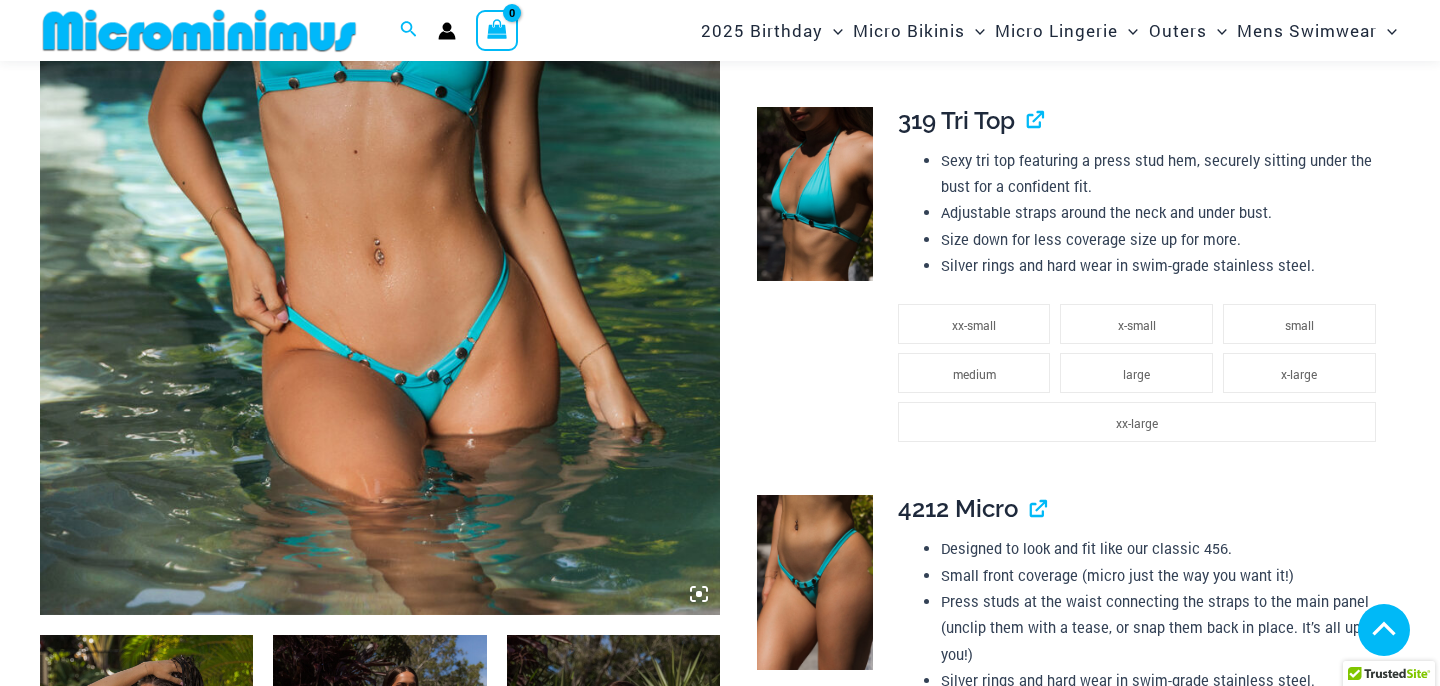 click at bounding box center (146, 795) 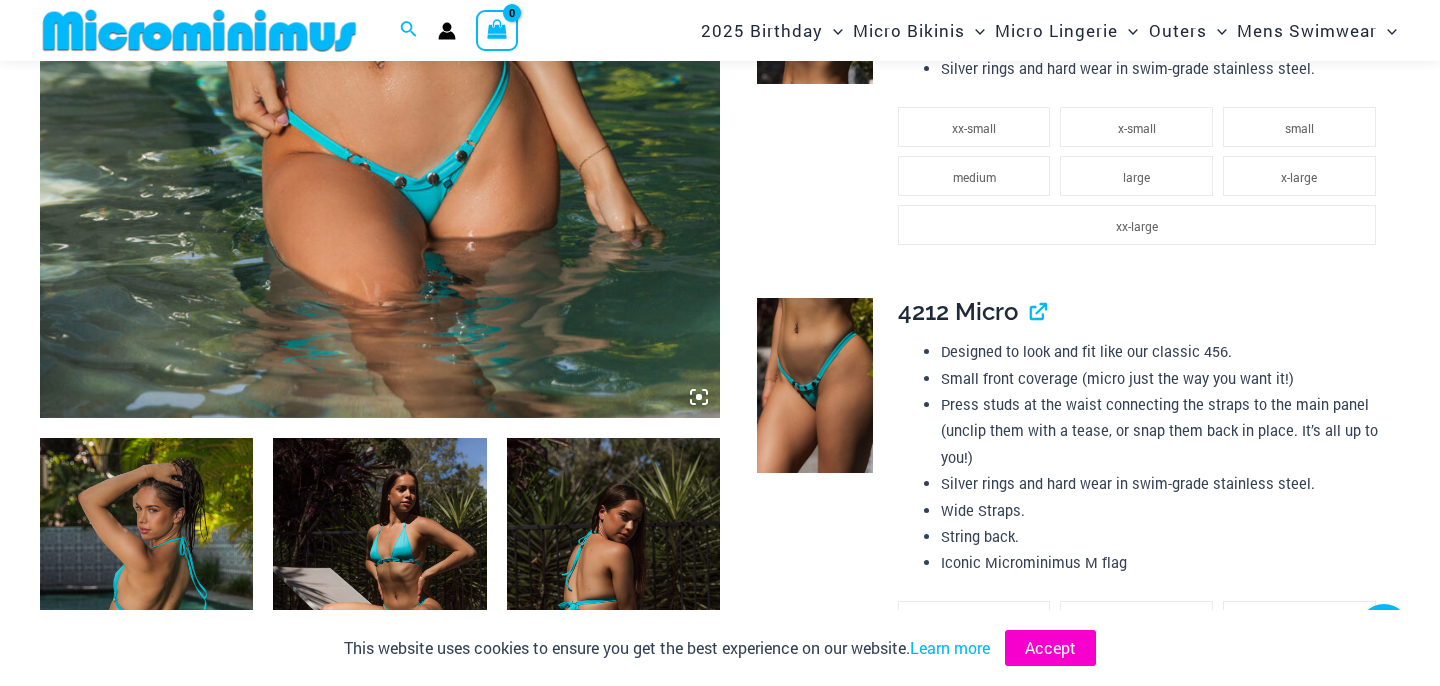 click on "Accept" at bounding box center (1050, 648) 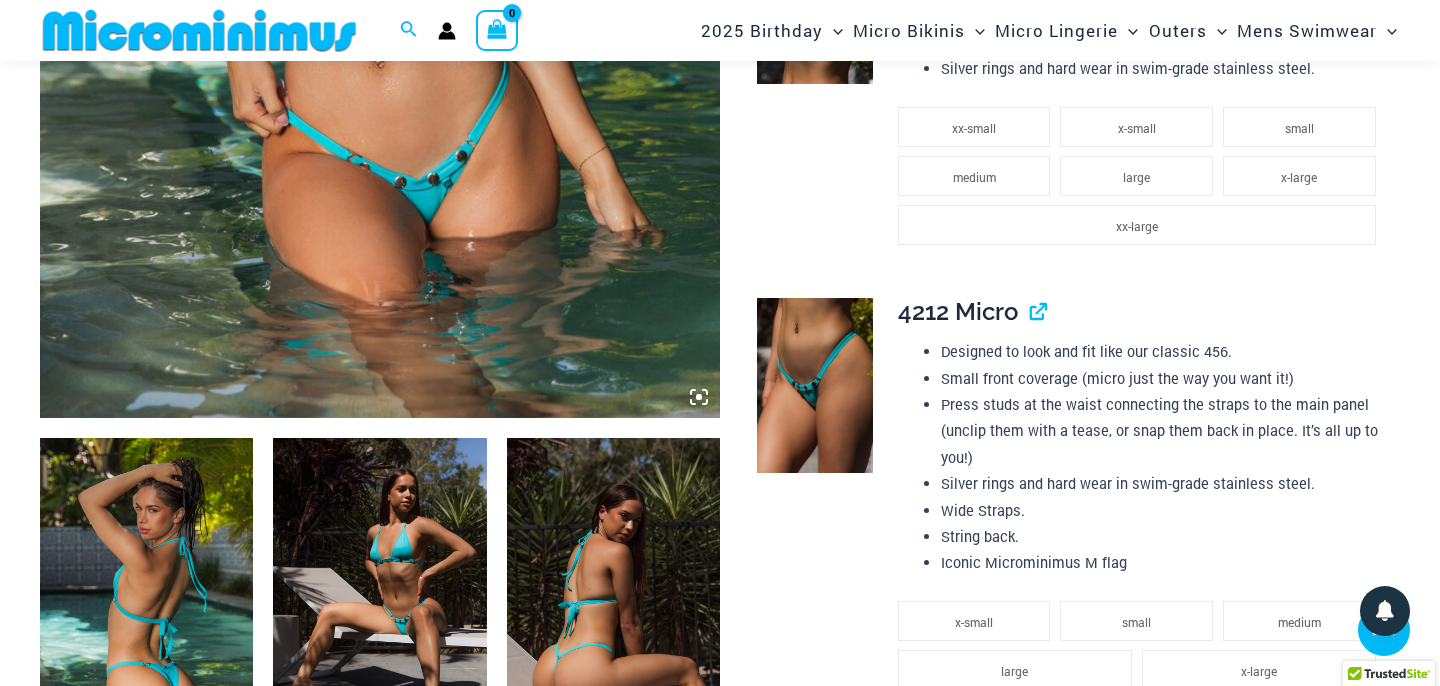 click at bounding box center [146, 598] 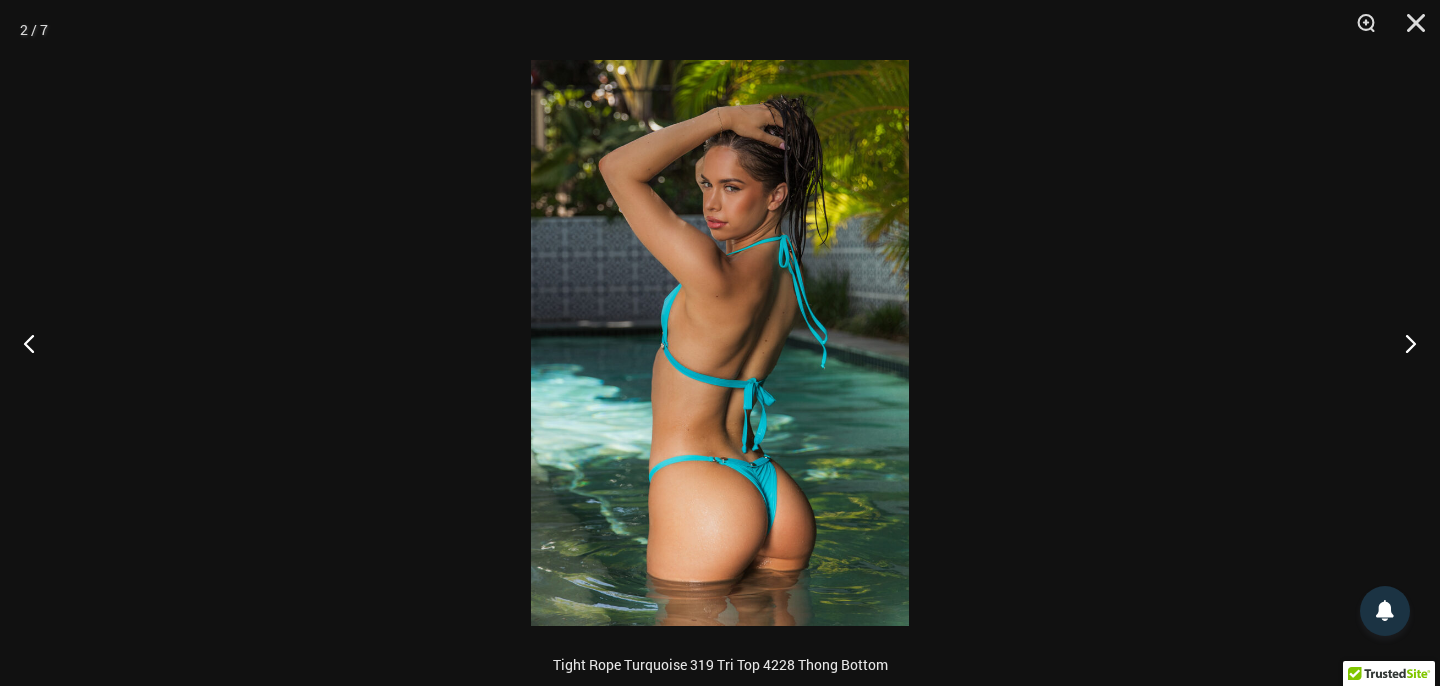 click at bounding box center (720, 343) 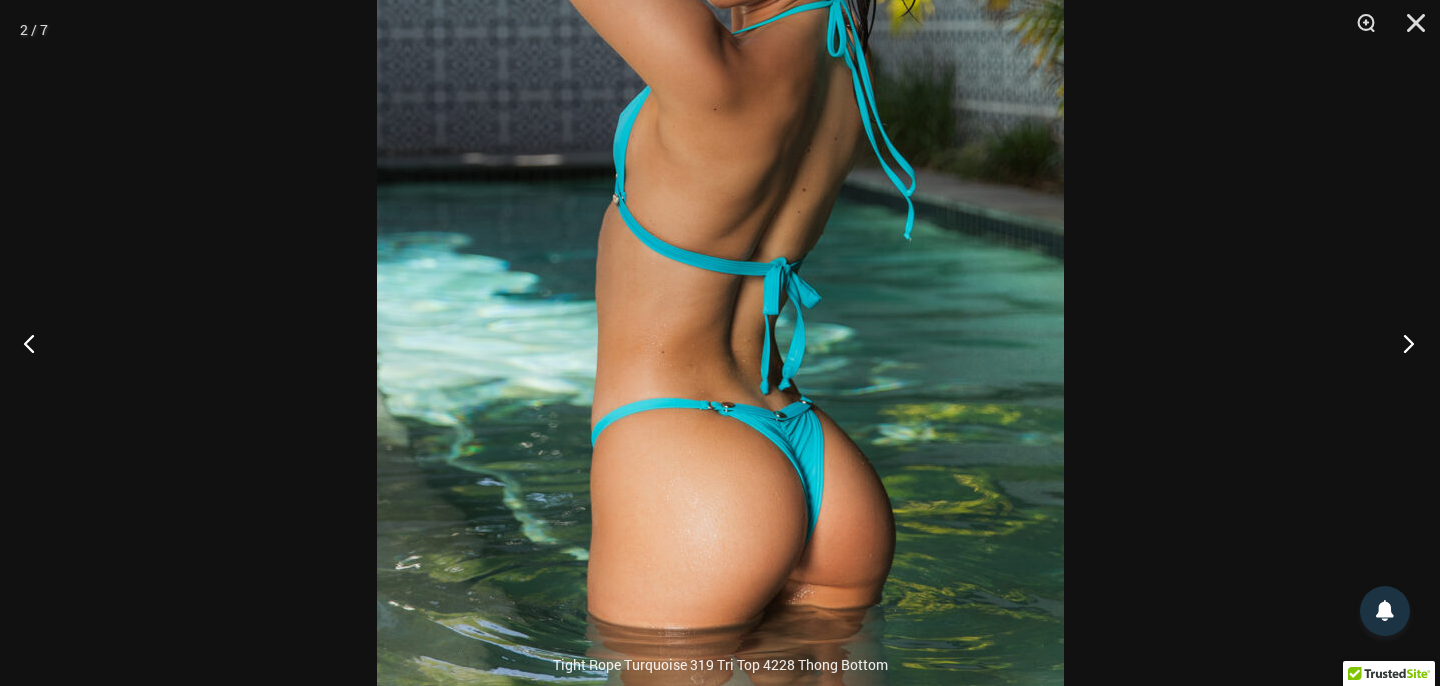 click at bounding box center [1402, 343] 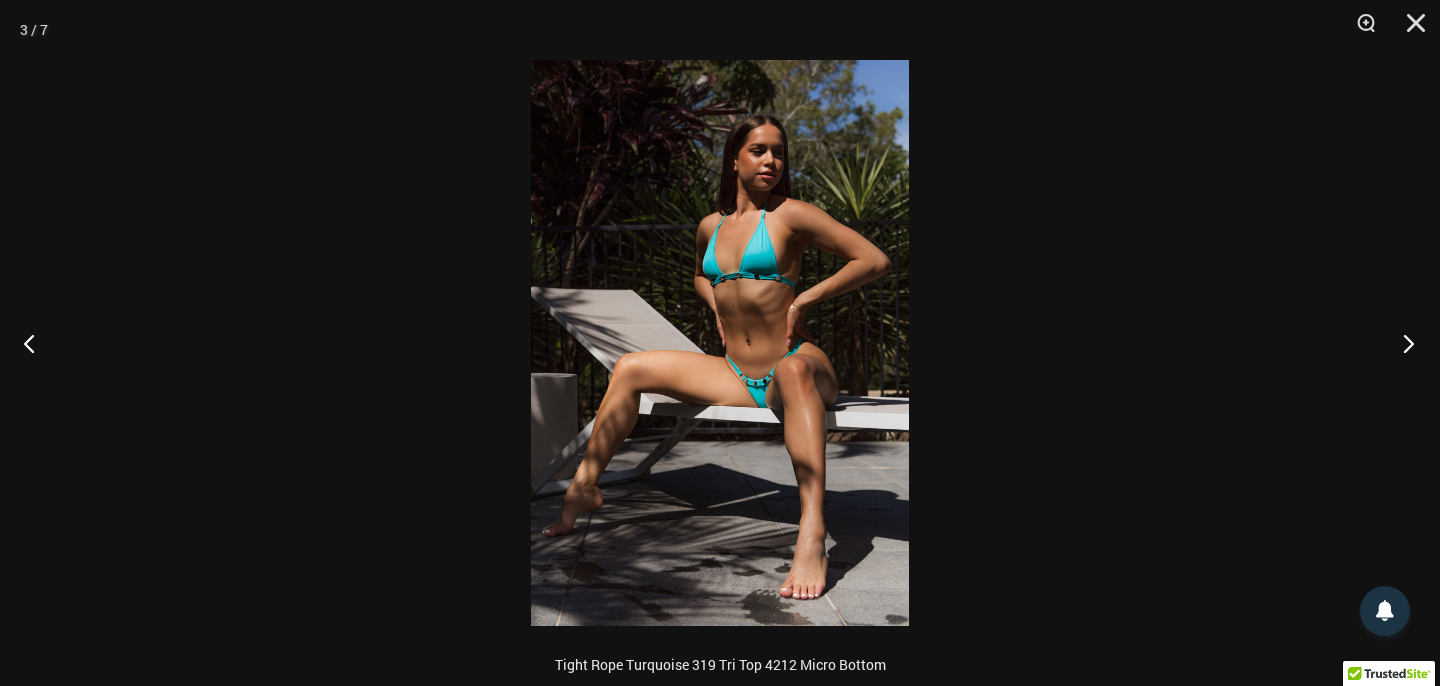 click at bounding box center [1402, 343] 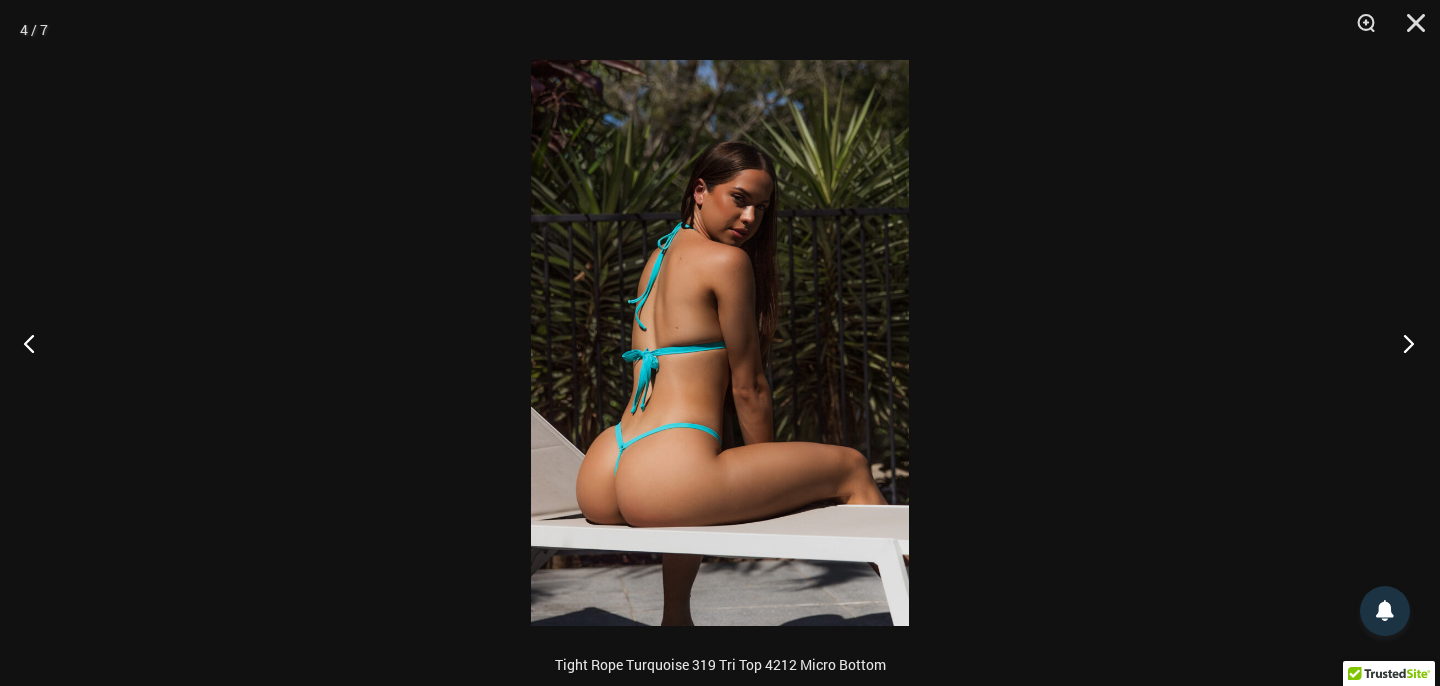 click at bounding box center (1402, 343) 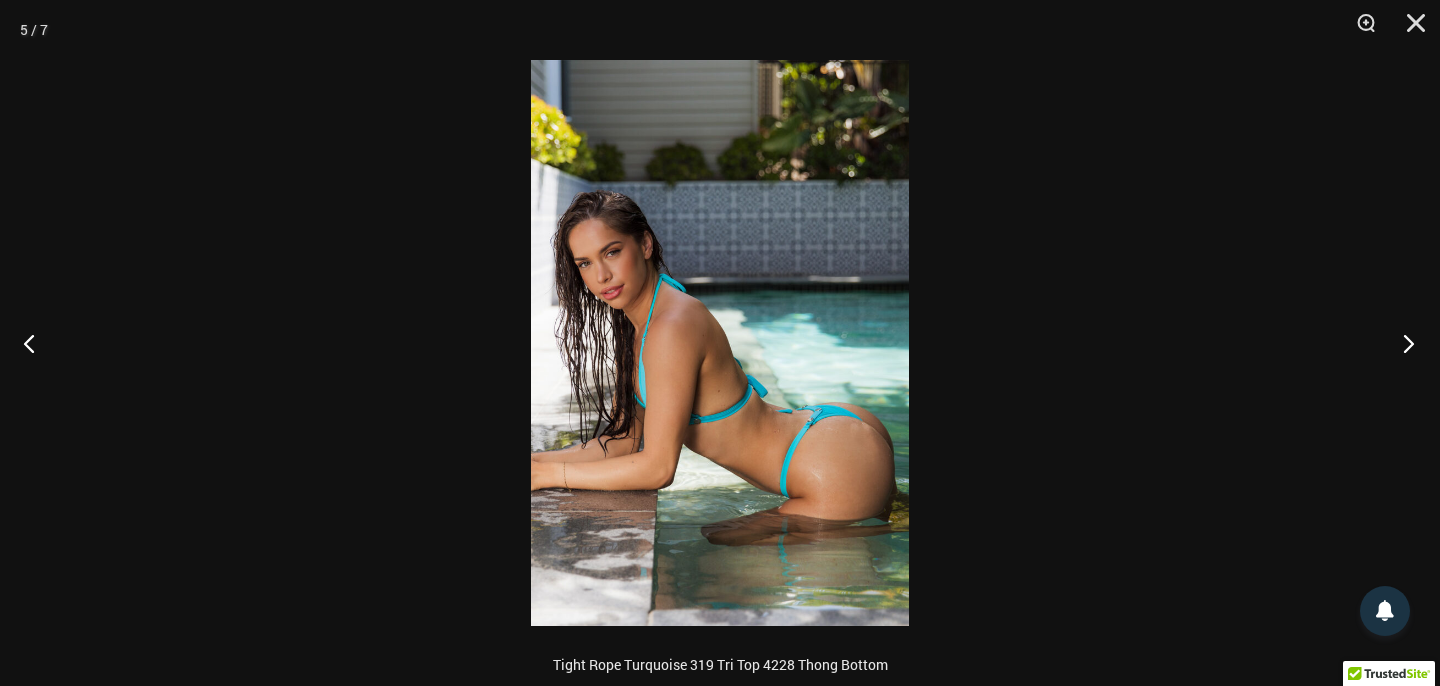 click at bounding box center [1402, 343] 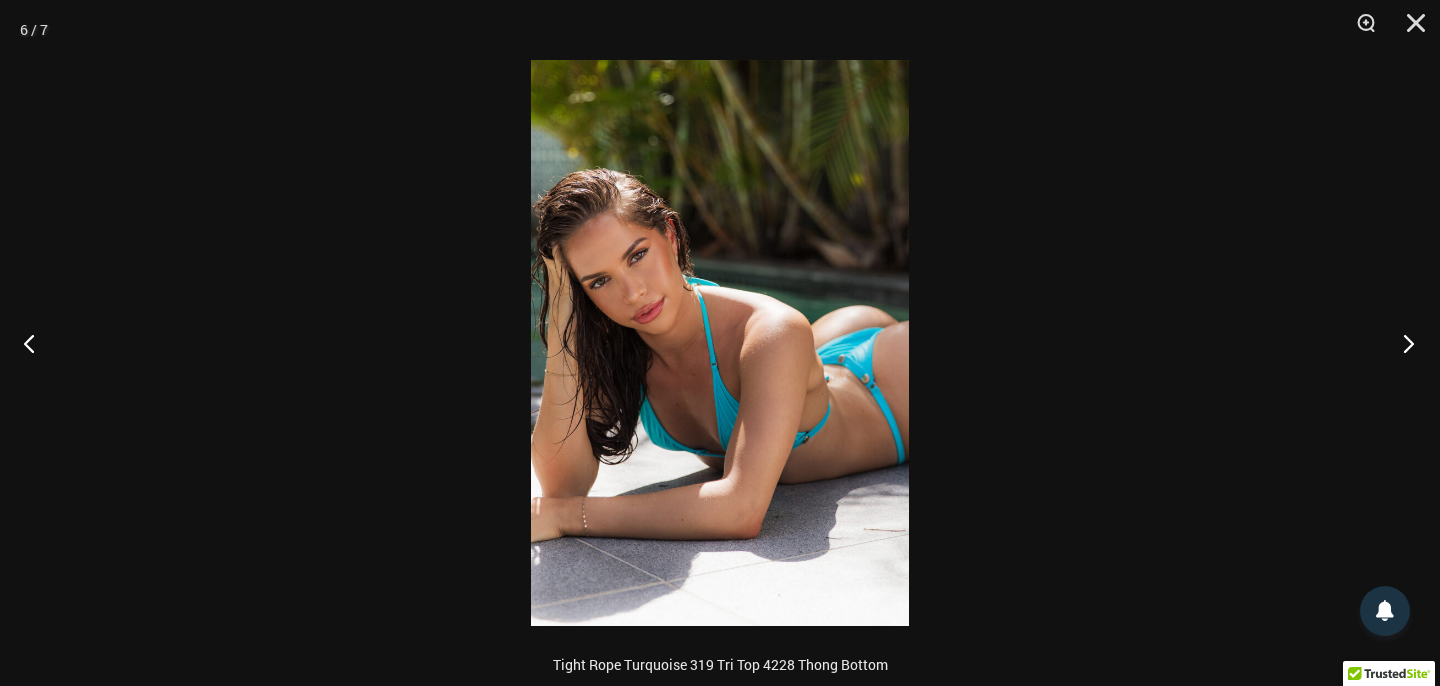 click at bounding box center [1402, 343] 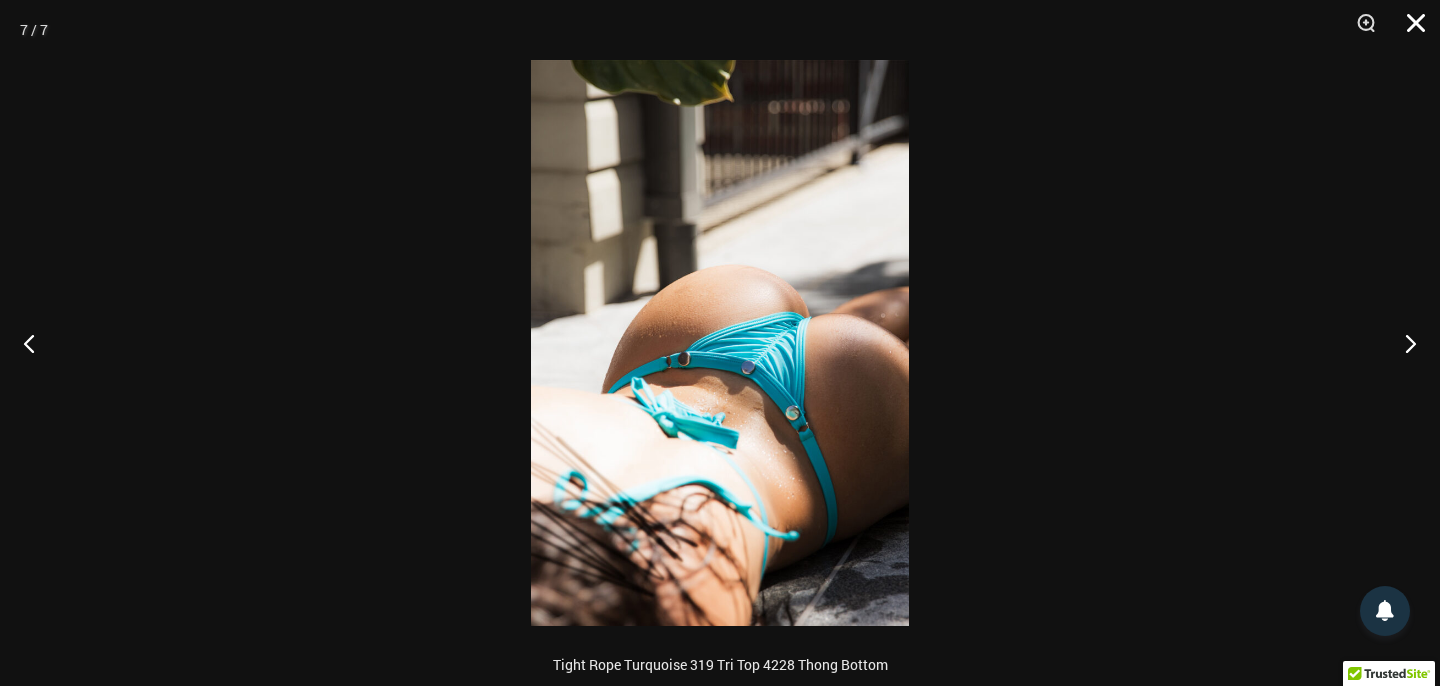 click at bounding box center [1409, 30] 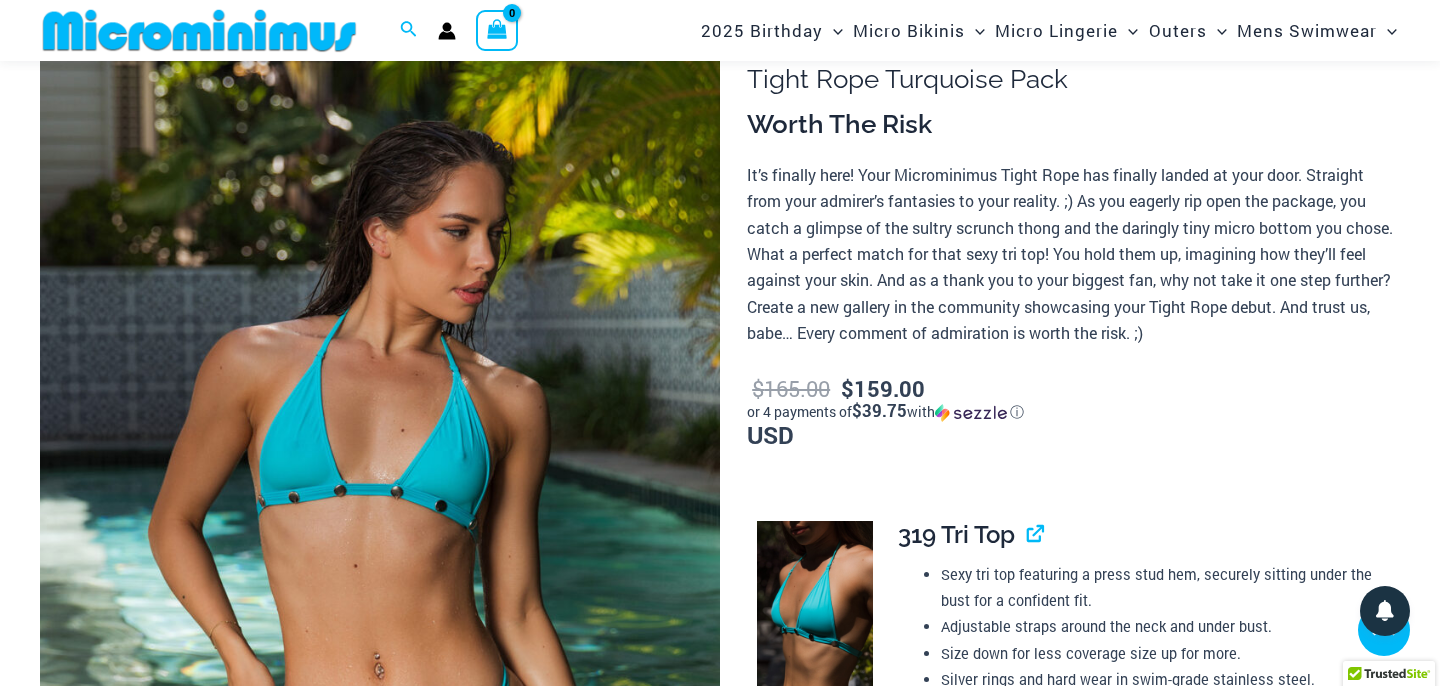 scroll, scrollTop: 0, scrollLeft: 0, axis: both 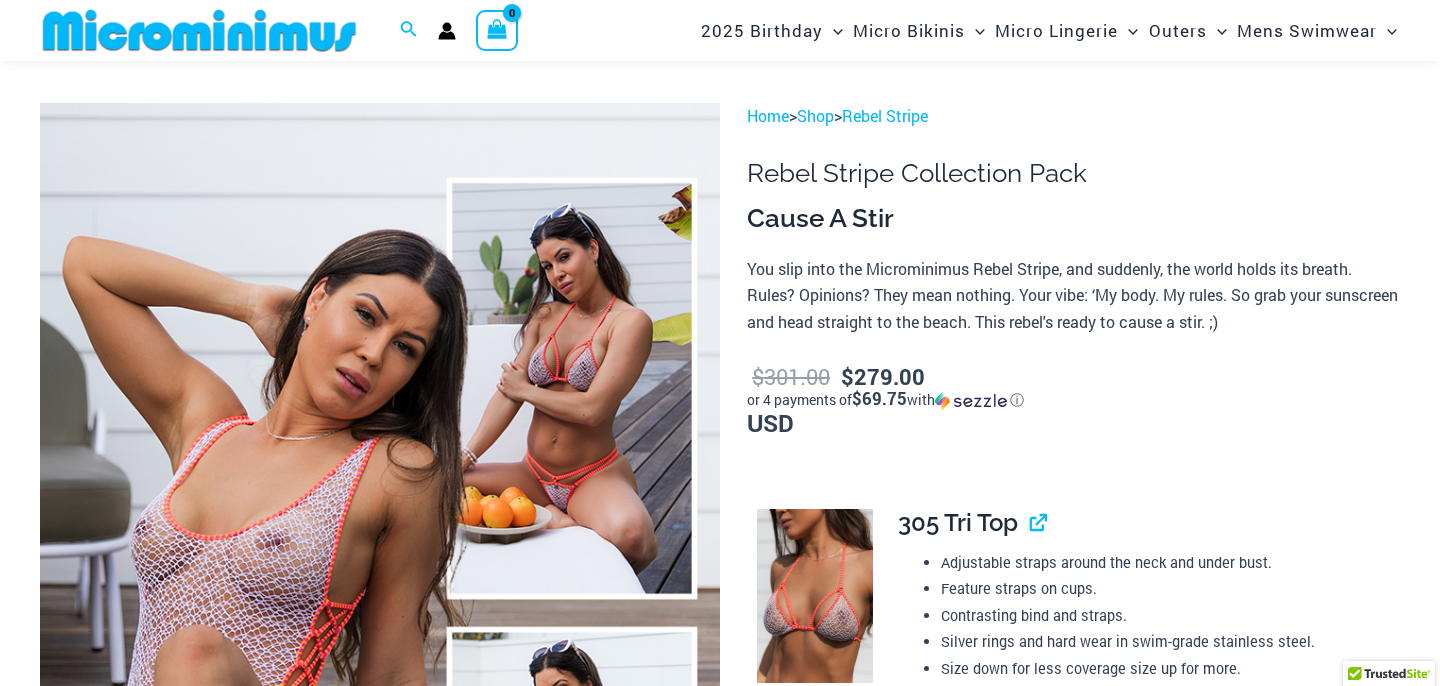 click at bounding box center [380, 613] 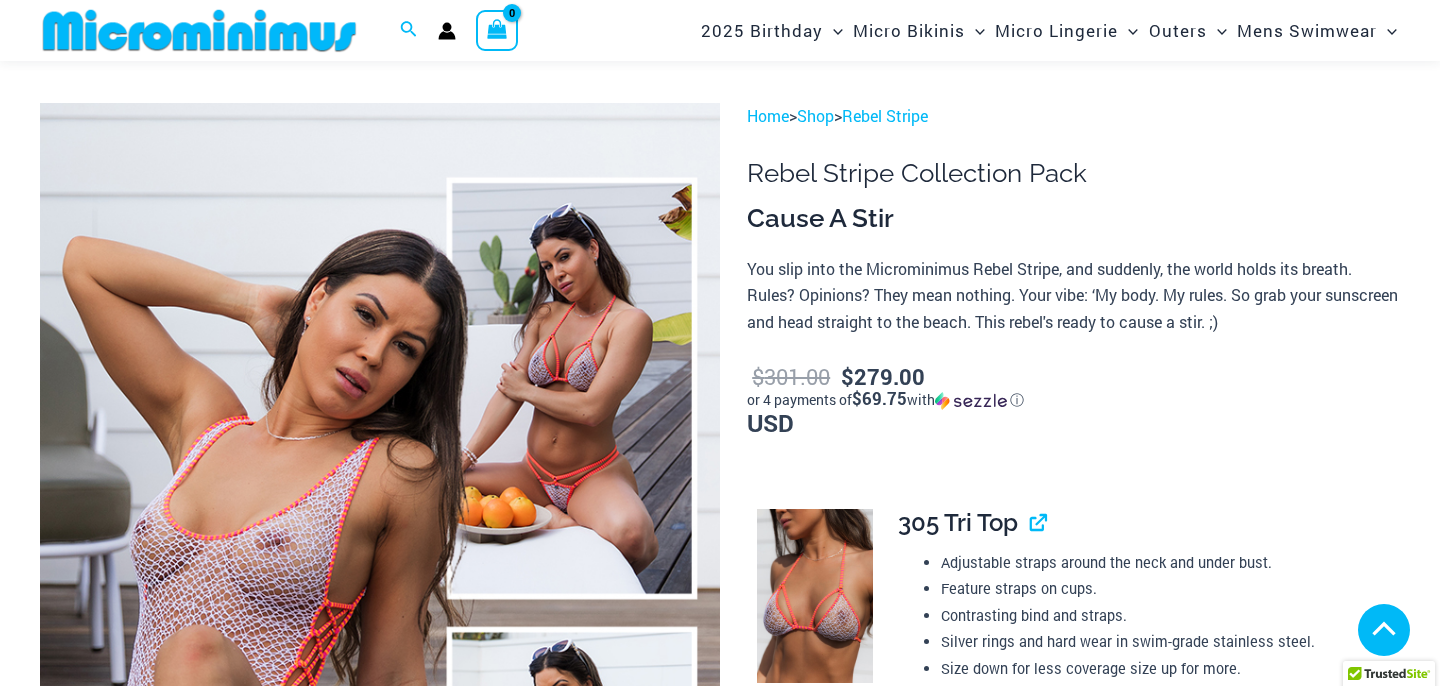 scroll, scrollTop: 894, scrollLeft: 0, axis: vertical 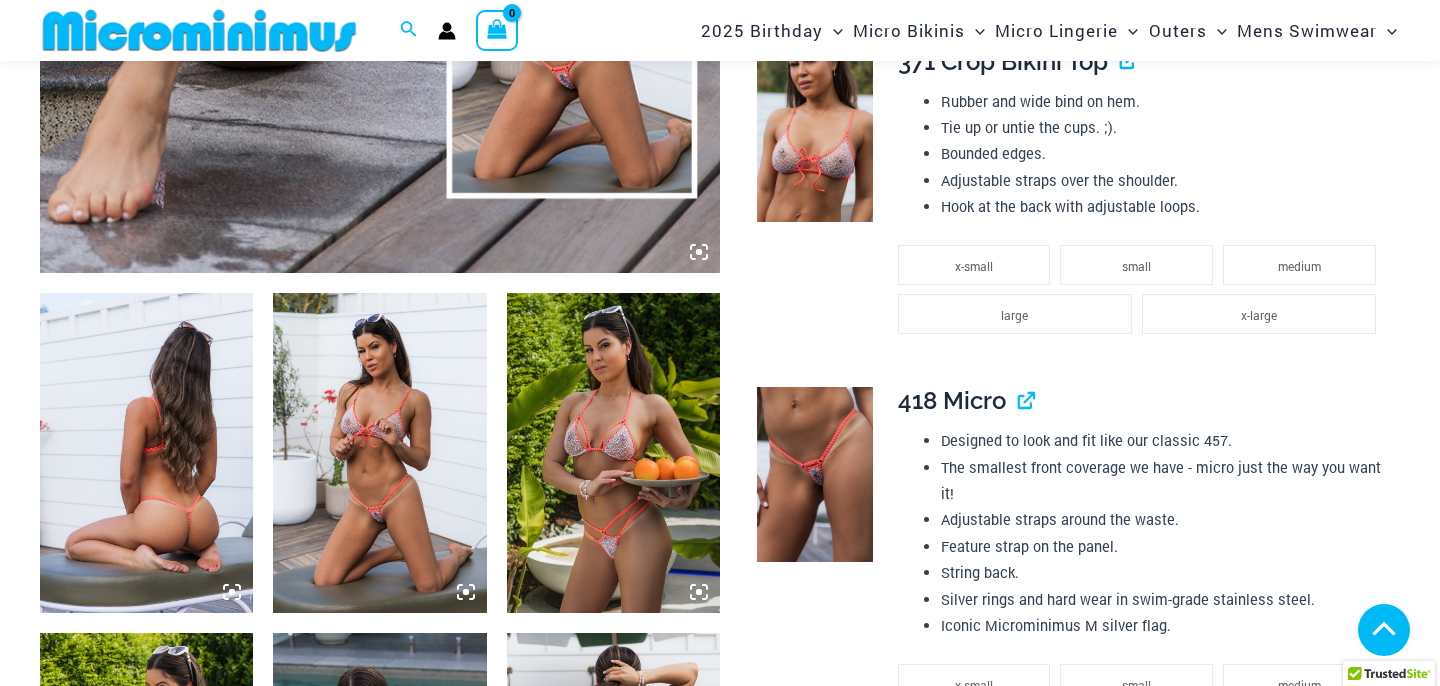 click at bounding box center [146, 453] 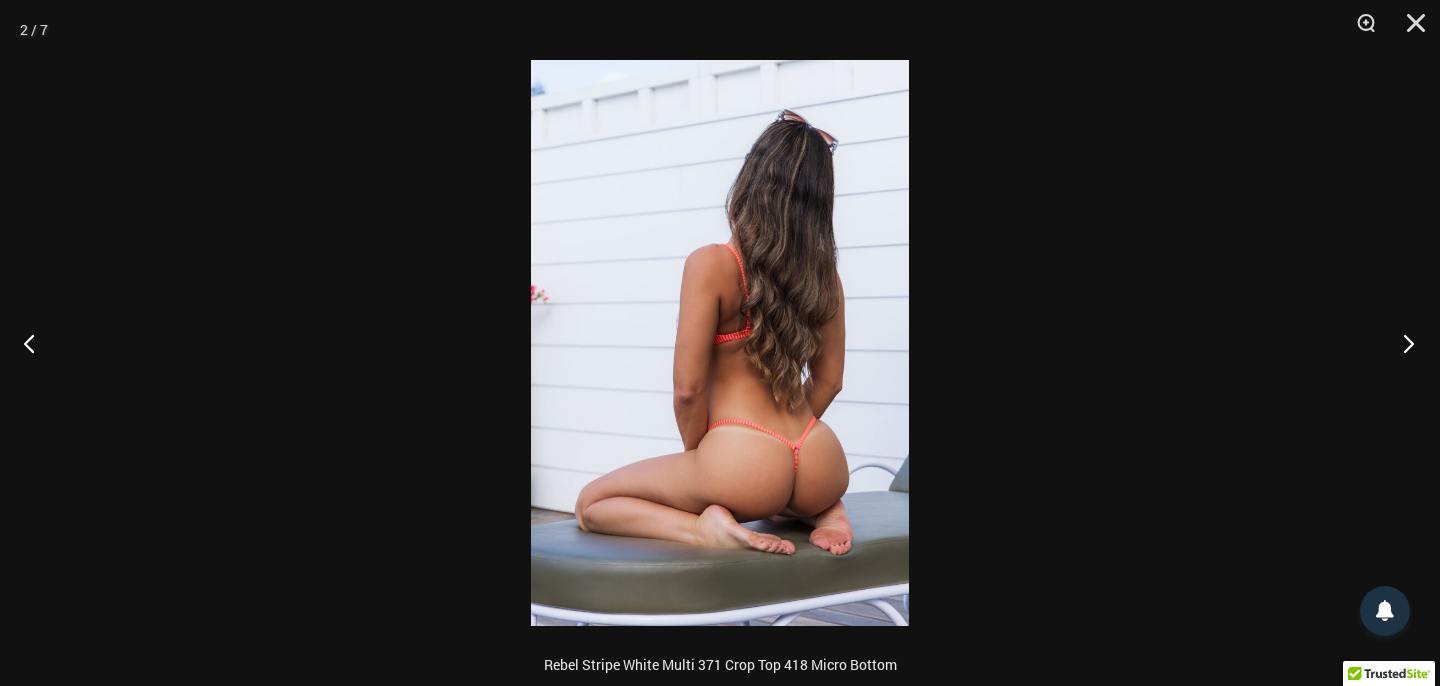 click at bounding box center [1402, 343] 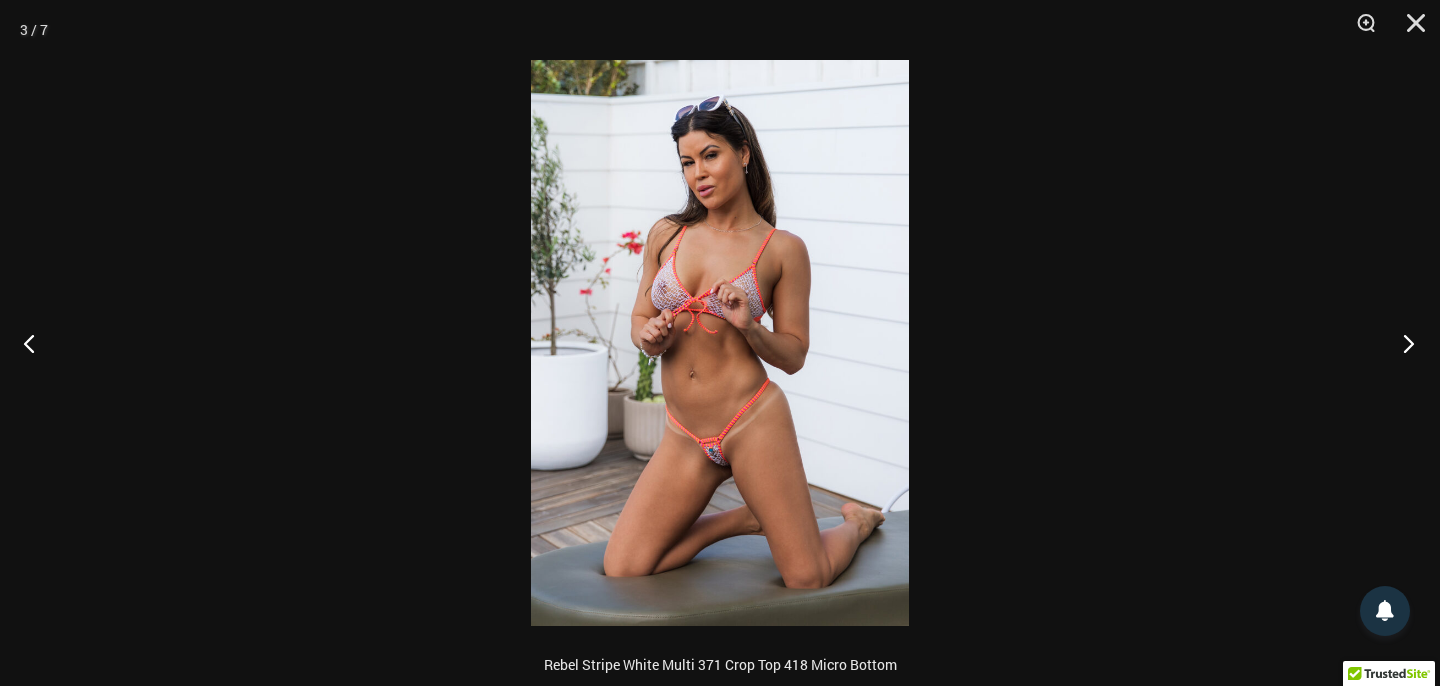 click at bounding box center [1402, 343] 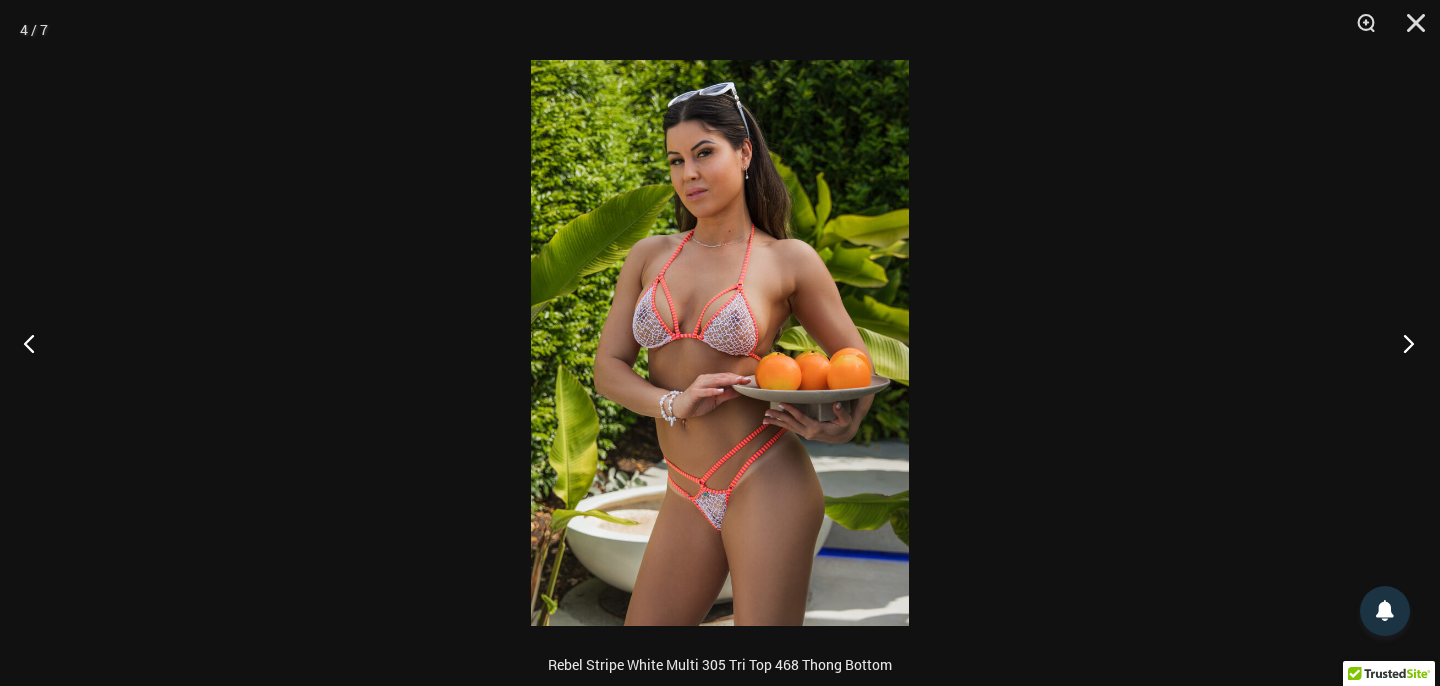 click at bounding box center [1402, 343] 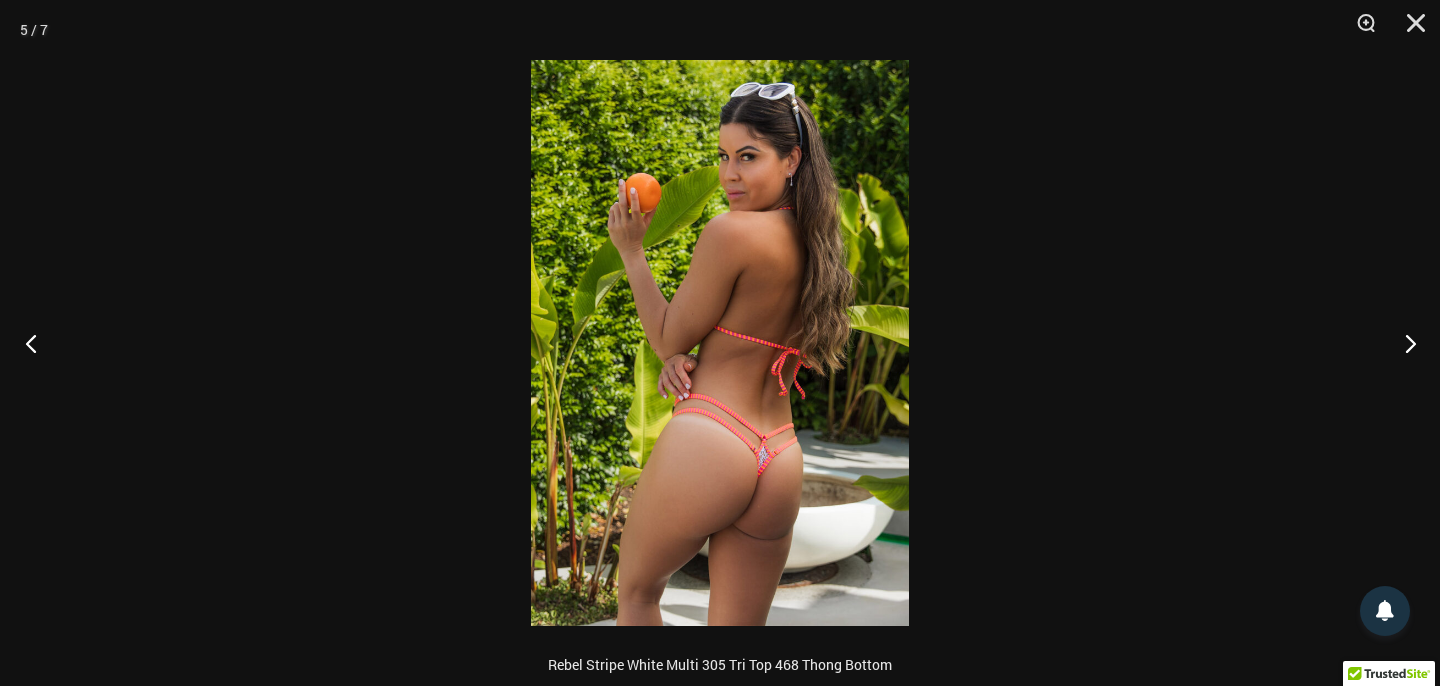 click at bounding box center (37, 343) 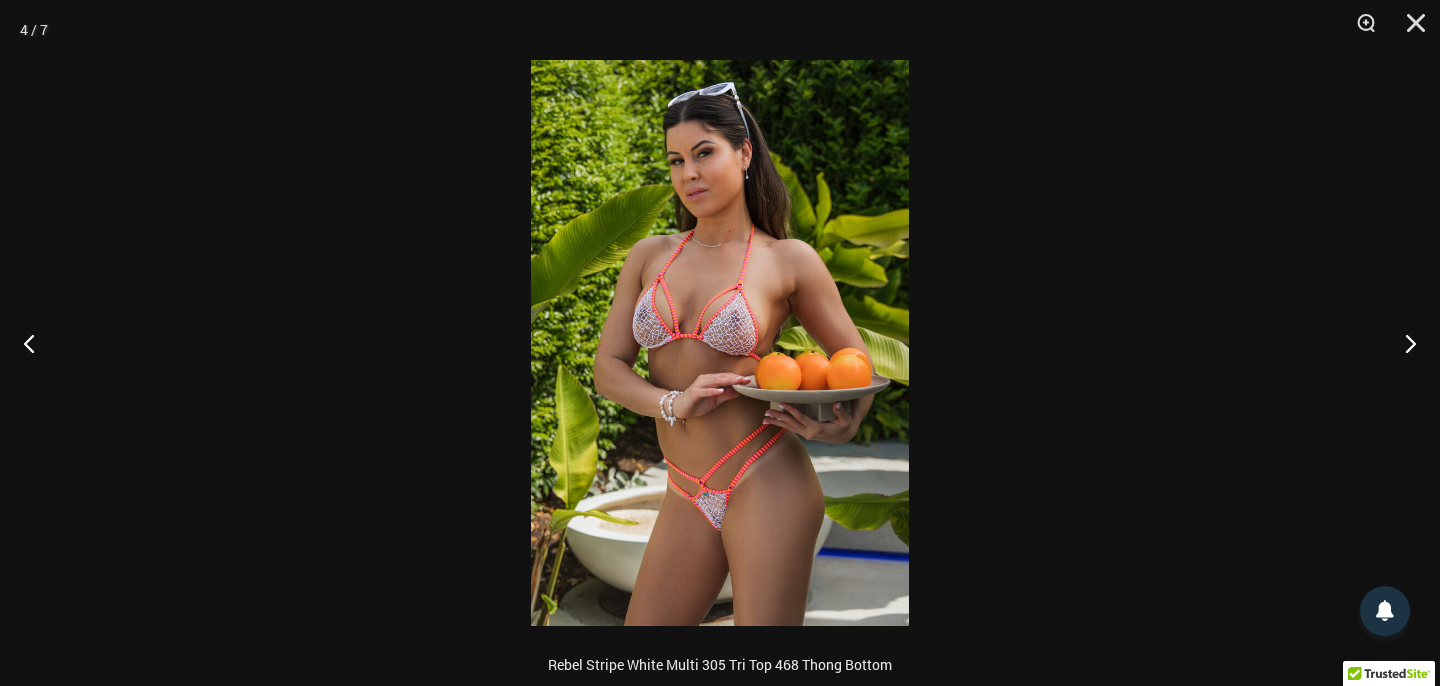 click at bounding box center (720, 343) 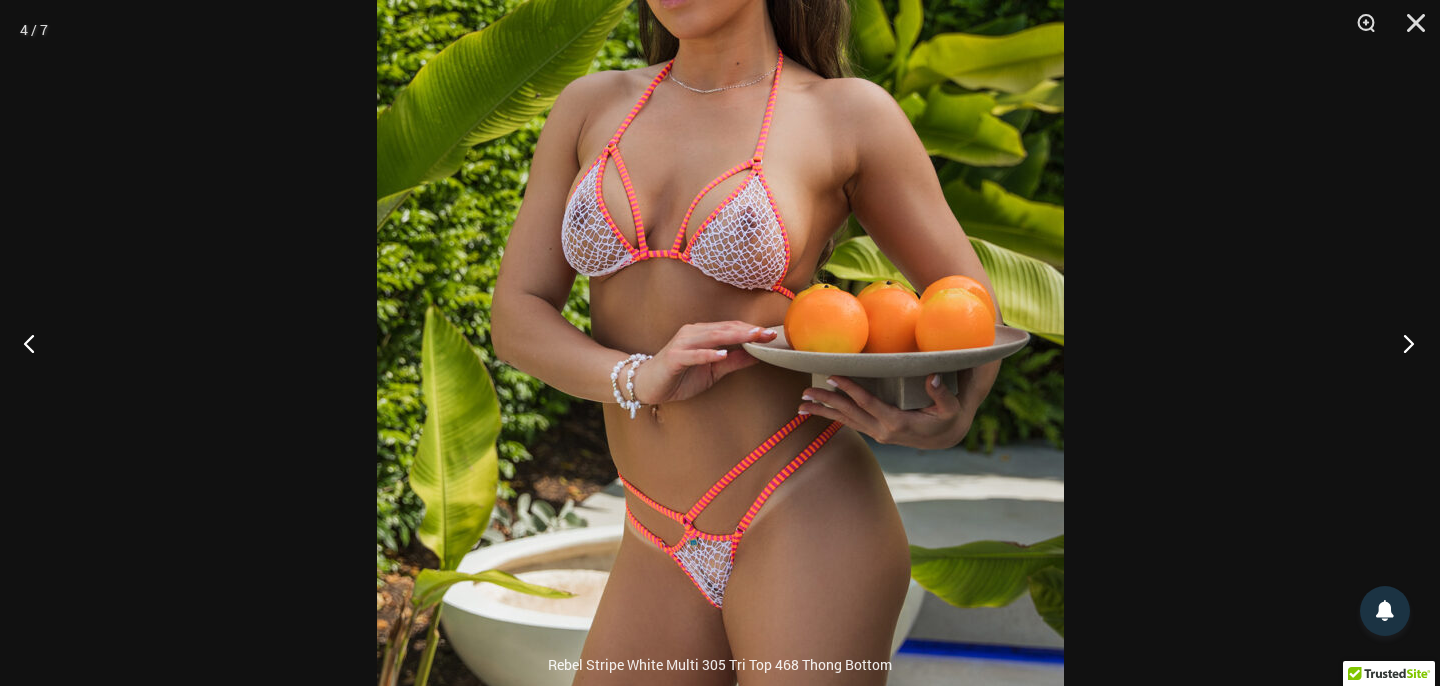click at bounding box center [1402, 343] 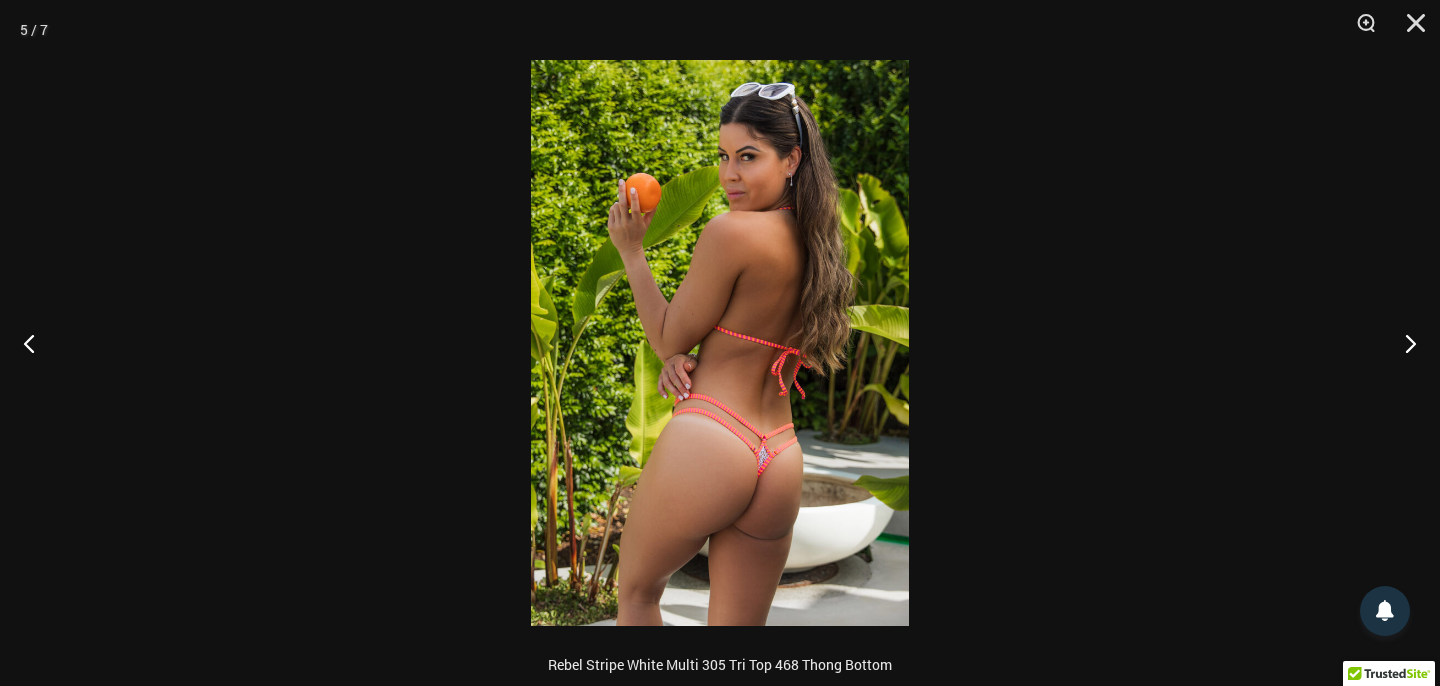 click at bounding box center [720, 343] 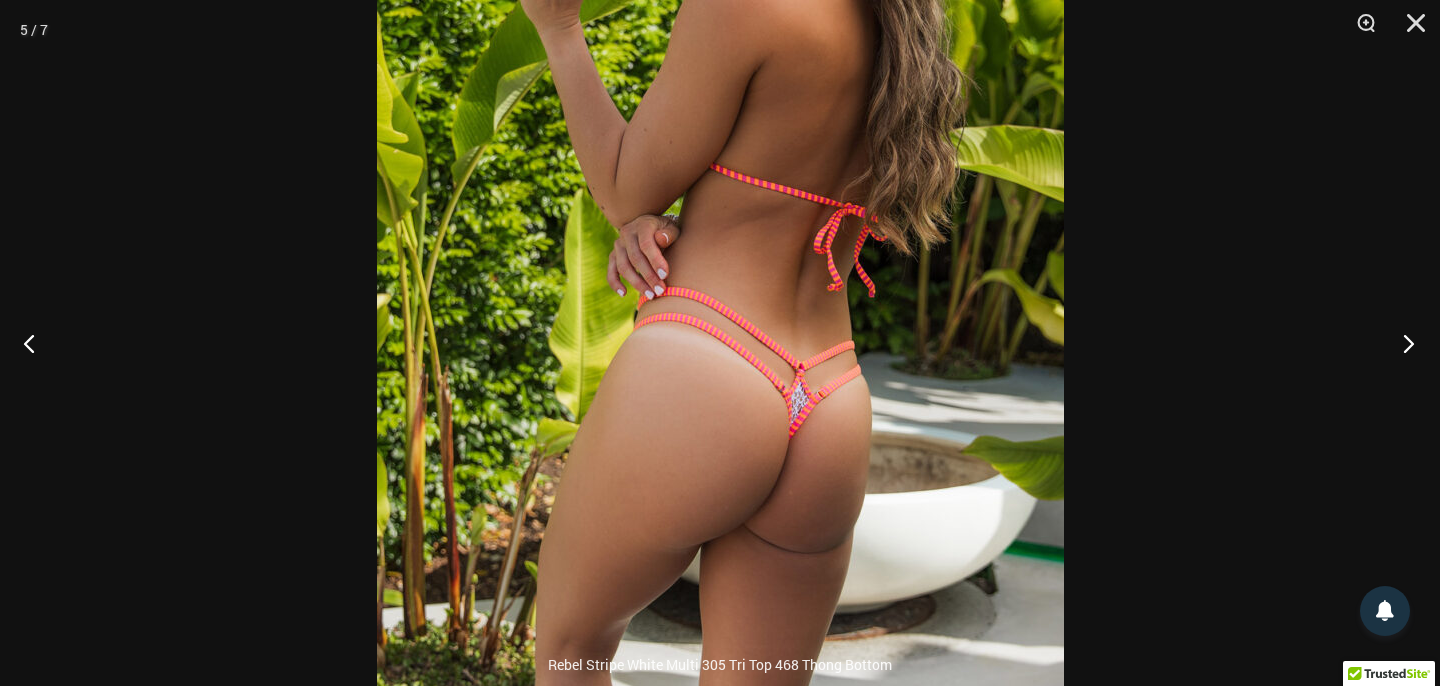 click at bounding box center (1402, 343) 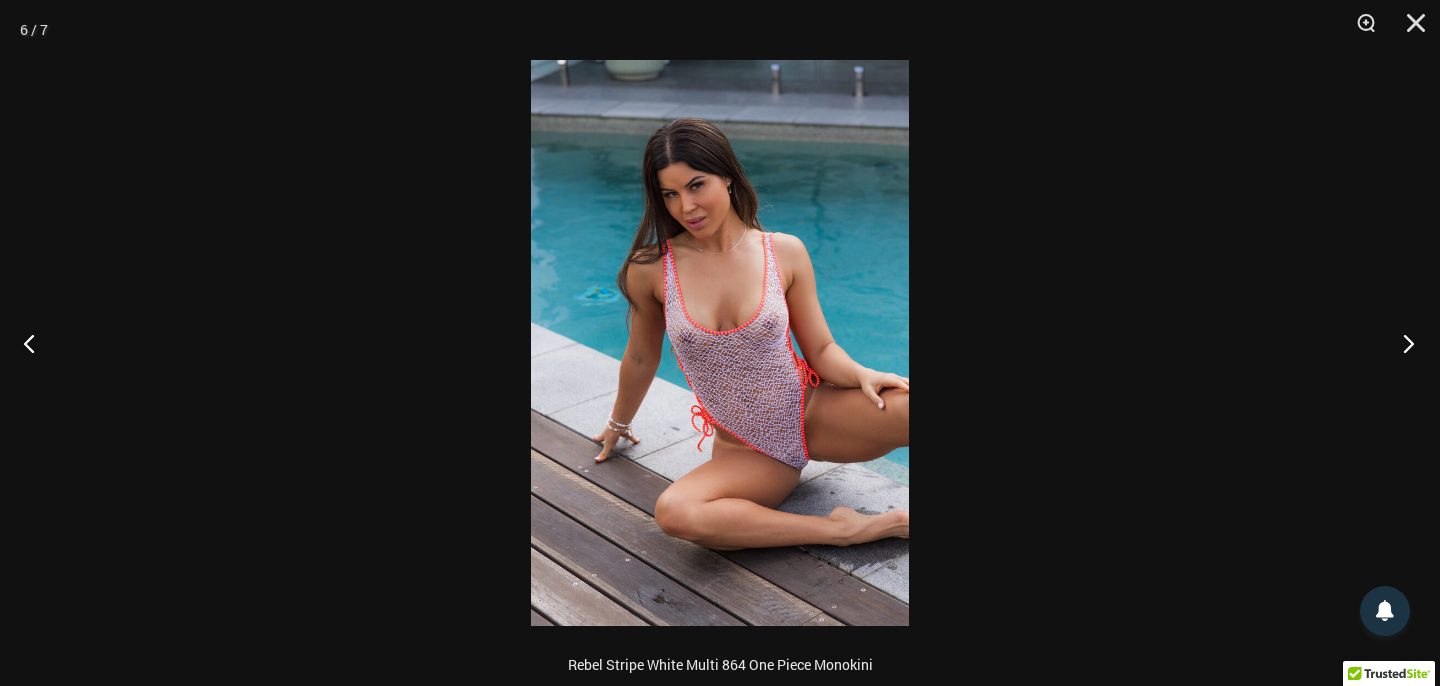 click at bounding box center [1402, 343] 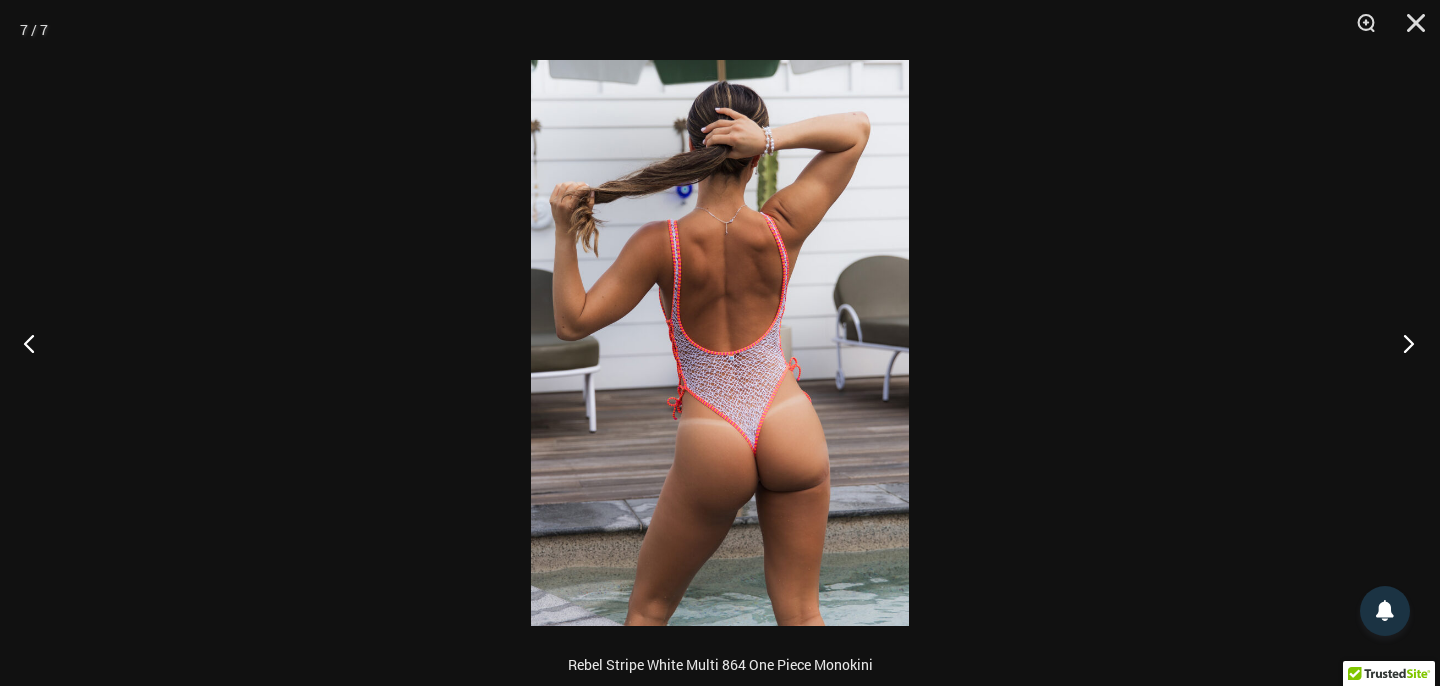 click at bounding box center (1402, 343) 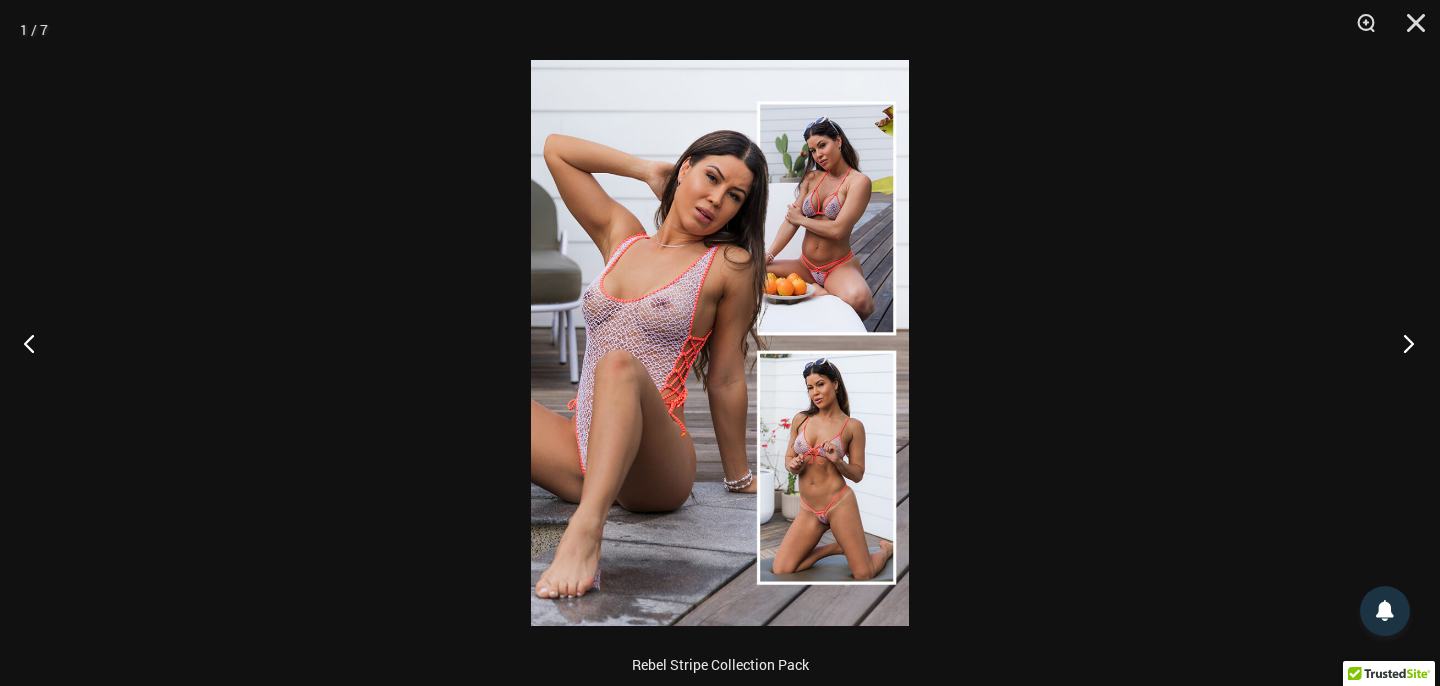 click at bounding box center (1402, 343) 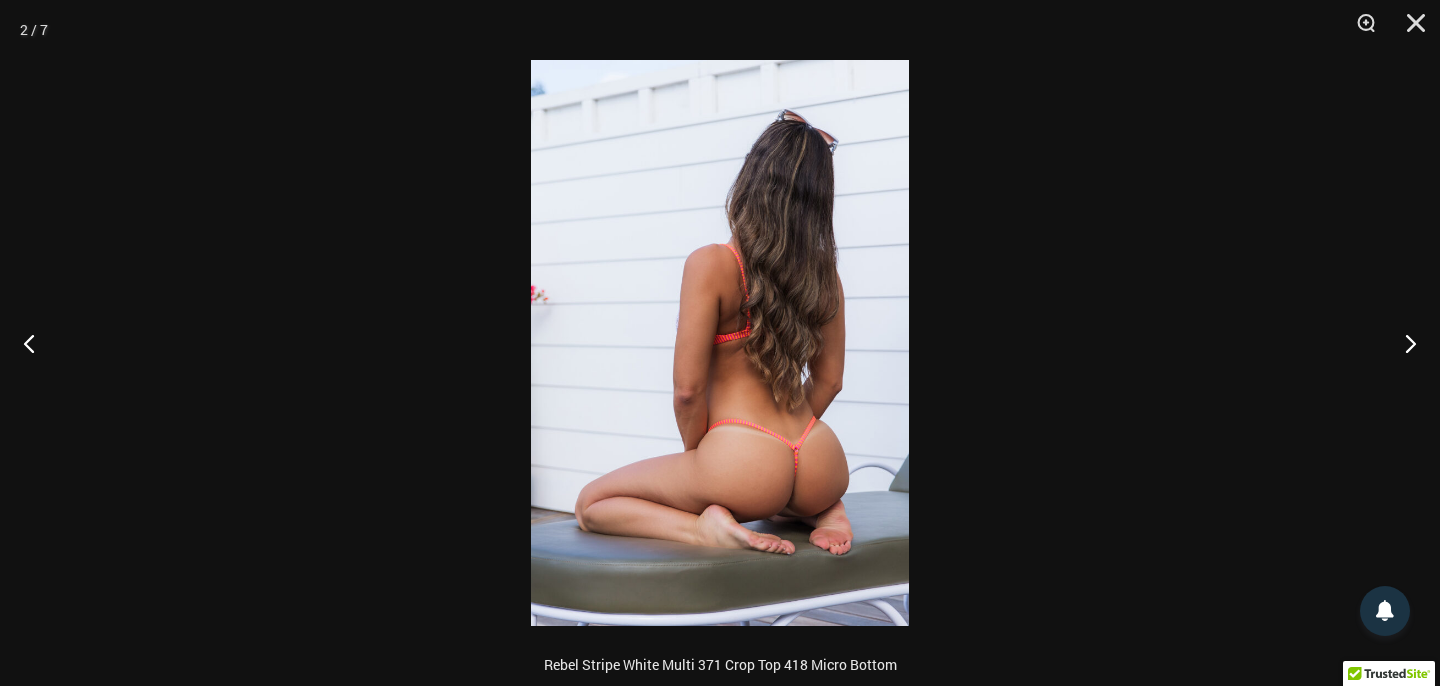 scroll, scrollTop: 294, scrollLeft: 0, axis: vertical 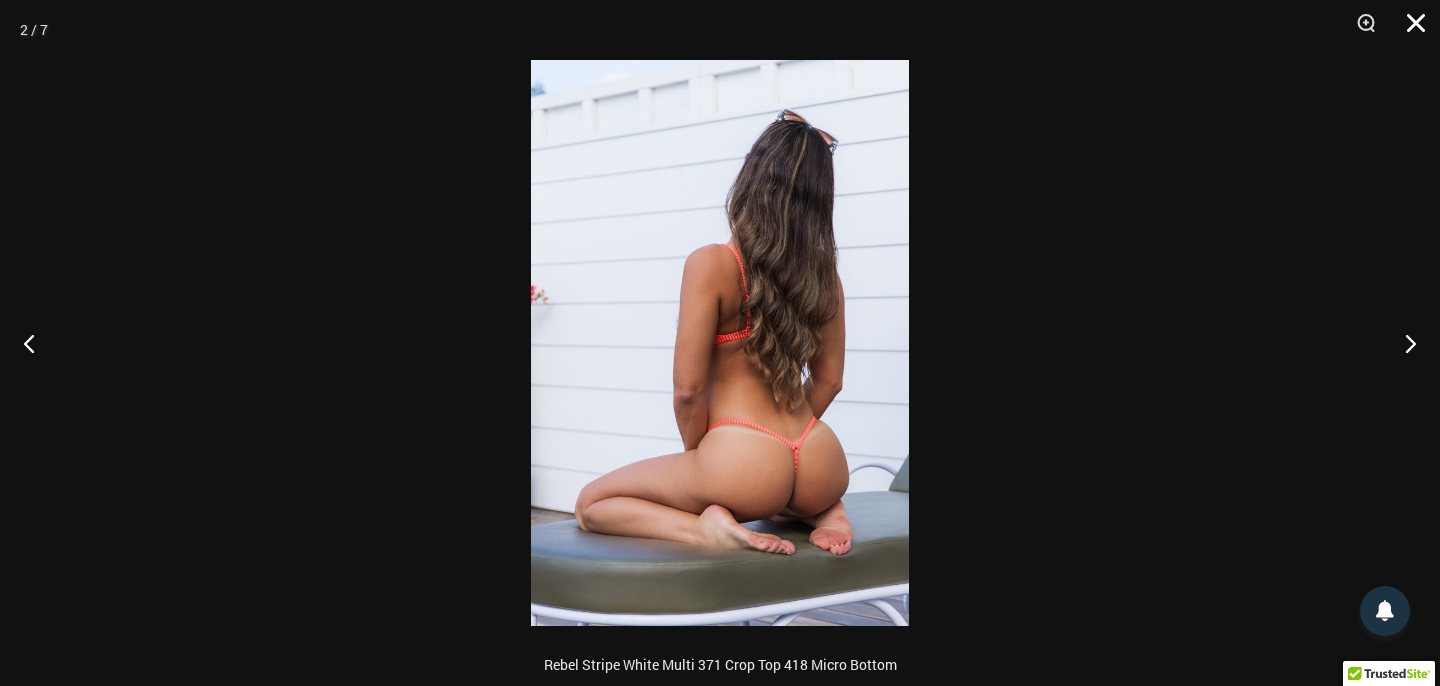 click at bounding box center [1409, 30] 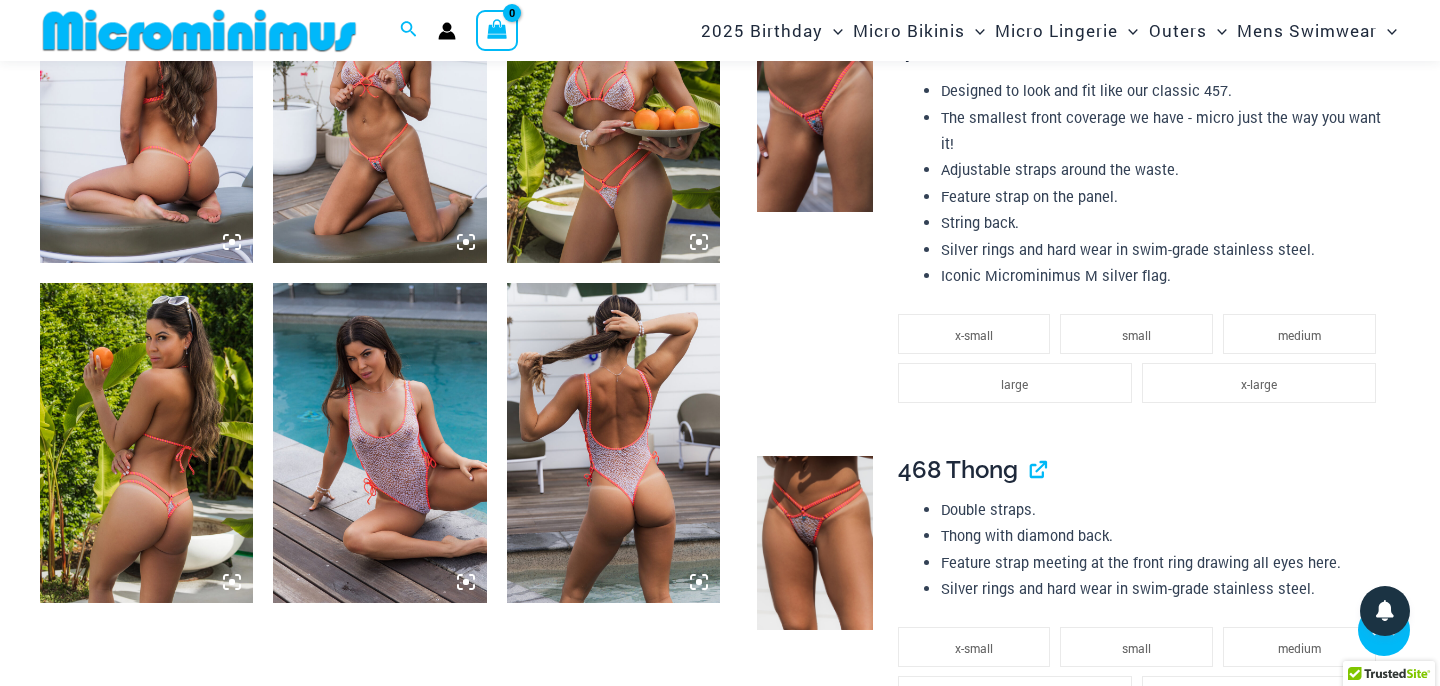 scroll, scrollTop: 1249, scrollLeft: 0, axis: vertical 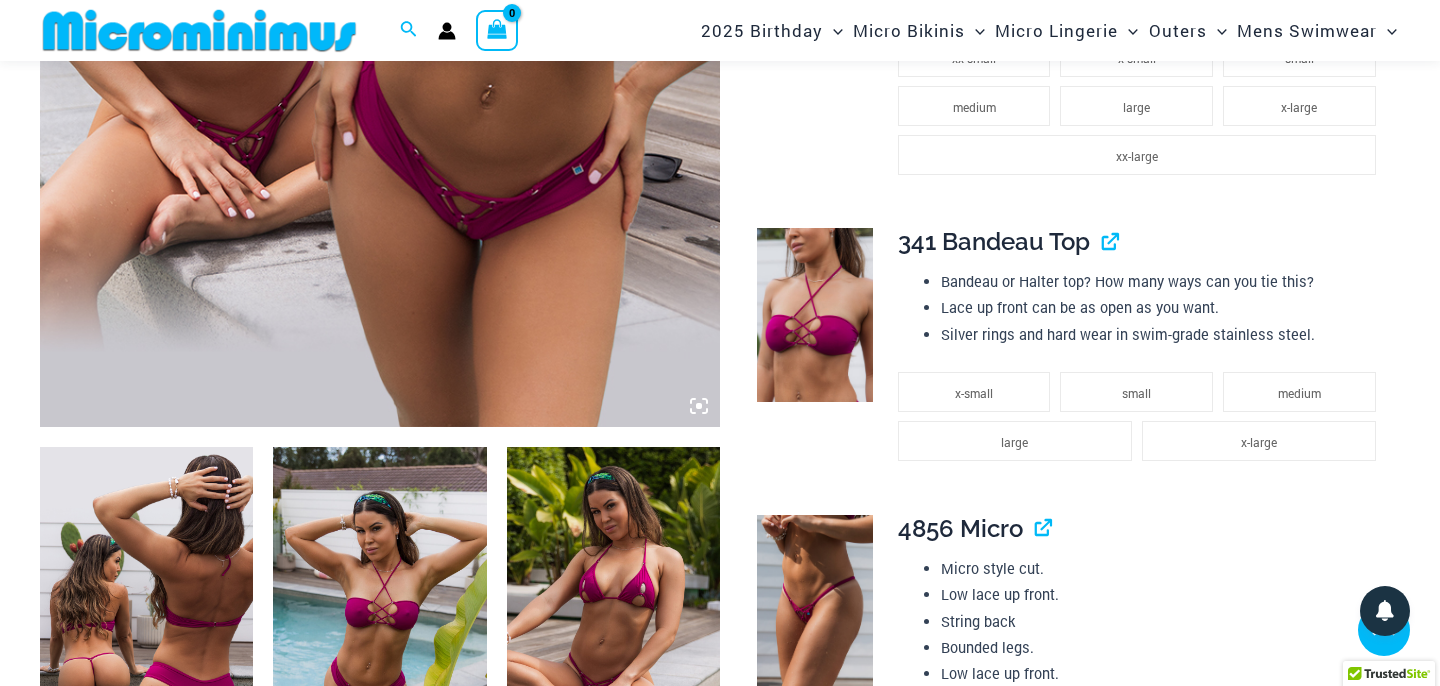 click at bounding box center [812, 357] 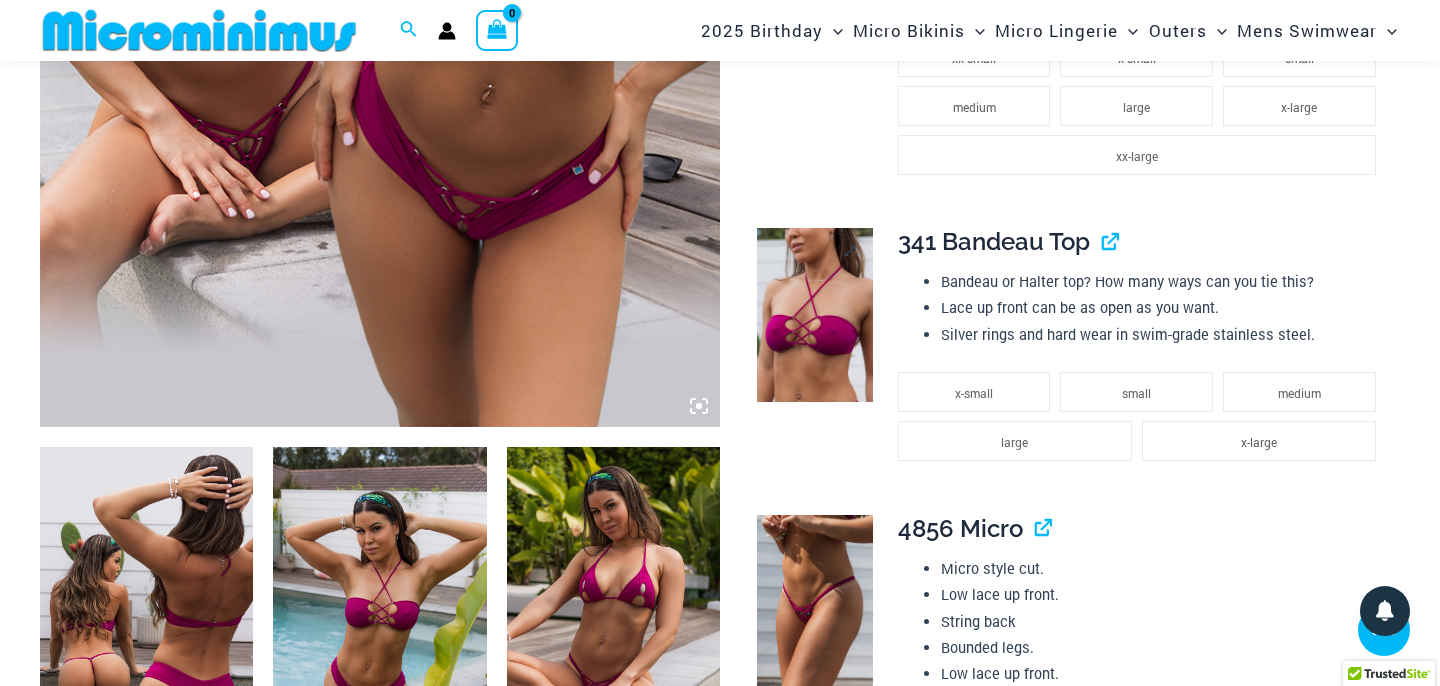 click at bounding box center (815, 315) 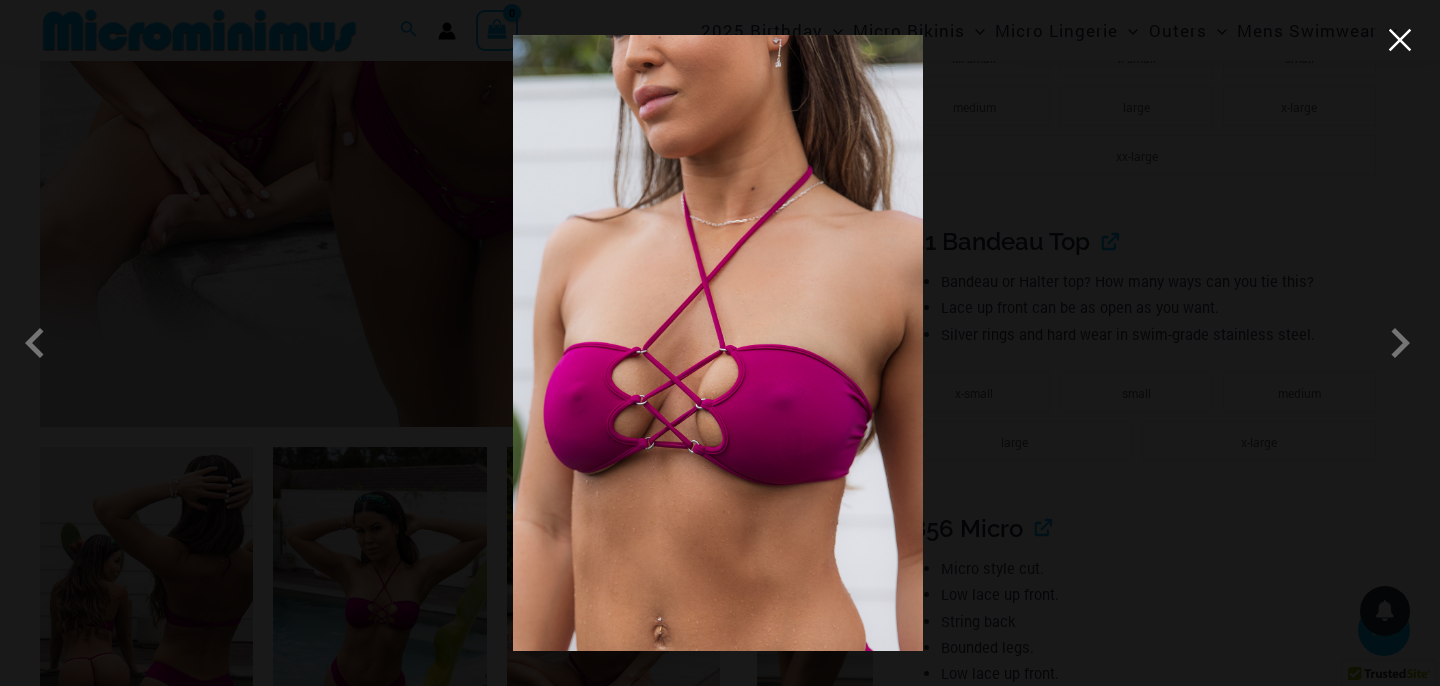 click at bounding box center [1400, 40] 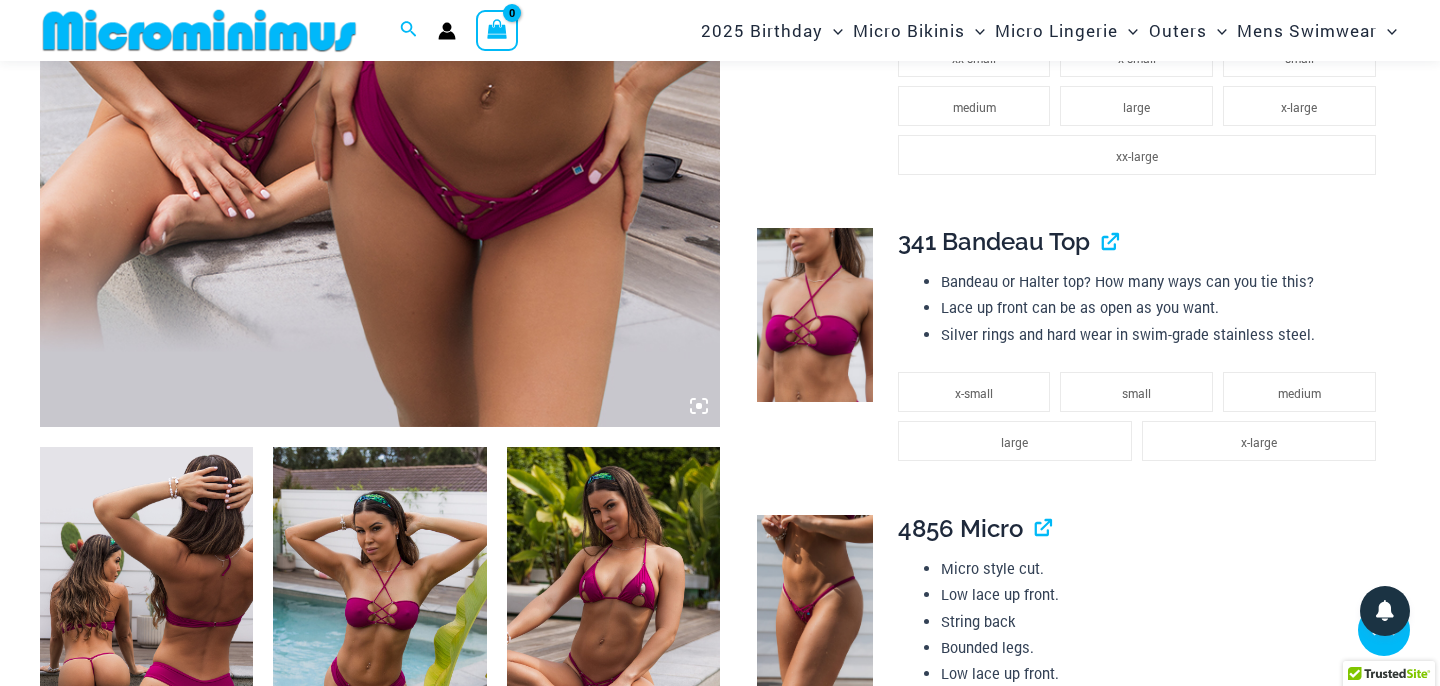 click at bounding box center (379, 607) 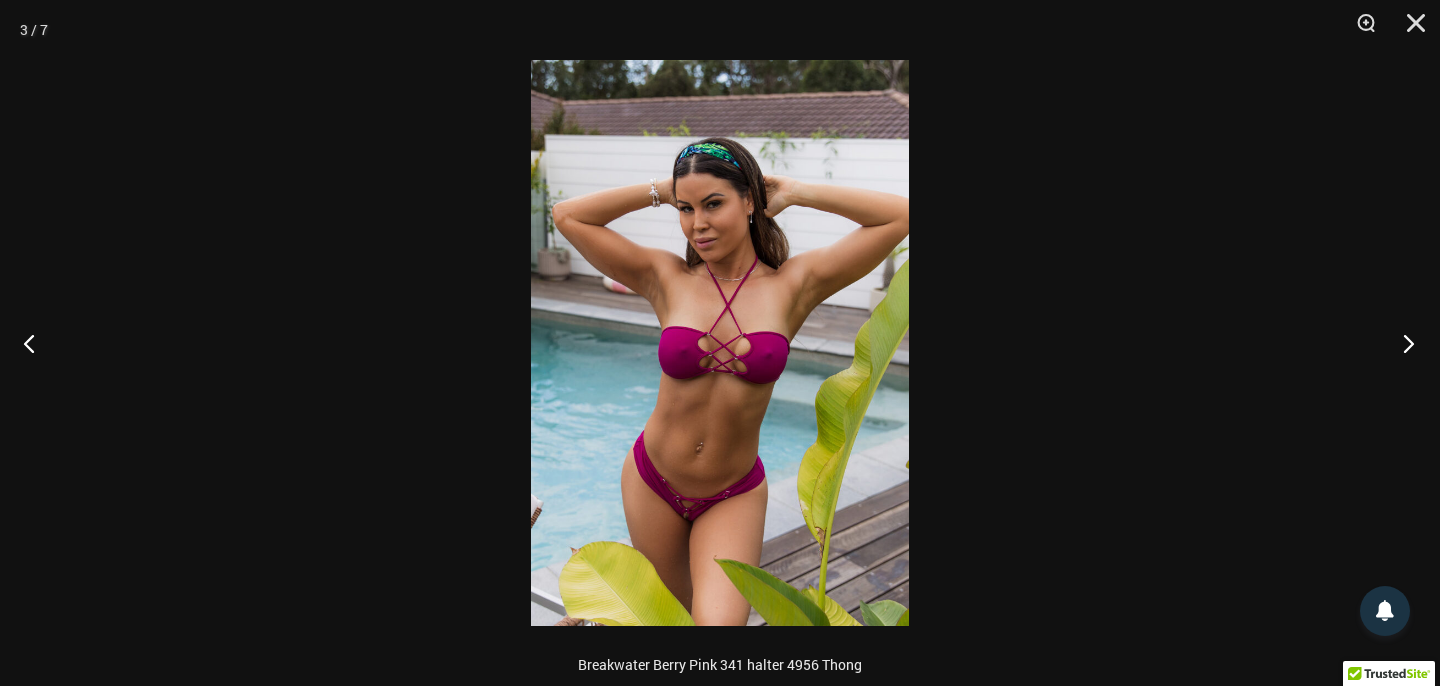 click at bounding box center [1402, 343] 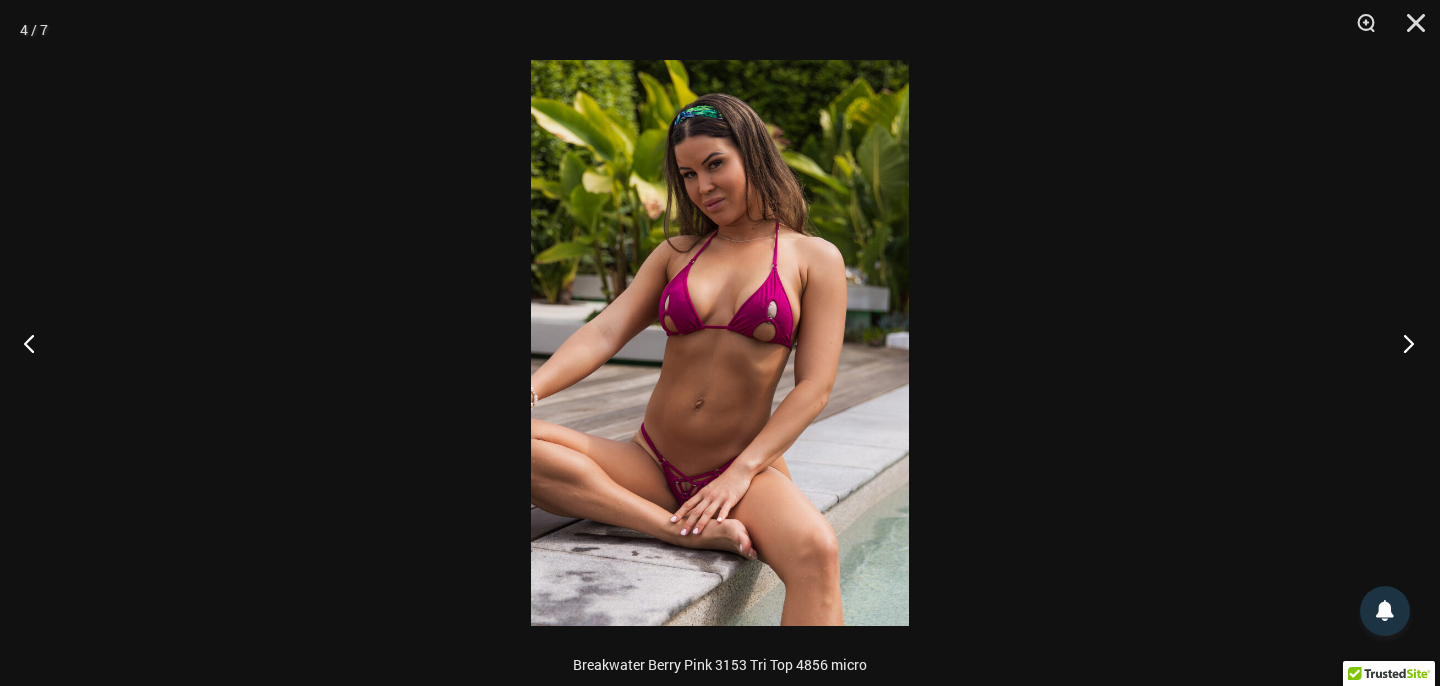 click at bounding box center [1402, 343] 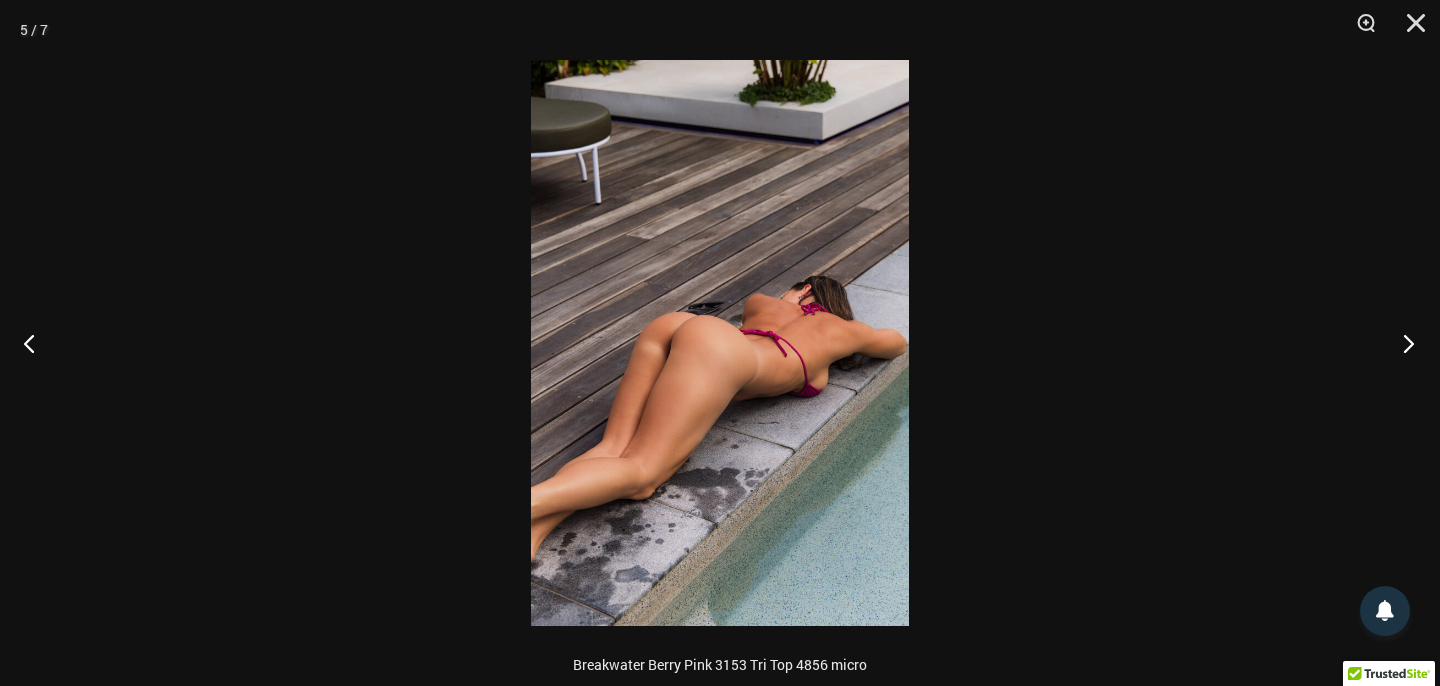 click at bounding box center [1402, 343] 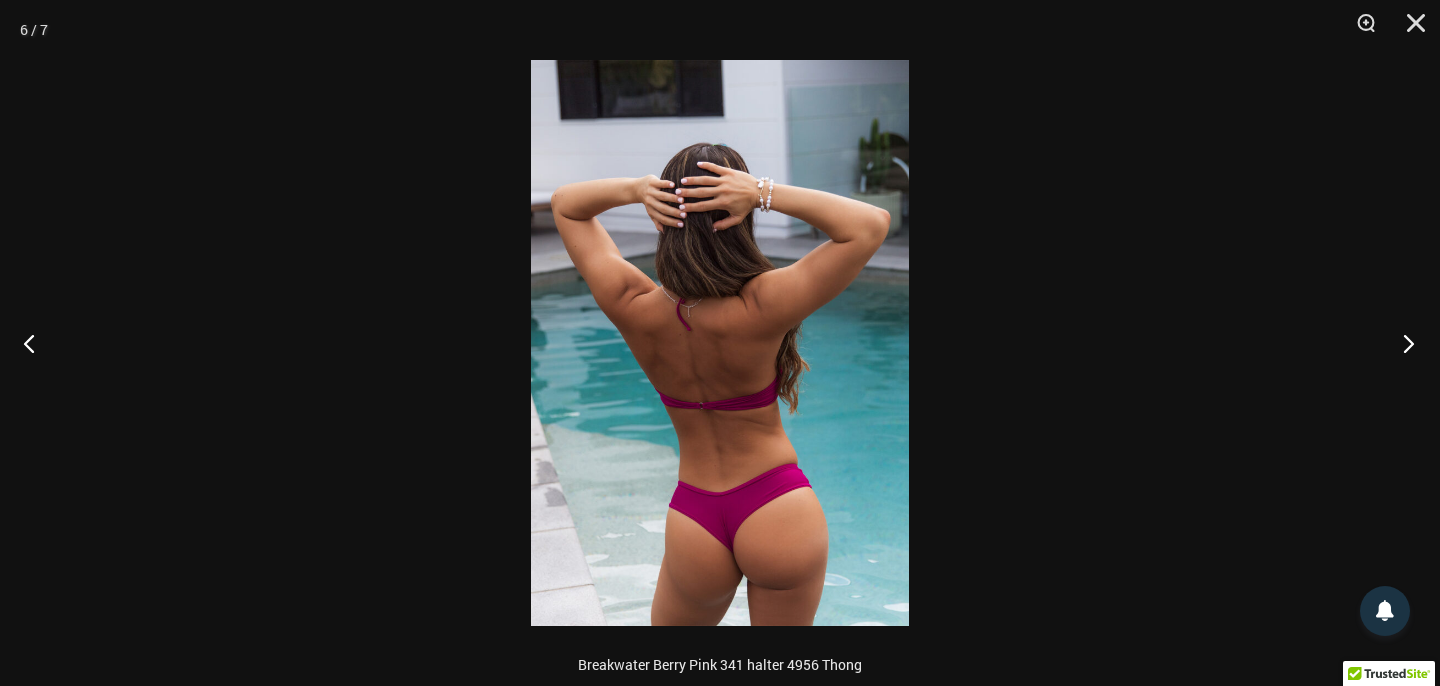click at bounding box center (1402, 343) 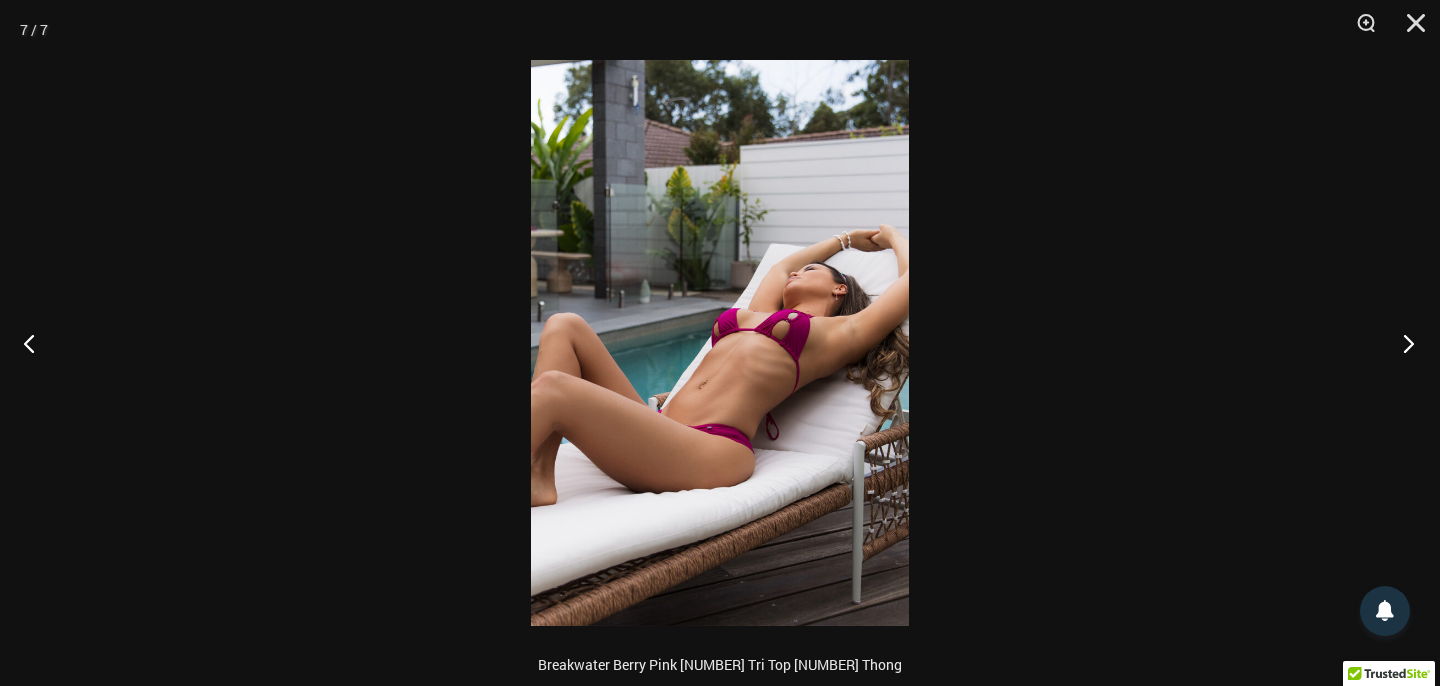 click at bounding box center [1402, 343] 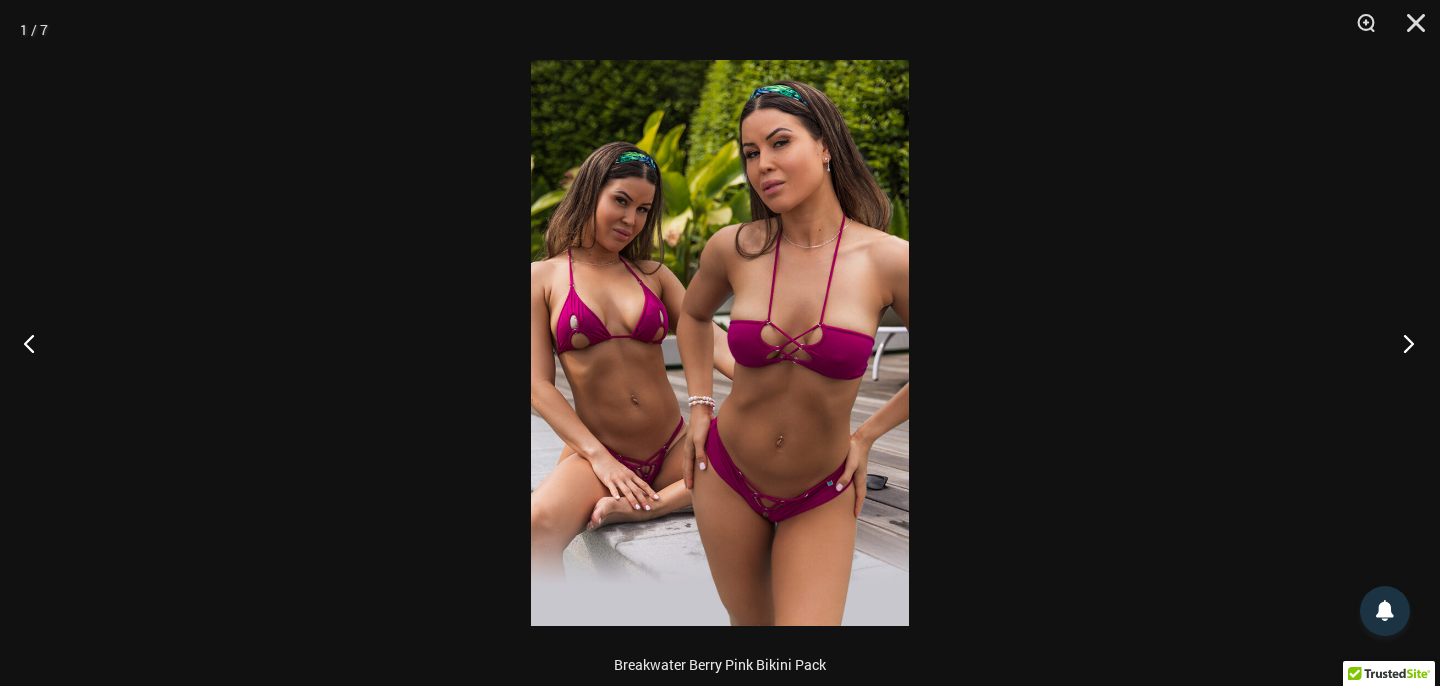 click at bounding box center [1402, 343] 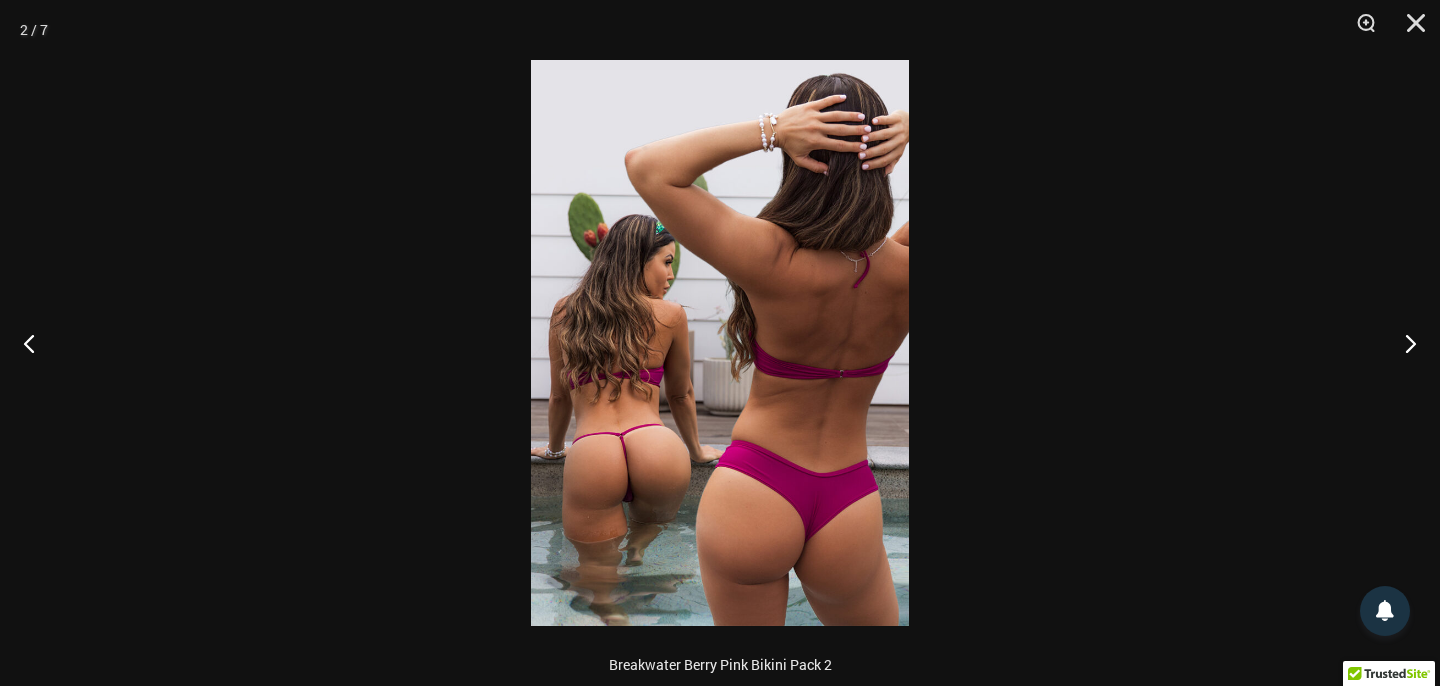 click at bounding box center [720, 343] 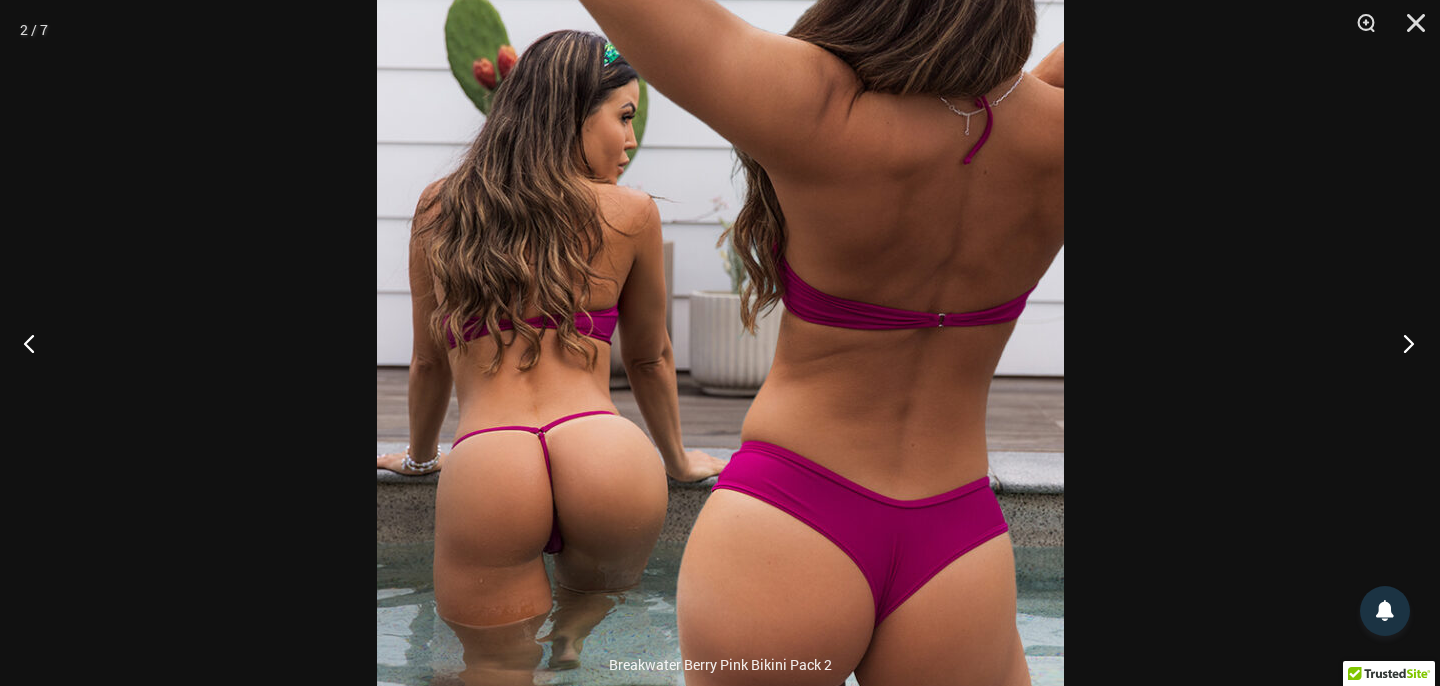 click at bounding box center (1402, 343) 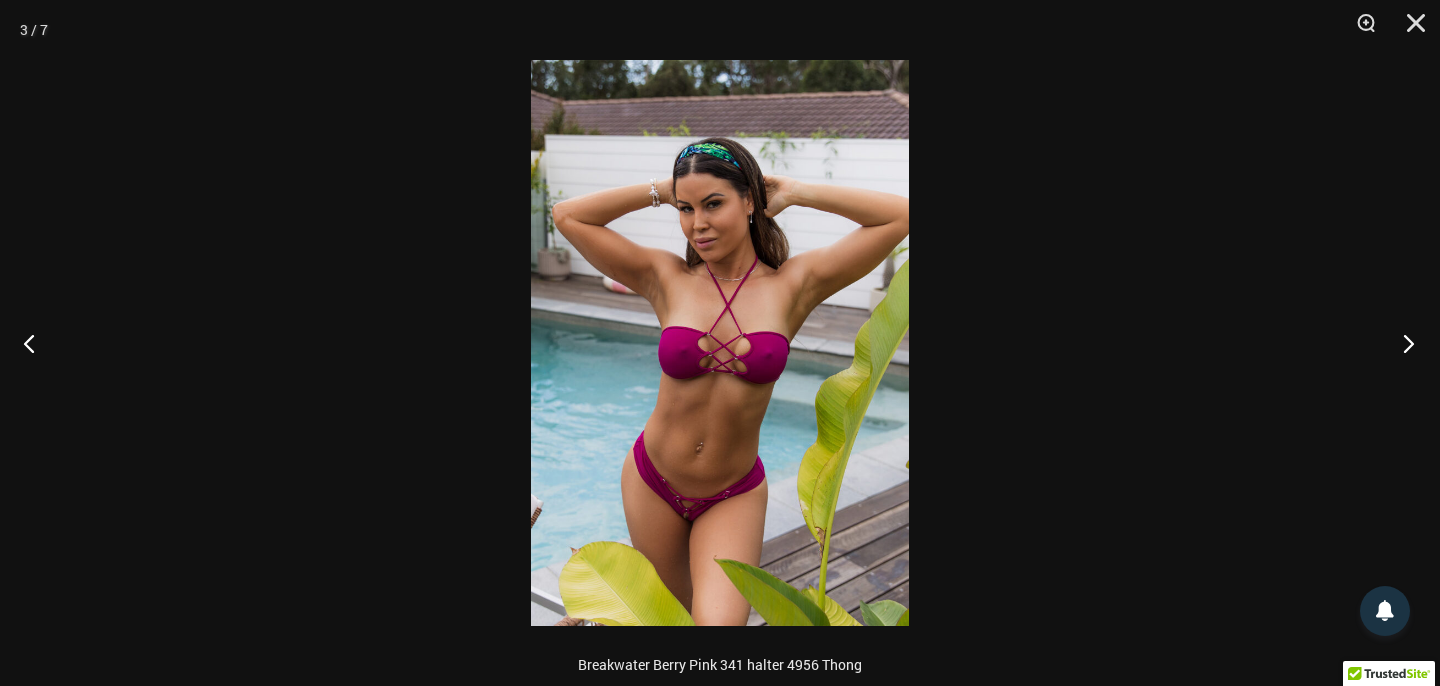click at bounding box center [1402, 343] 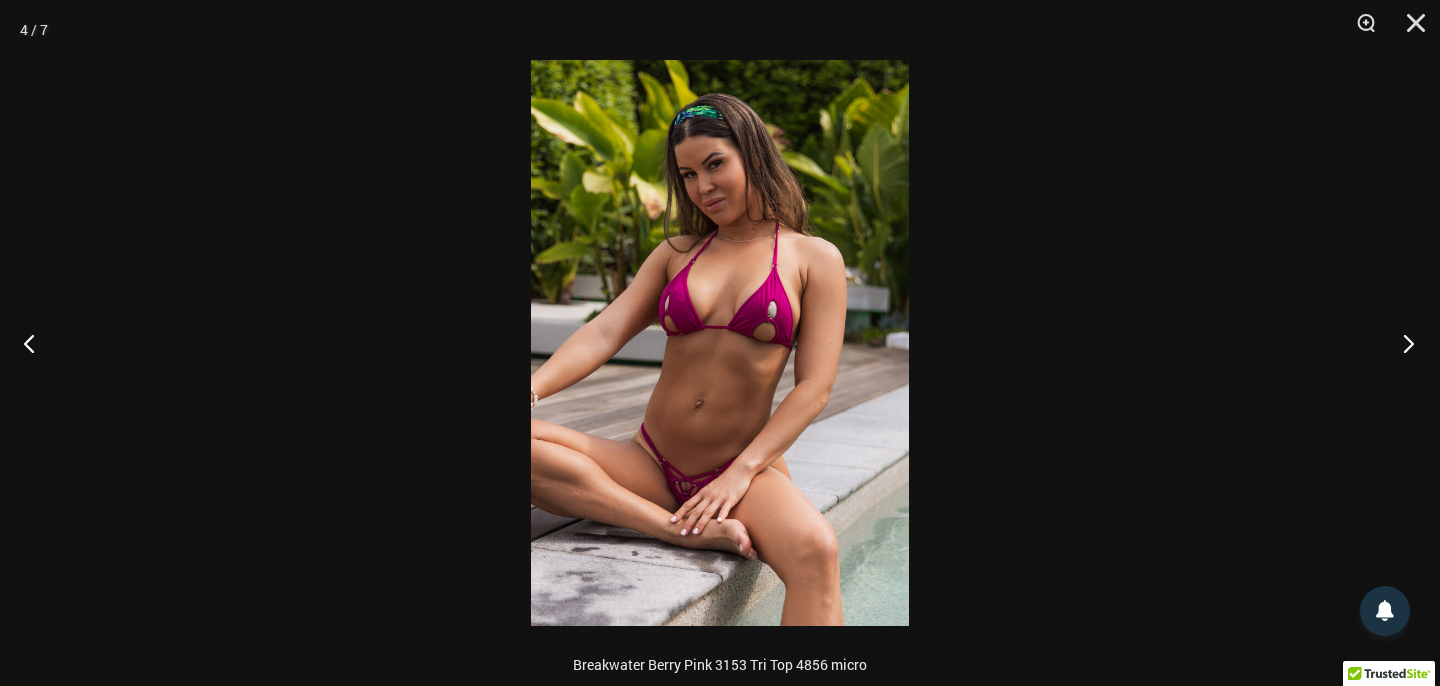click at bounding box center (1402, 343) 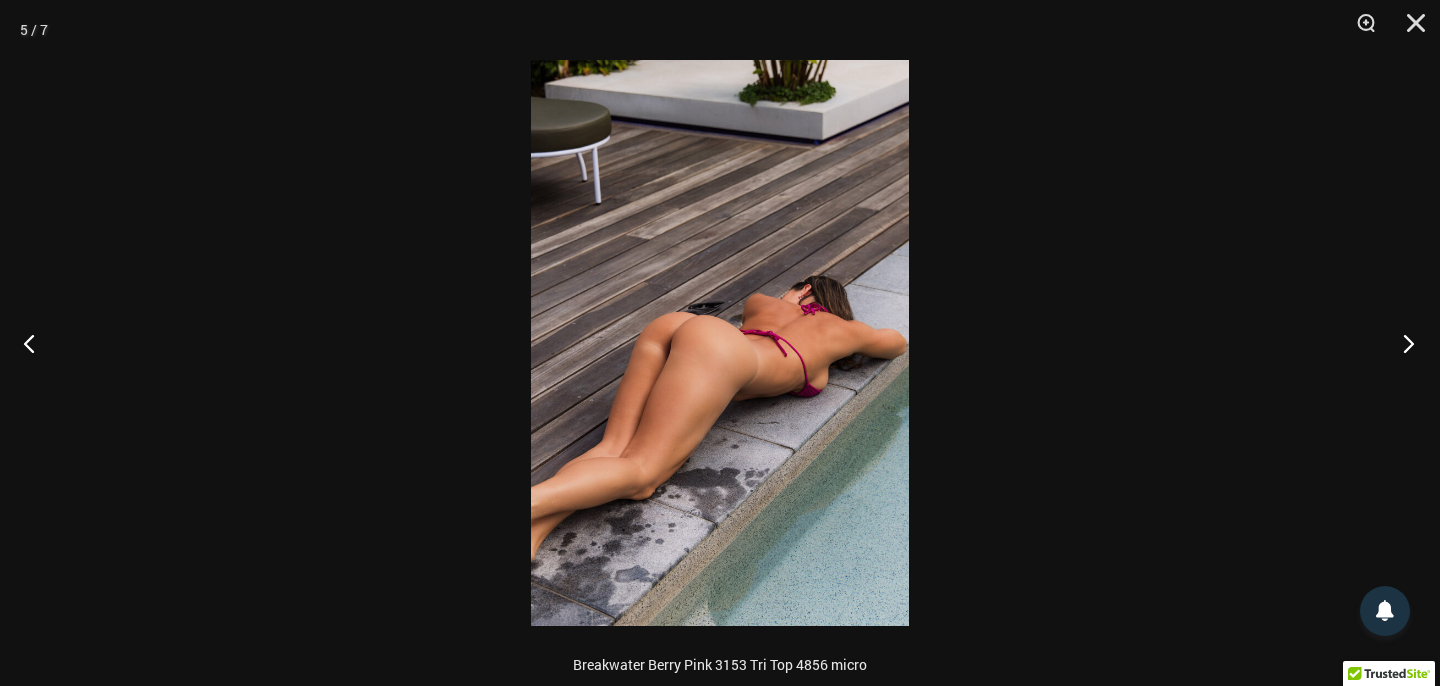 click at bounding box center [1402, 343] 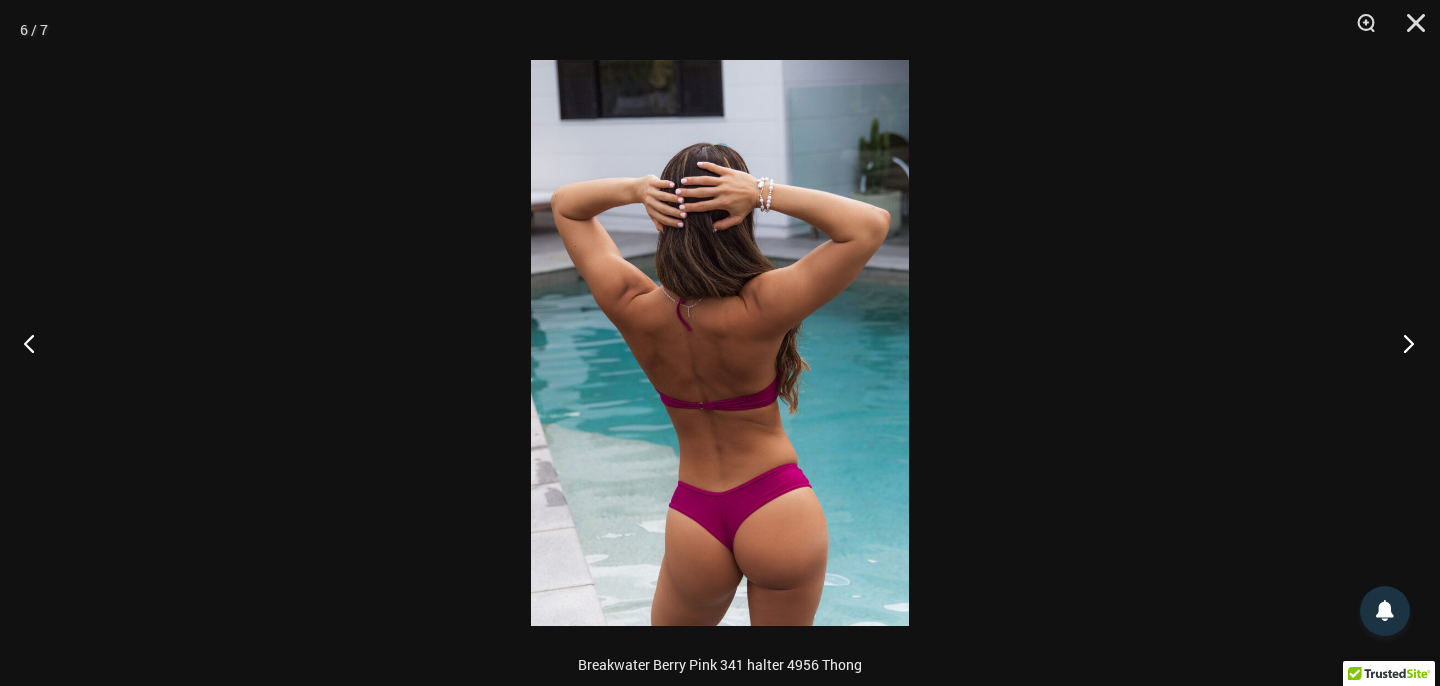 click at bounding box center (1402, 343) 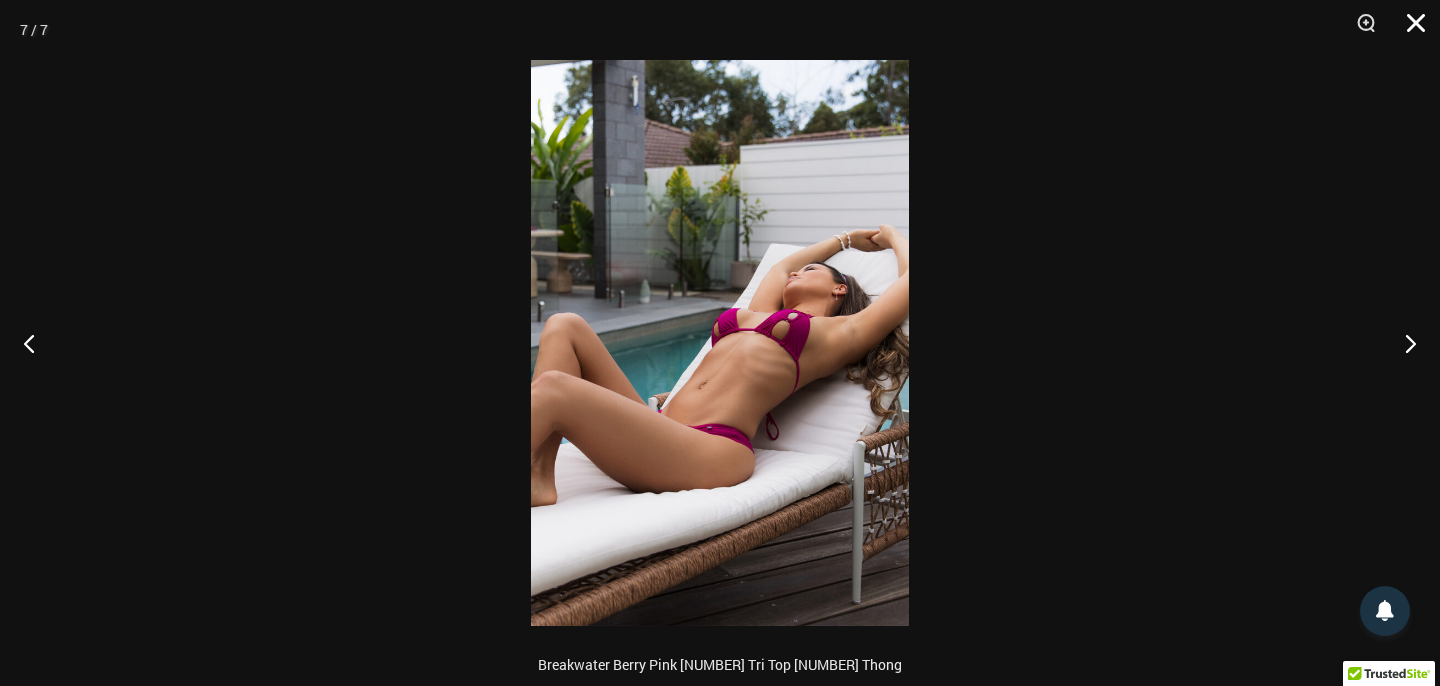 click at bounding box center (1409, 30) 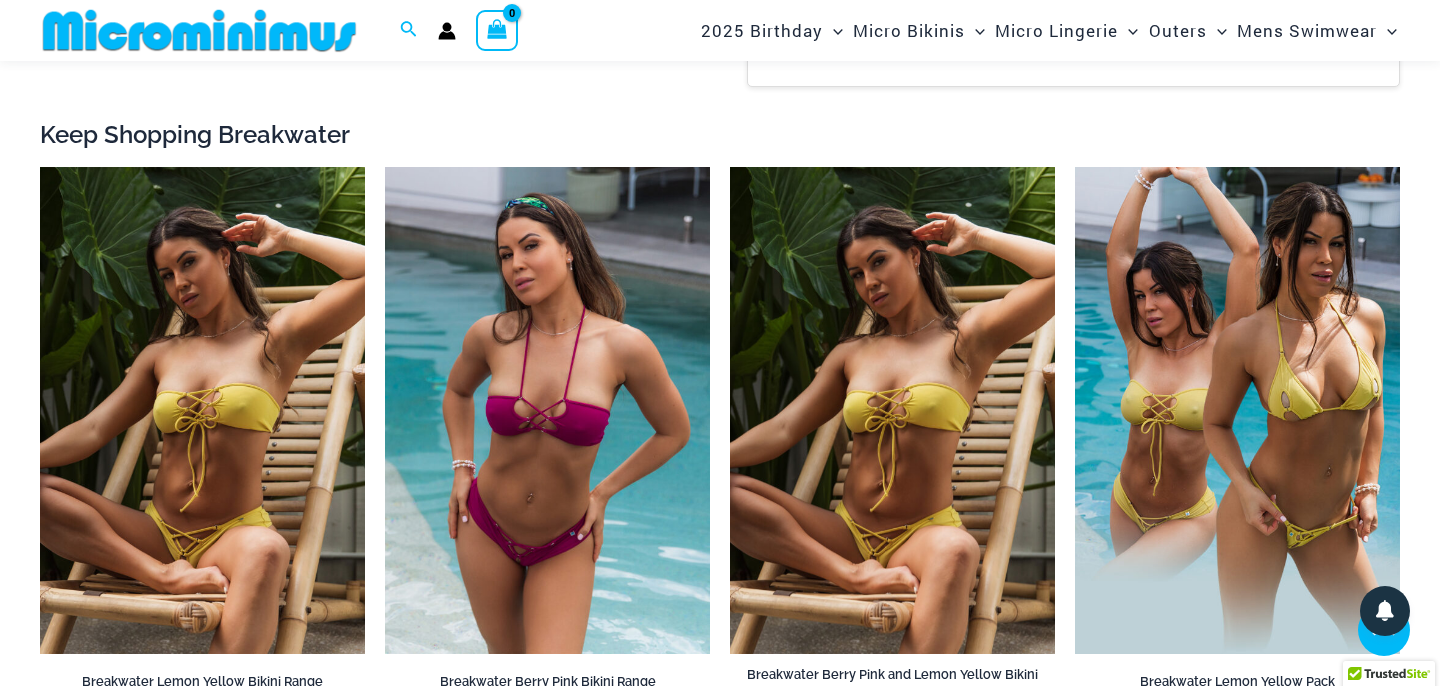 scroll, scrollTop: 2992, scrollLeft: 0, axis: vertical 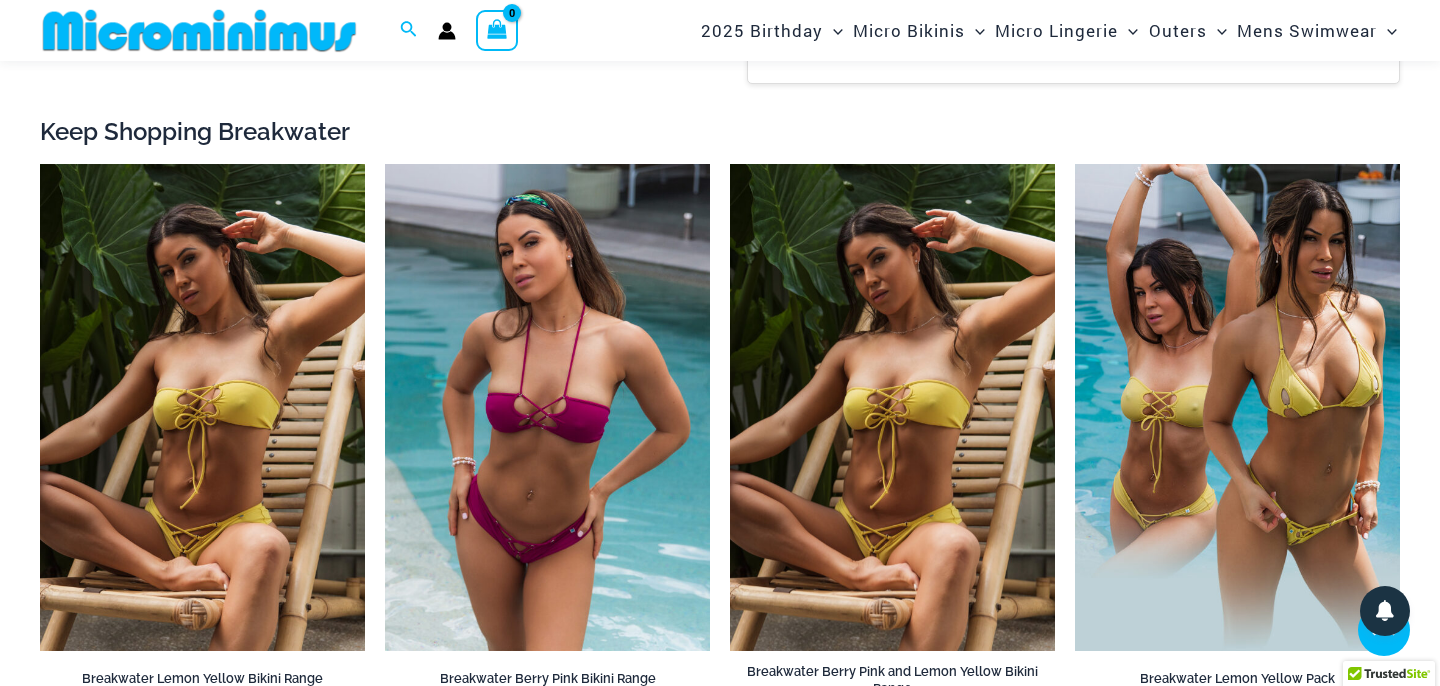 click at bounding box center (892, 408) 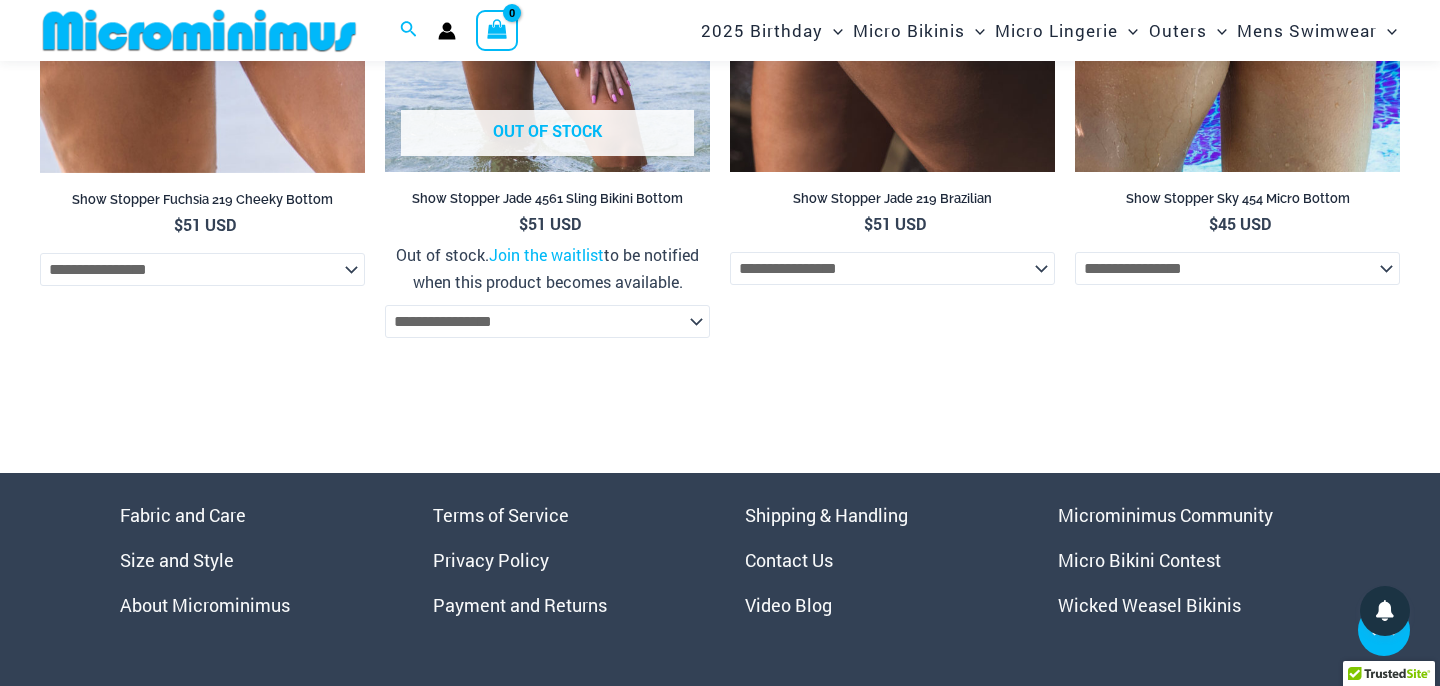 scroll, scrollTop: 7615, scrollLeft: 0, axis: vertical 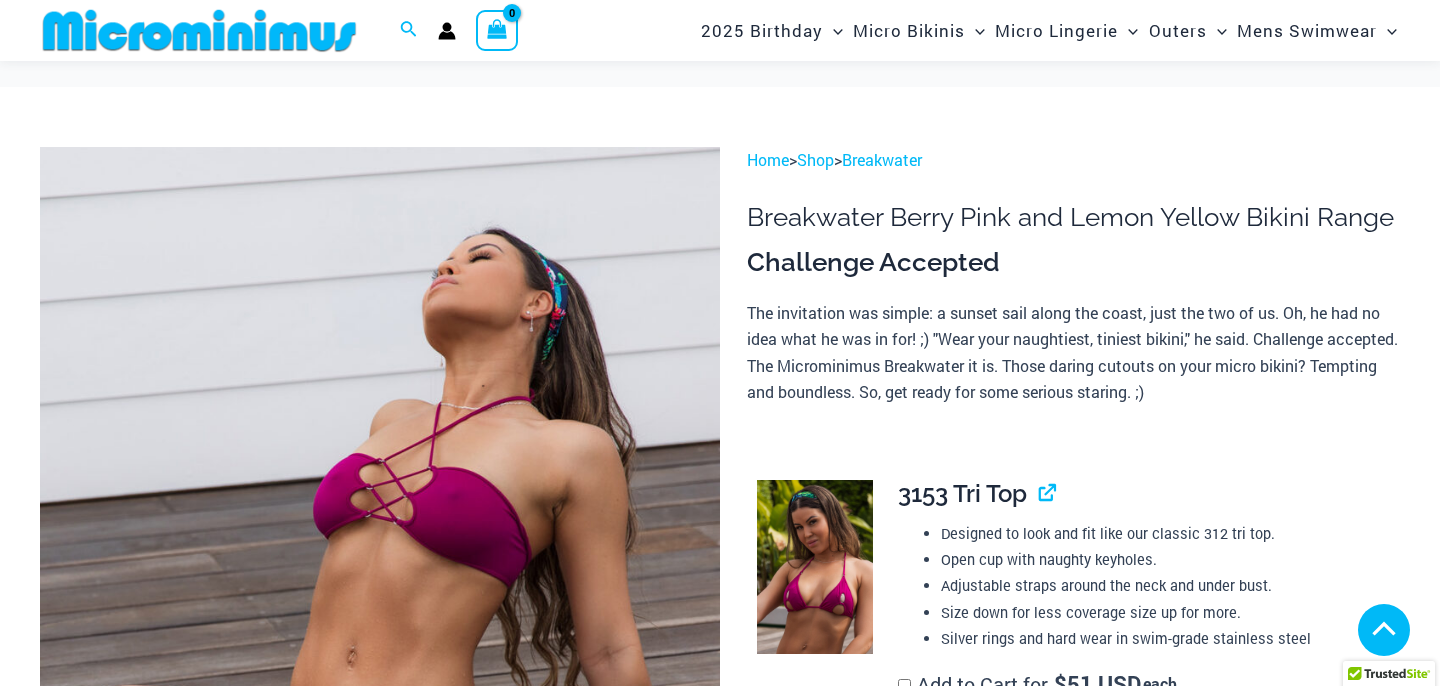 click at bounding box center (146, 1347) 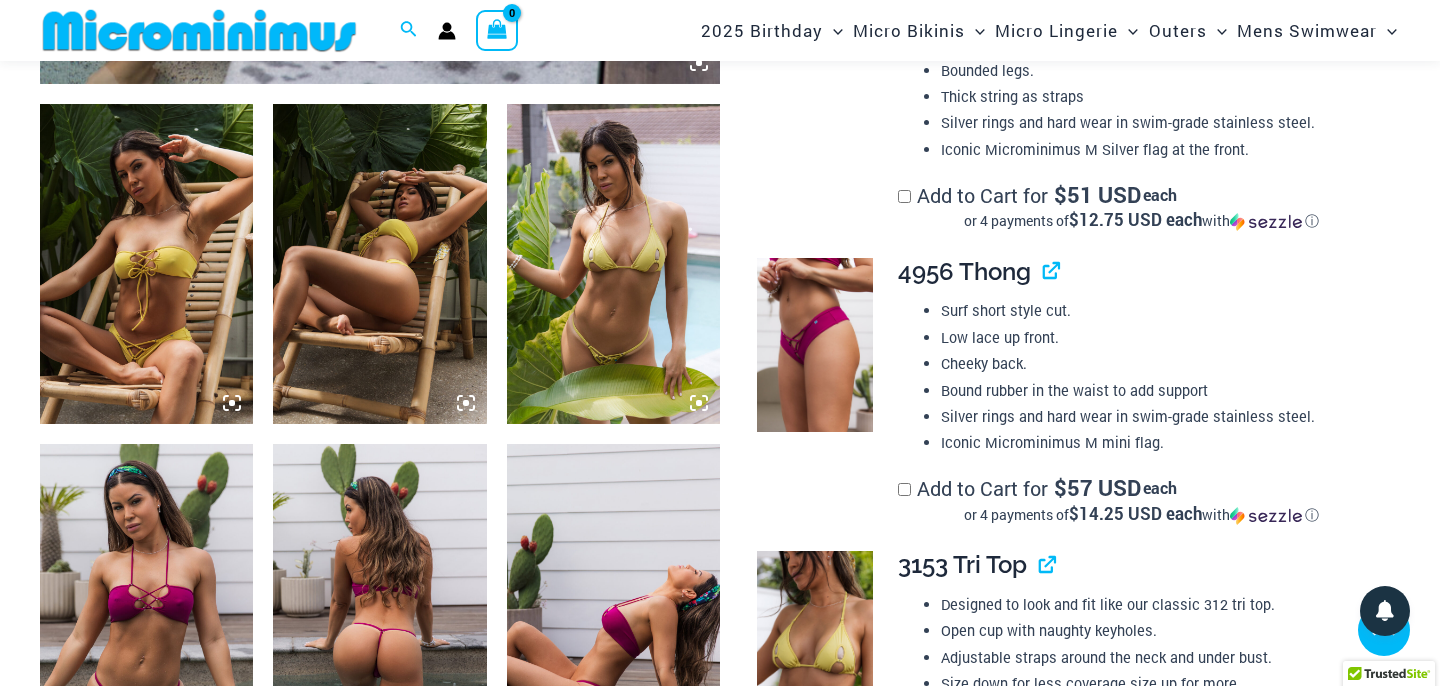 scroll, scrollTop: 1010, scrollLeft: 0, axis: vertical 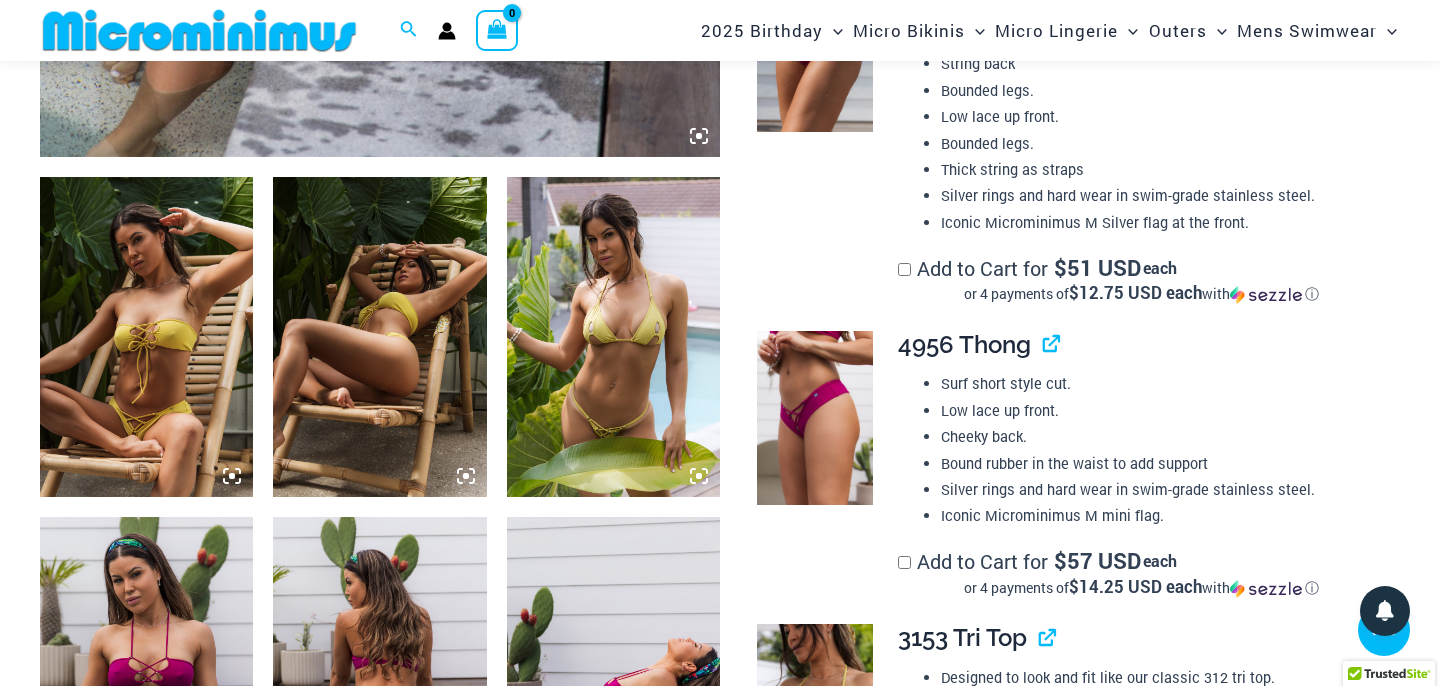 click at bounding box center (146, 337) 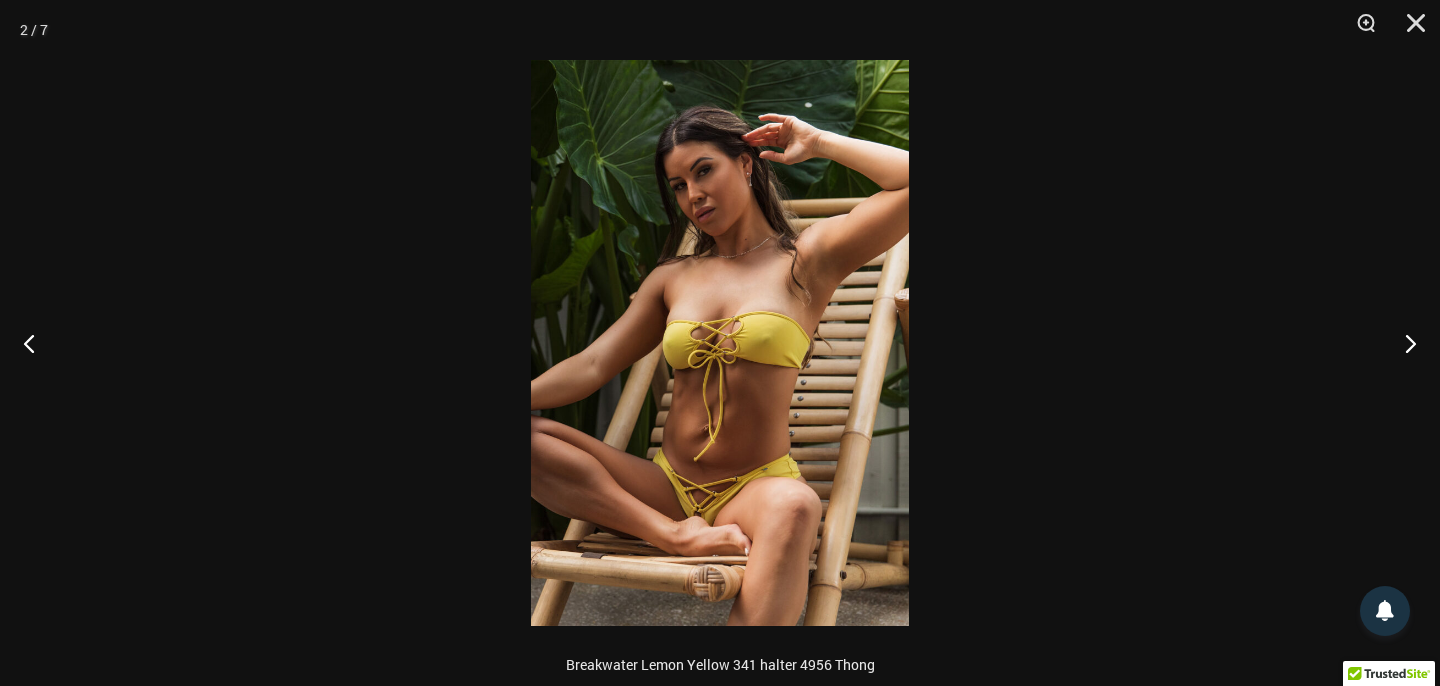 click at bounding box center [720, 343] 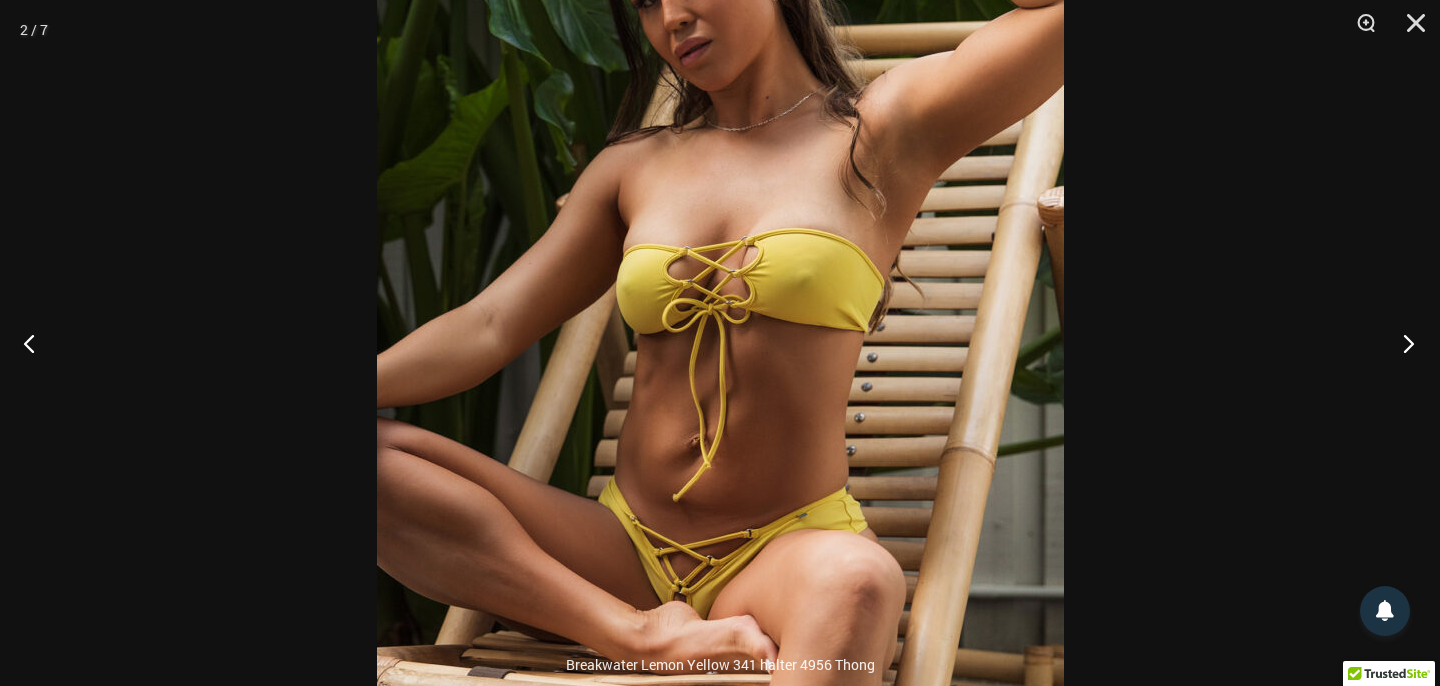 click at bounding box center (1402, 343) 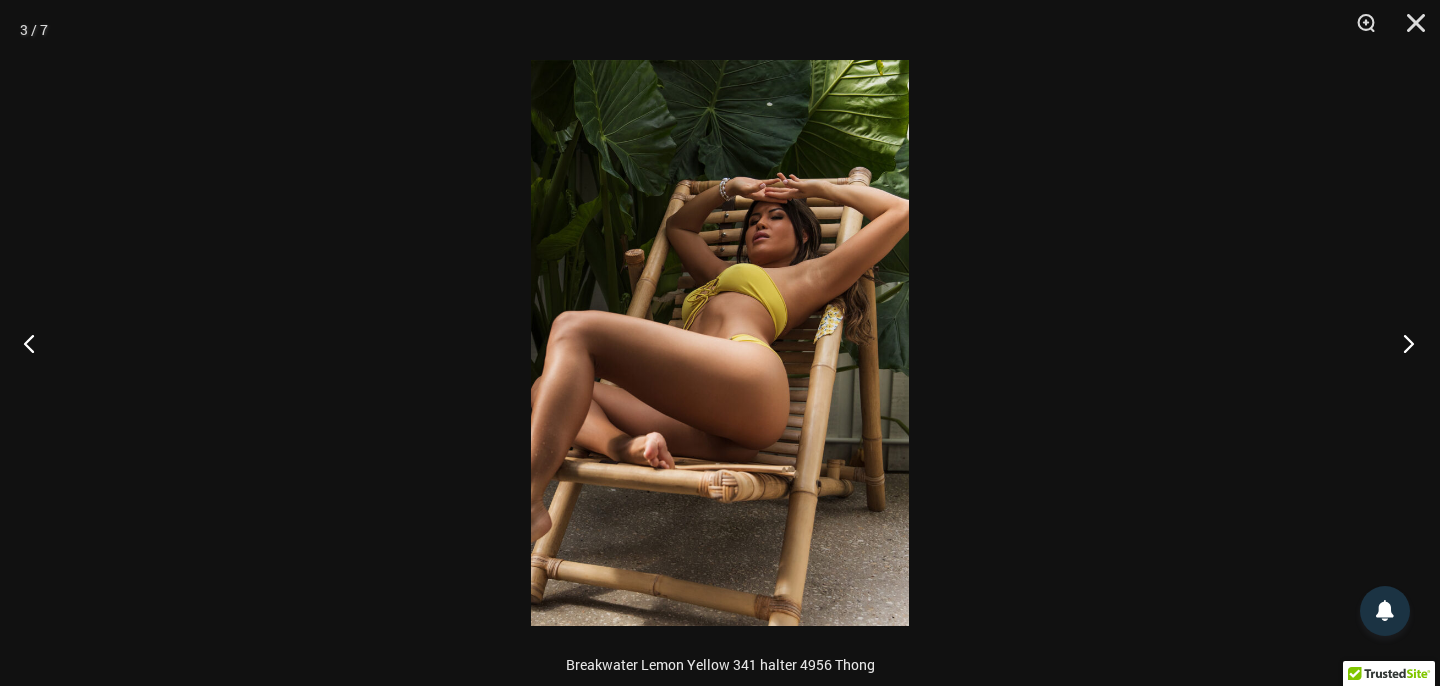 click at bounding box center [1402, 343] 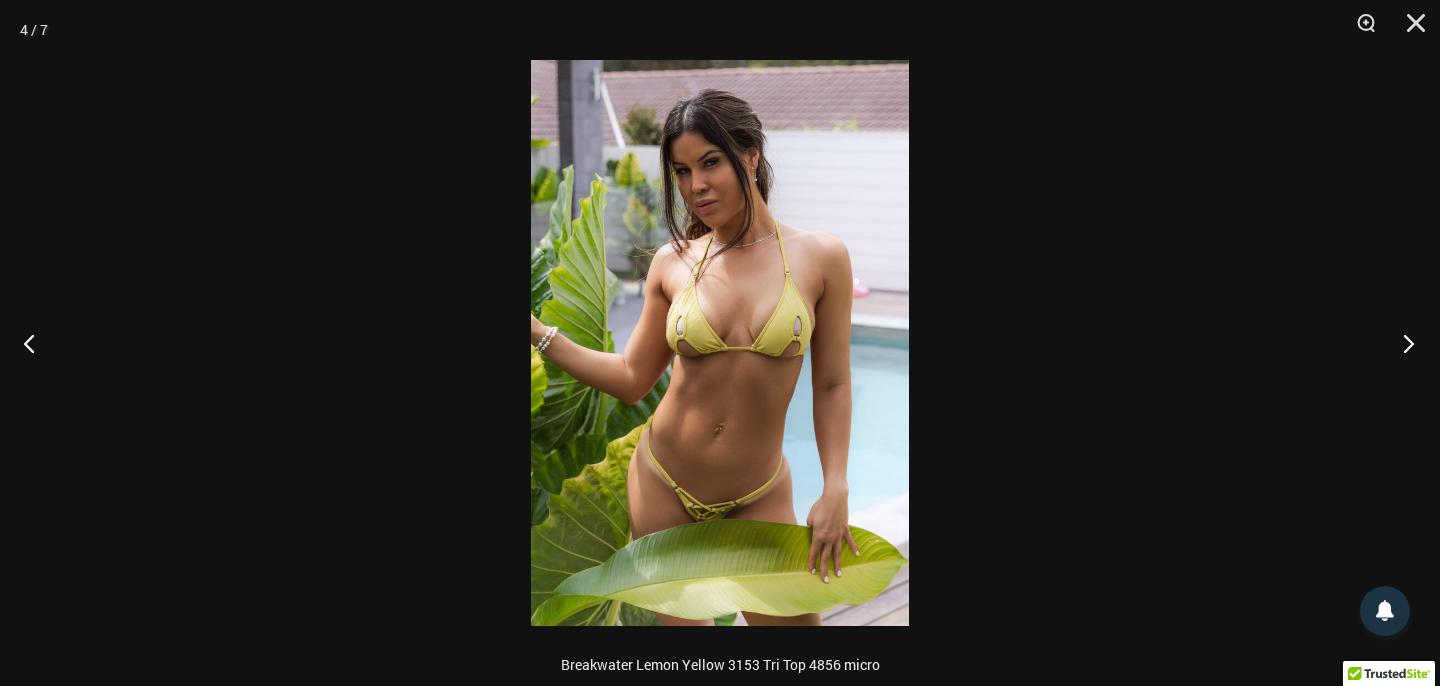 click at bounding box center (1402, 343) 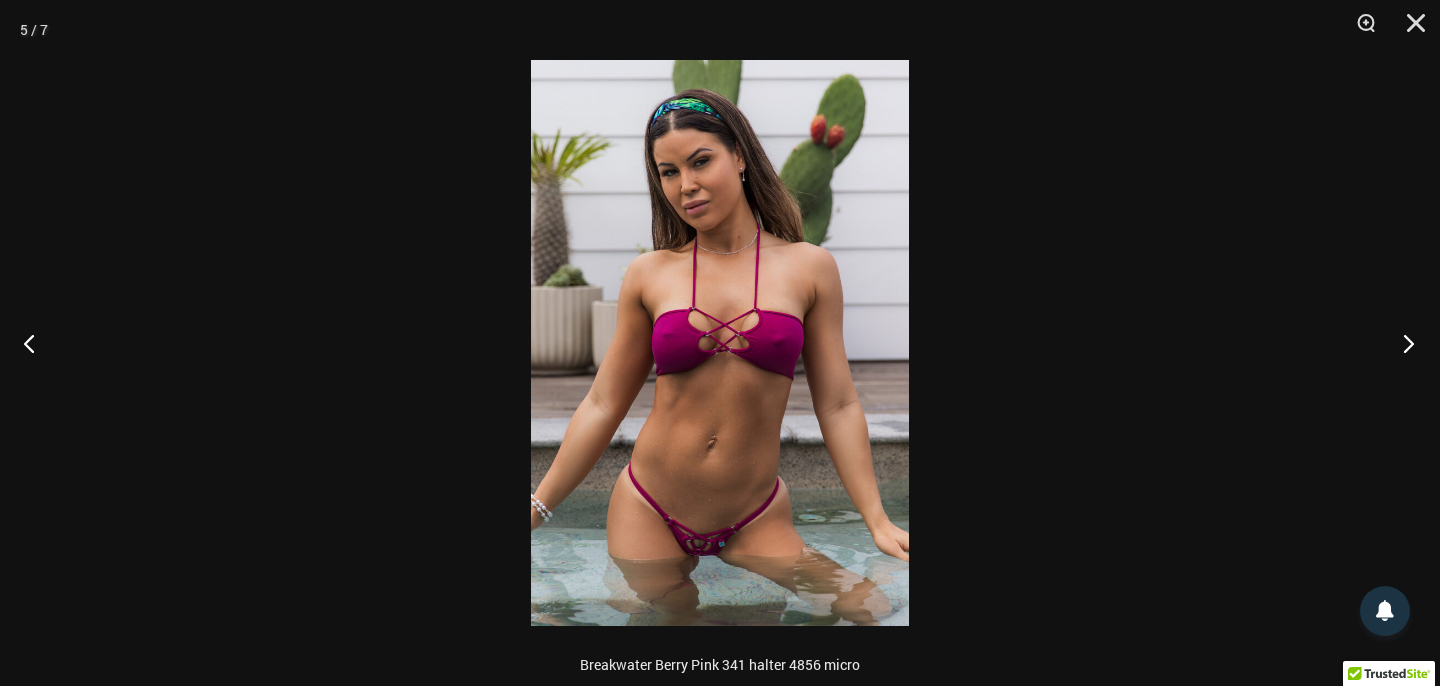 click at bounding box center [1402, 343] 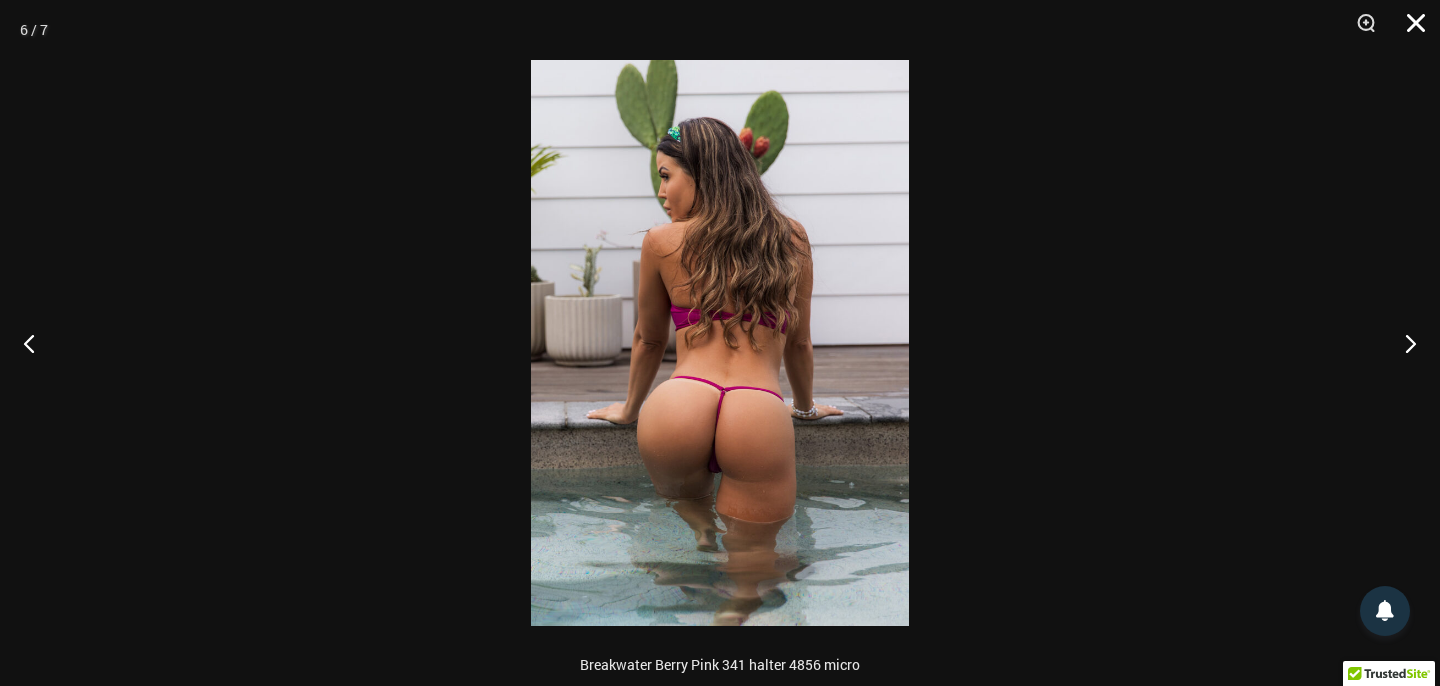 click at bounding box center [1409, 30] 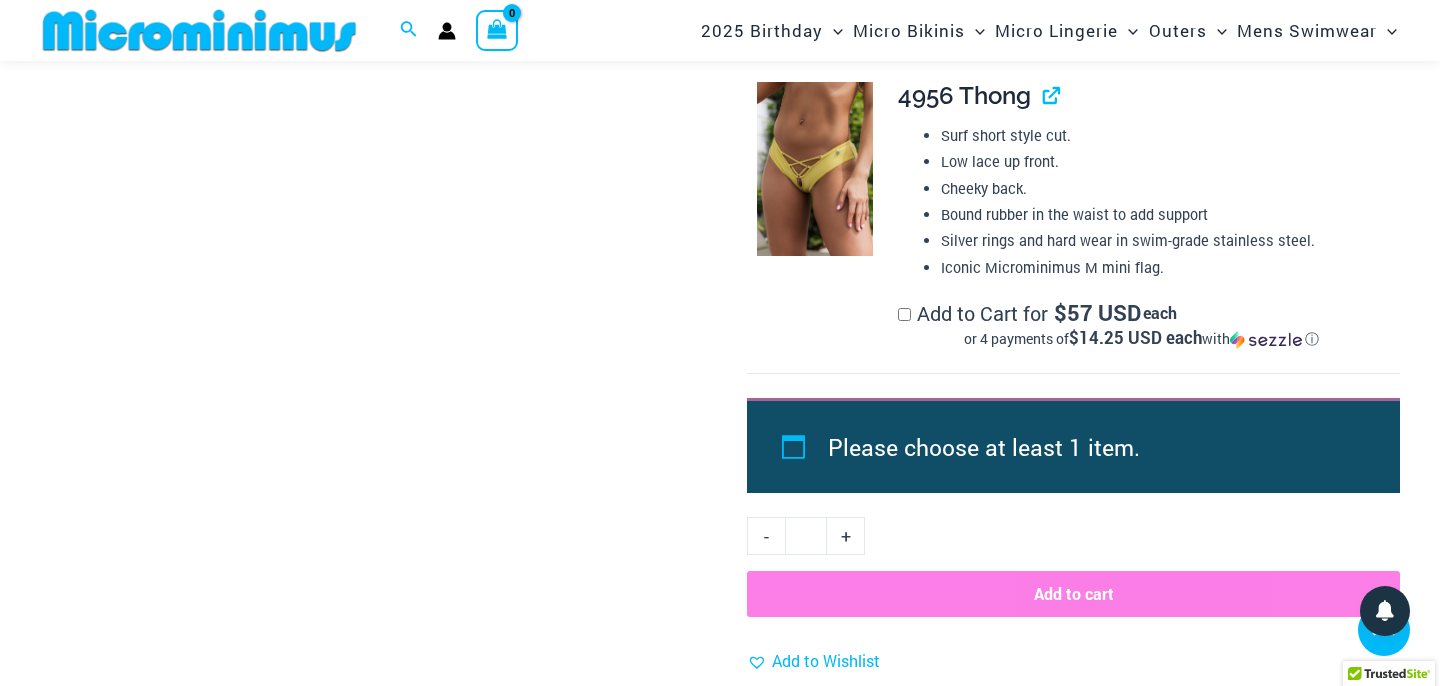 scroll, scrollTop: 2416, scrollLeft: 0, axis: vertical 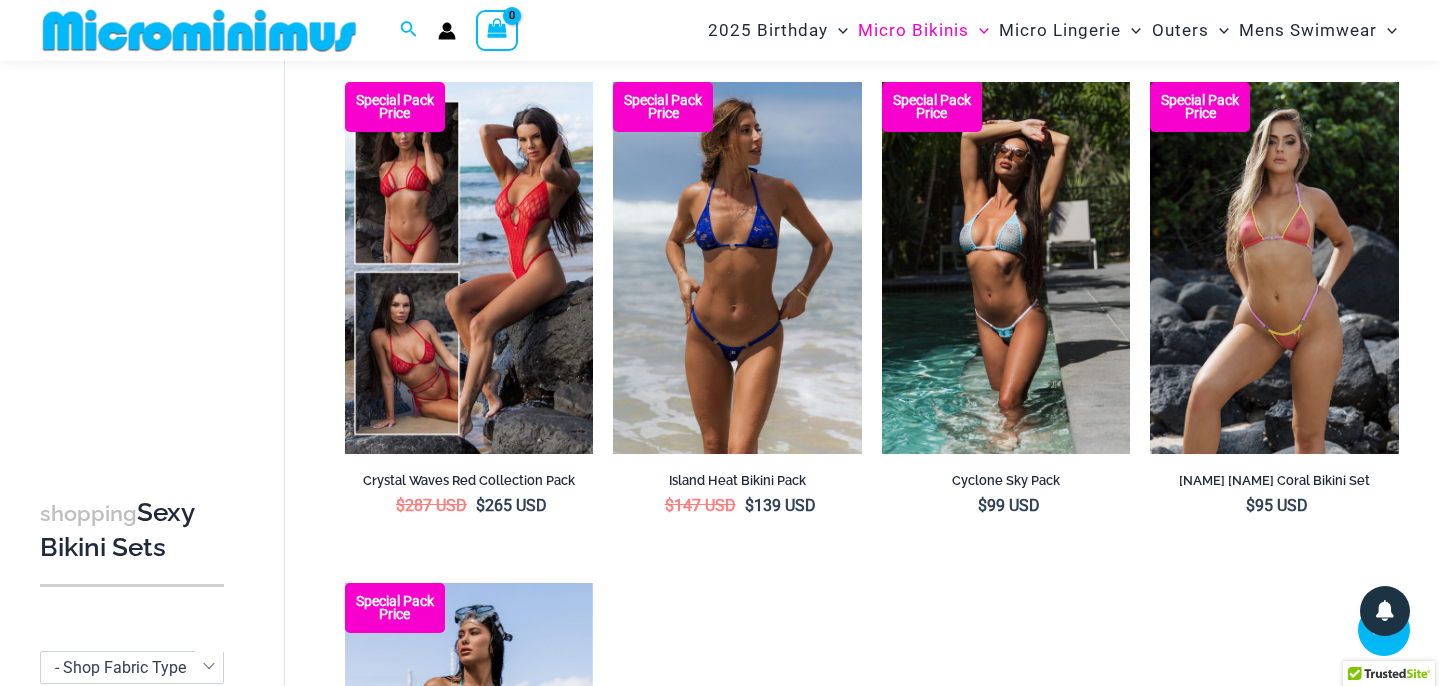 click at bounding box center [737, 268] 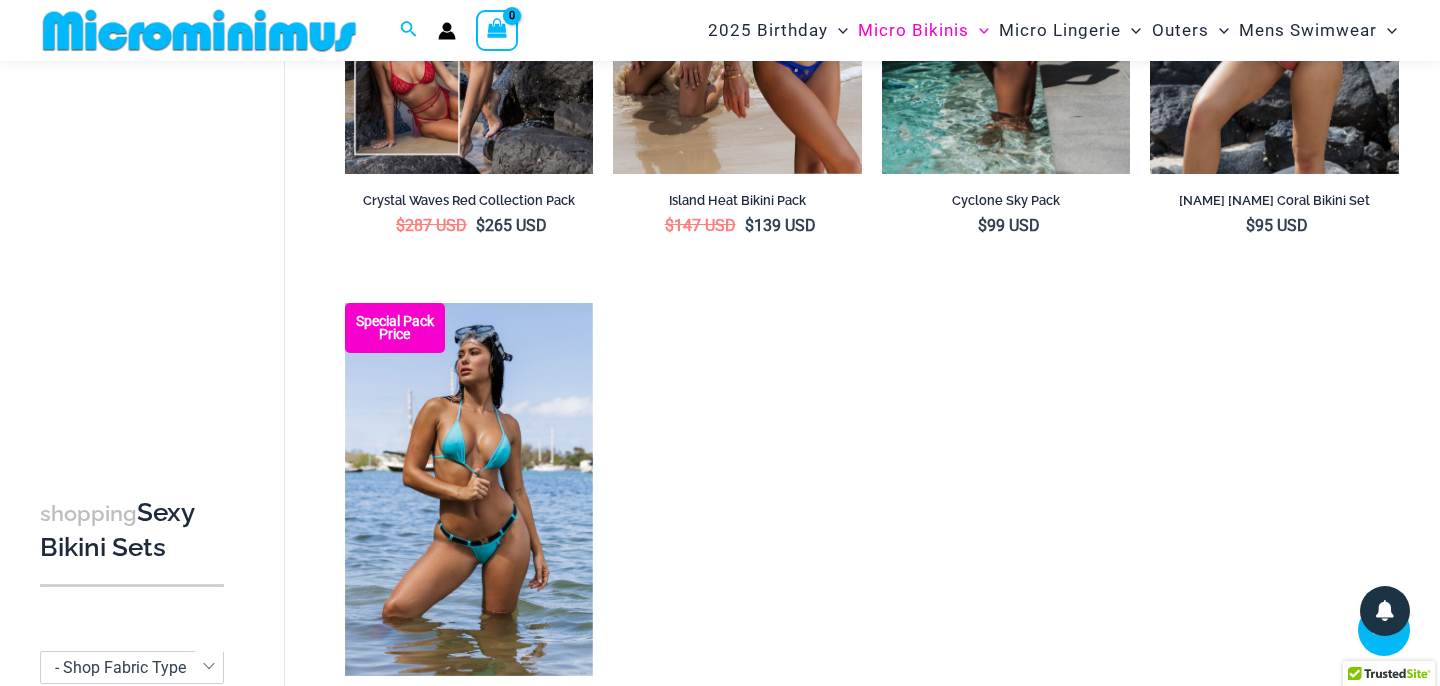 scroll, scrollTop: 3409, scrollLeft: 0, axis: vertical 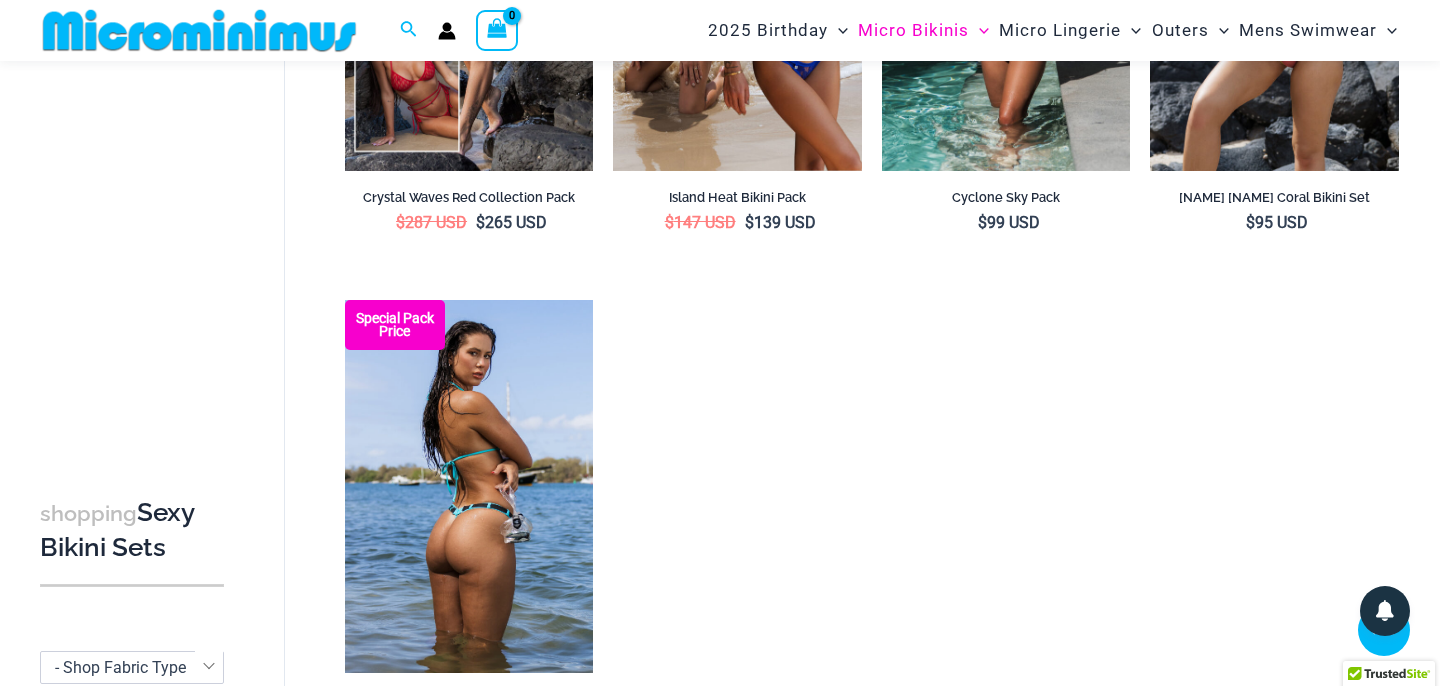 click at bounding box center [469, 486] 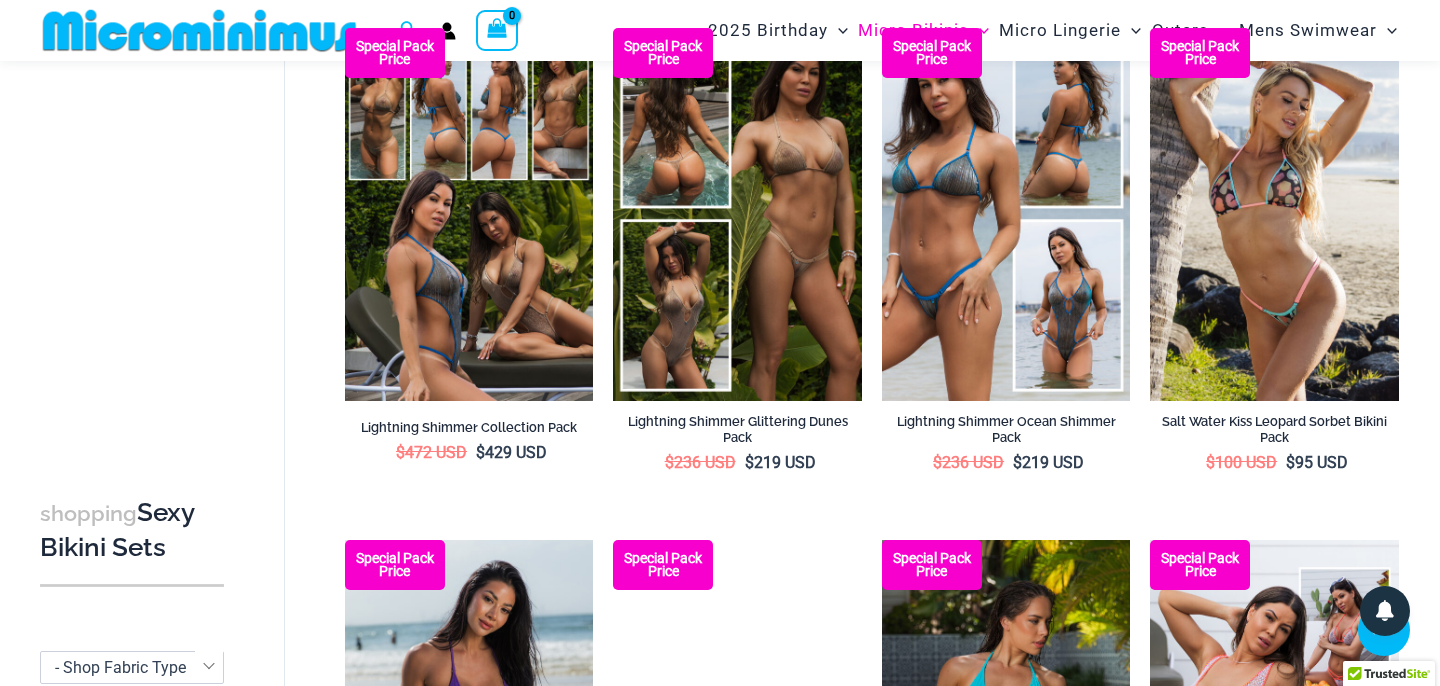 scroll, scrollTop: 0, scrollLeft: 0, axis: both 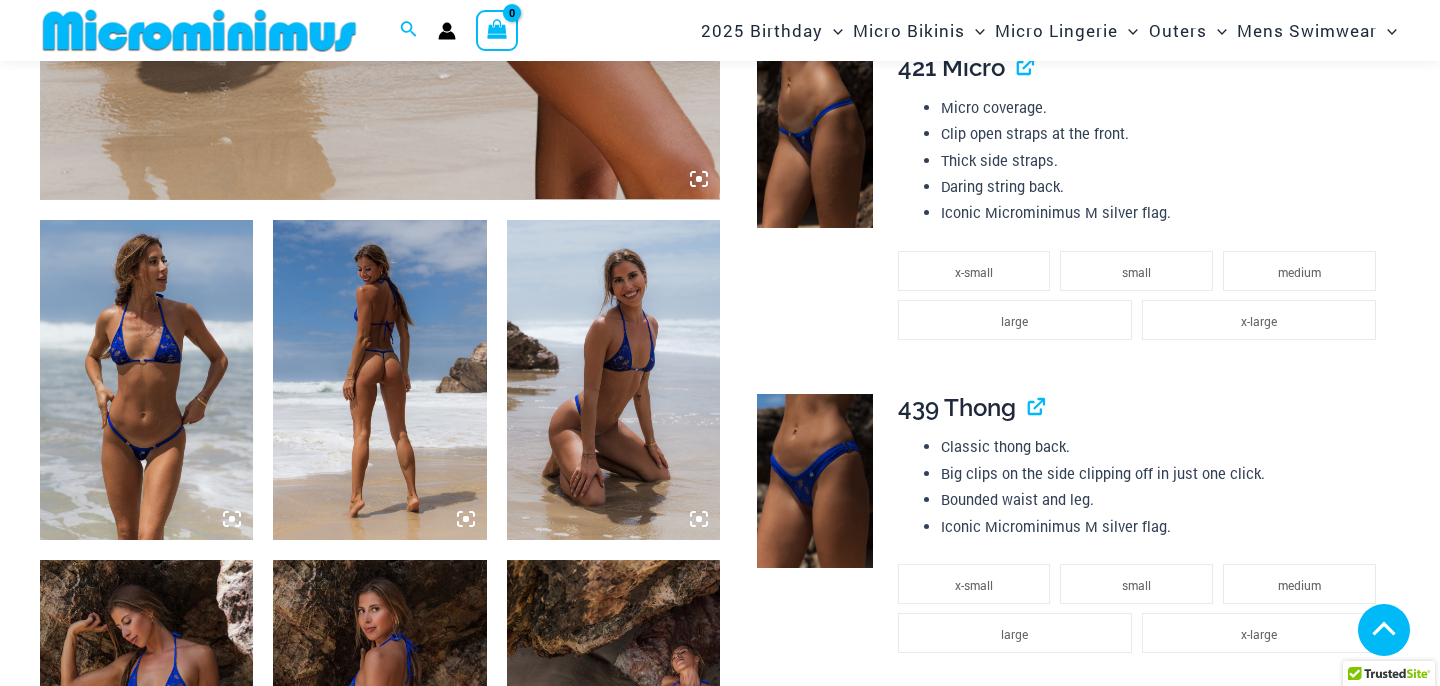 click at bounding box center [379, 380] 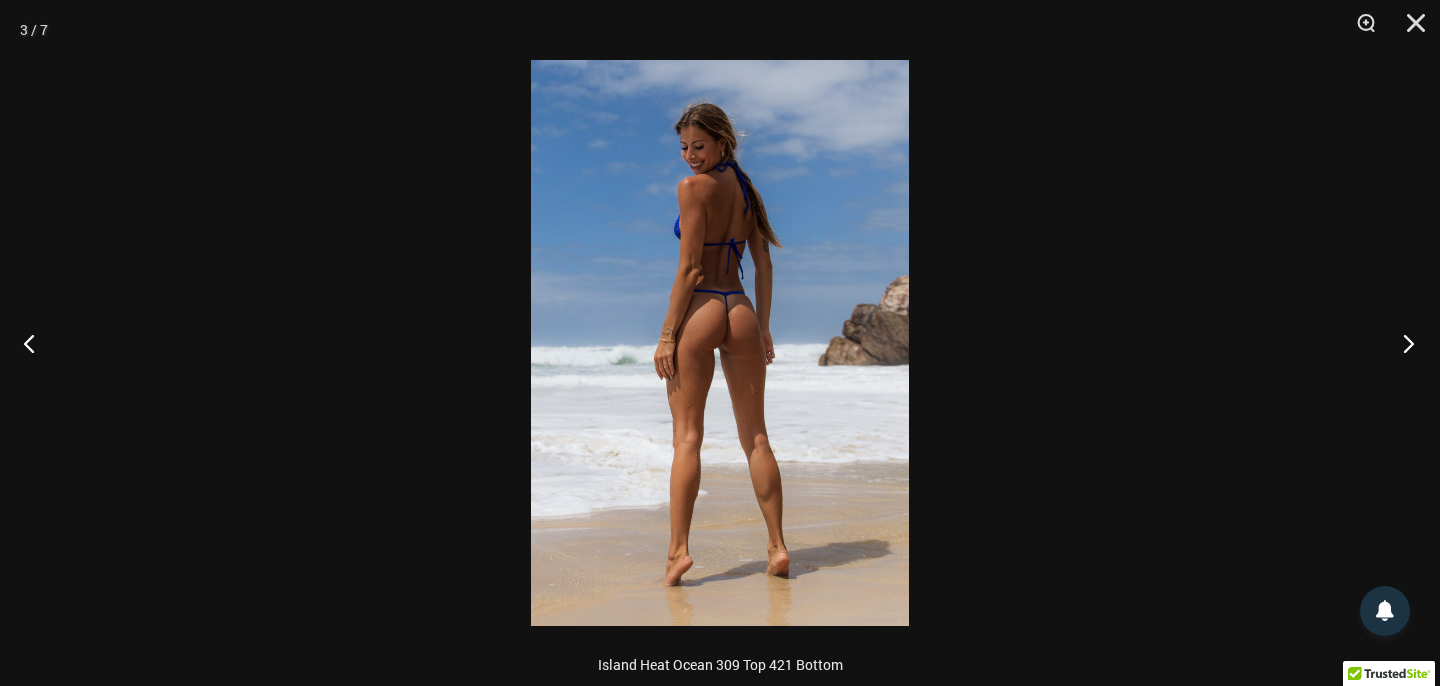 click at bounding box center (1402, 343) 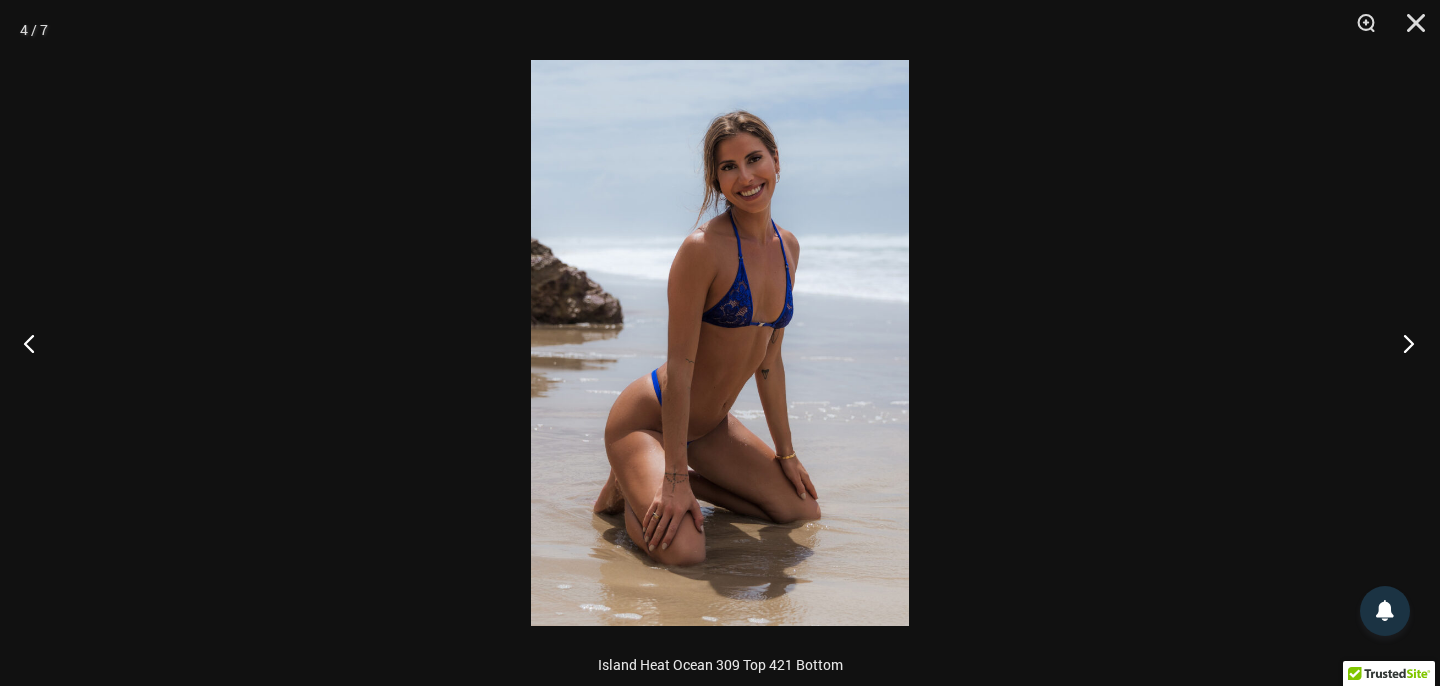 click at bounding box center [1402, 343] 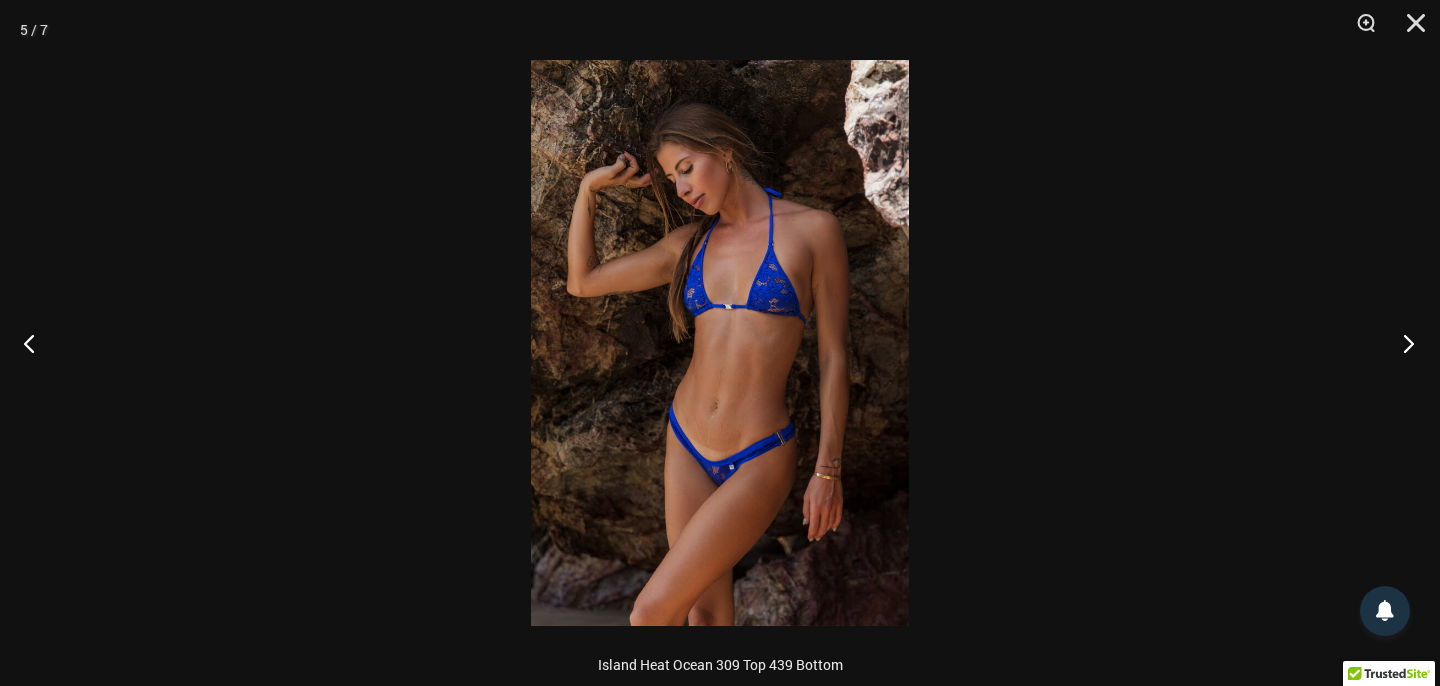 click at bounding box center [1402, 343] 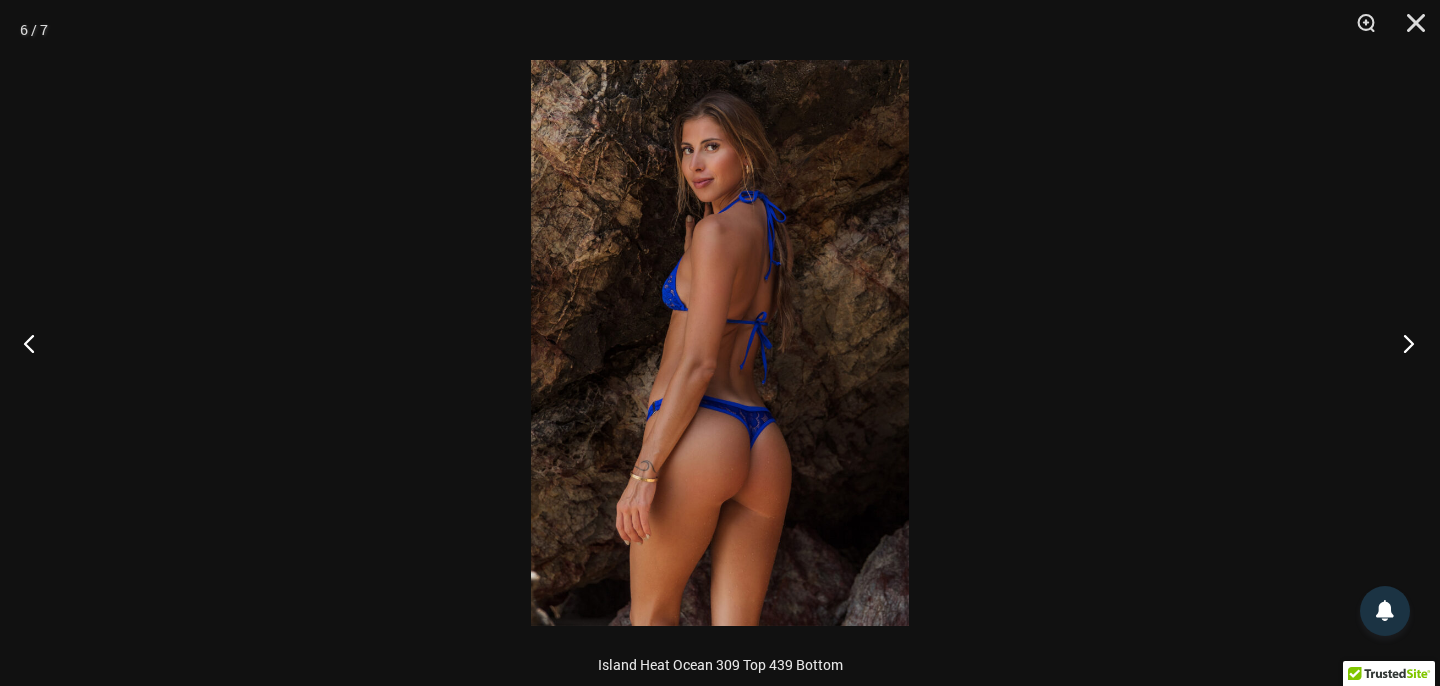 click at bounding box center (1402, 343) 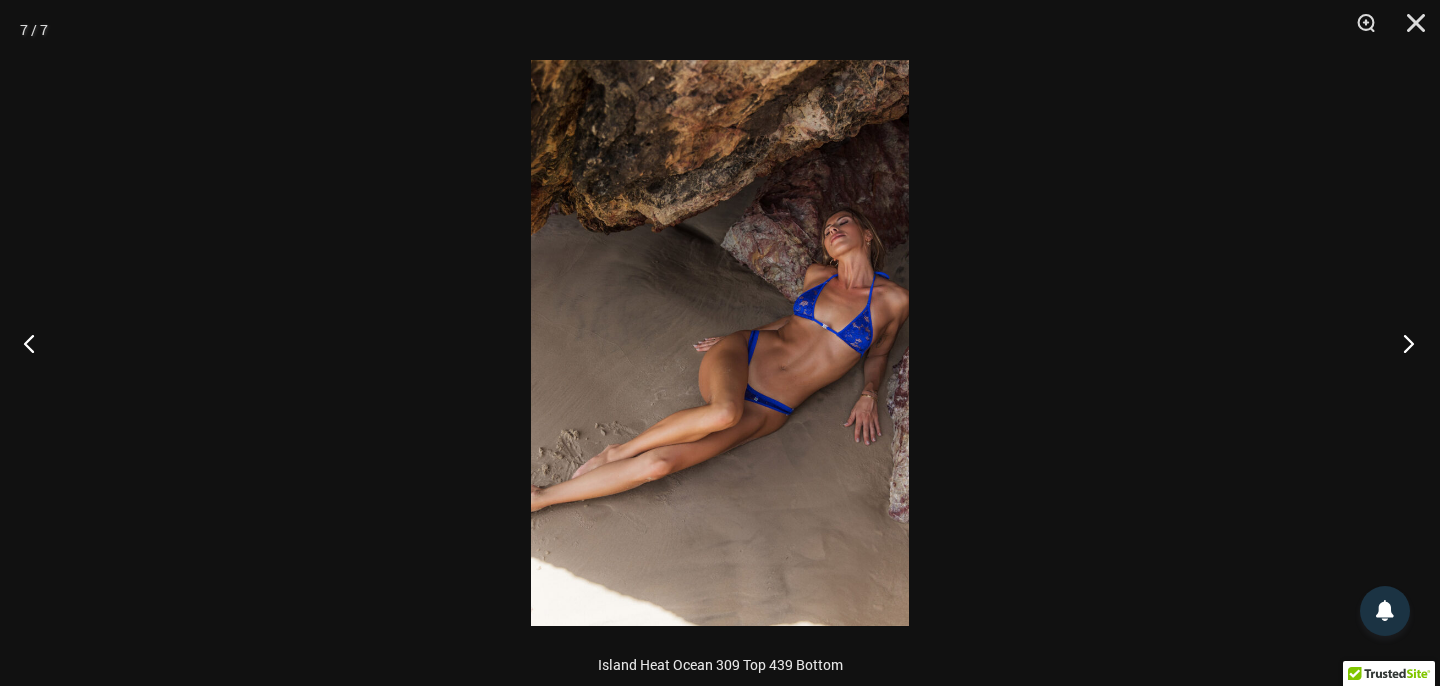 click at bounding box center (1402, 343) 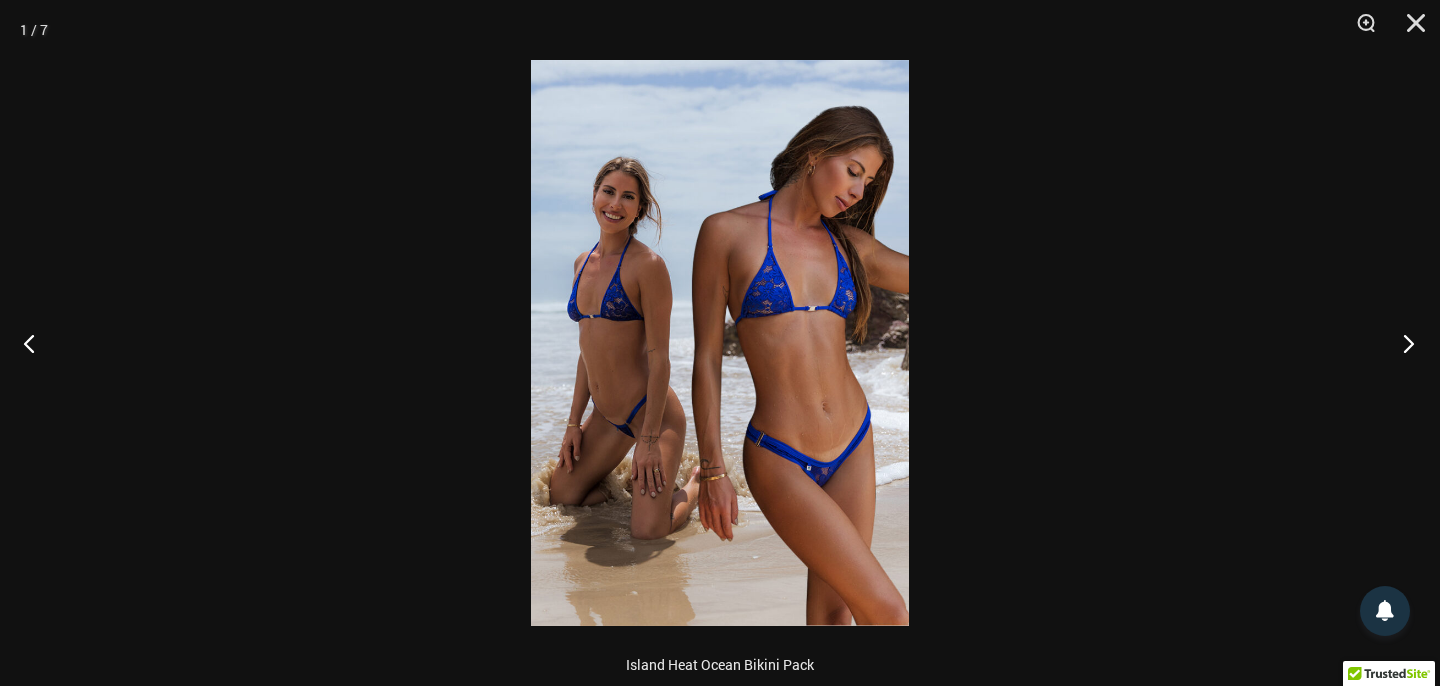 click at bounding box center (1402, 343) 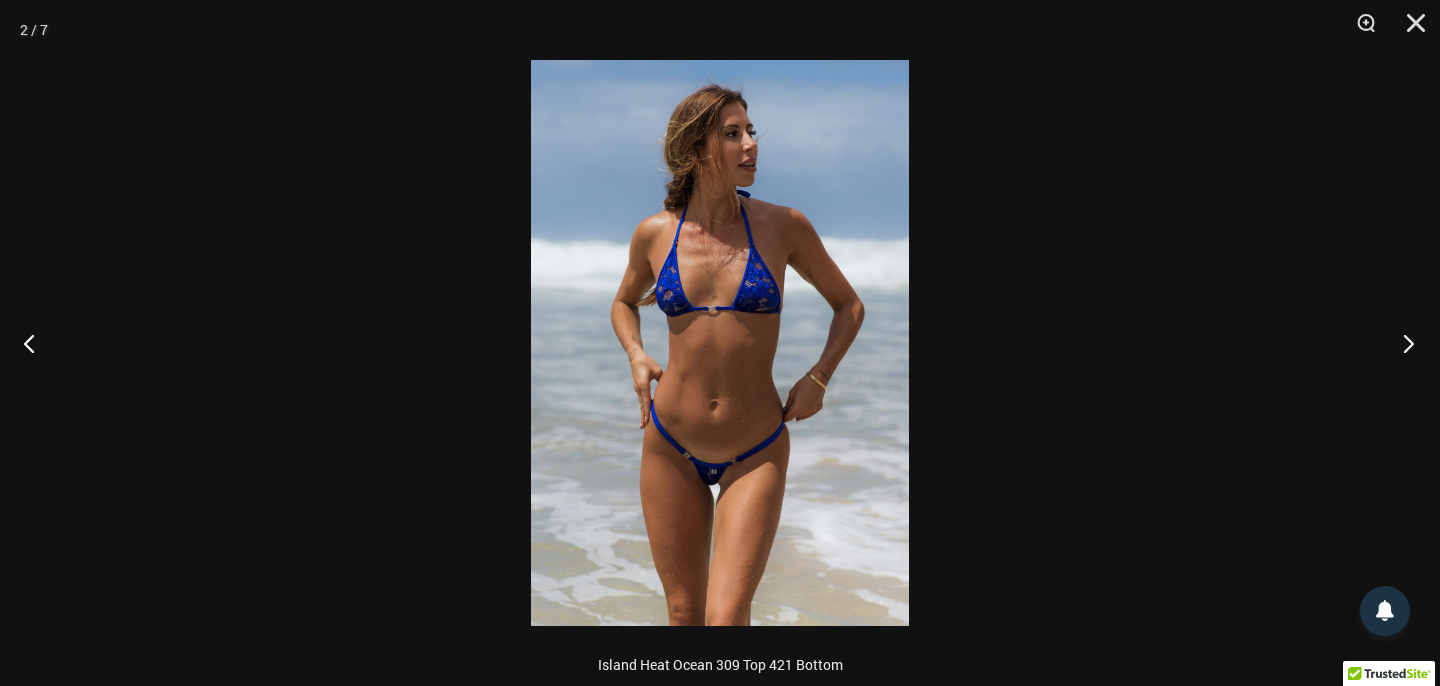 click at bounding box center [1402, 343] 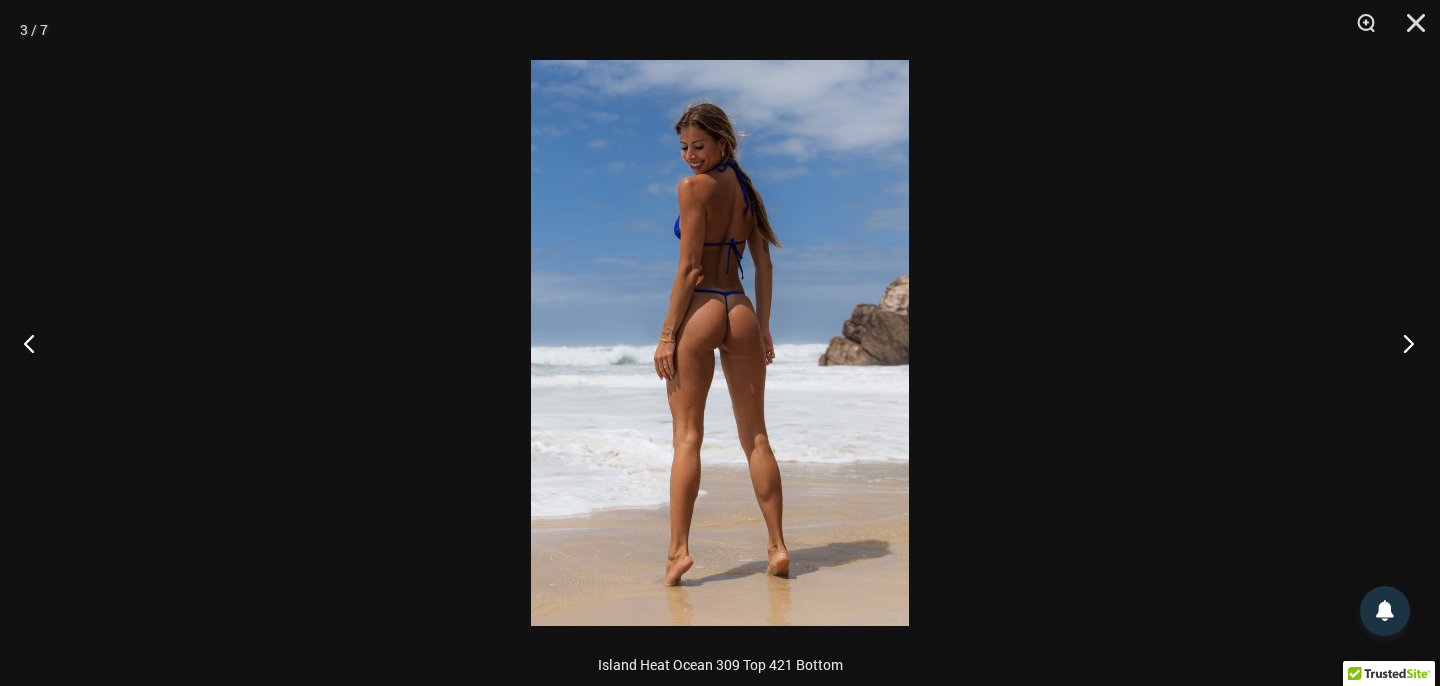 click at bounding box center [1402, 343] 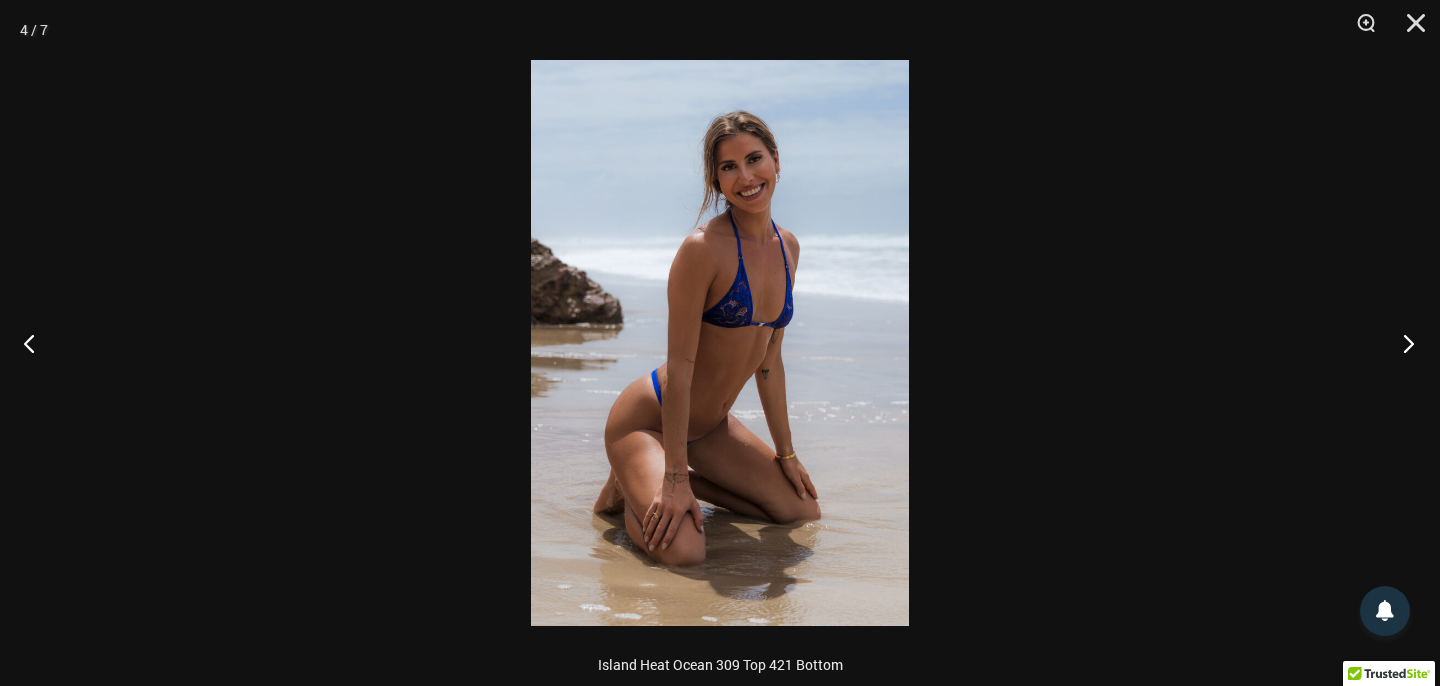 click at bounding box center (1402, 343) 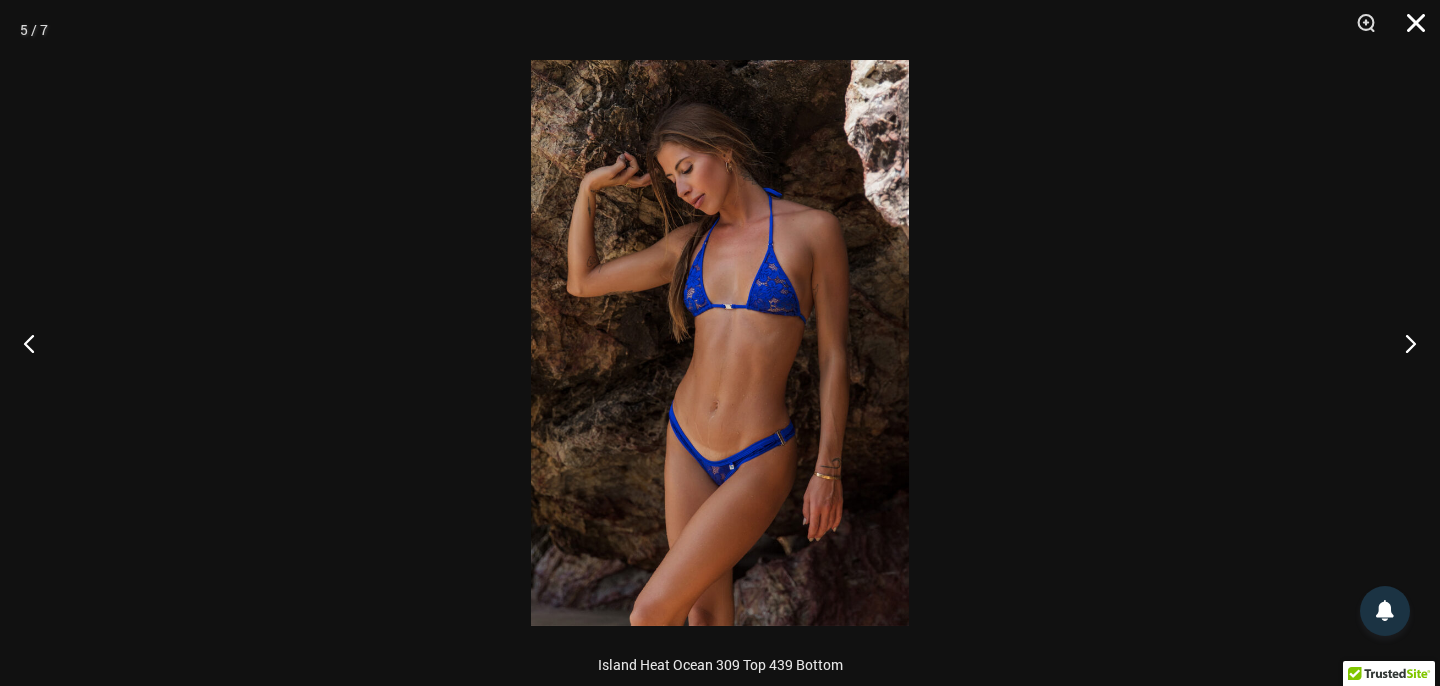 click at bounding box center (1409, 30) 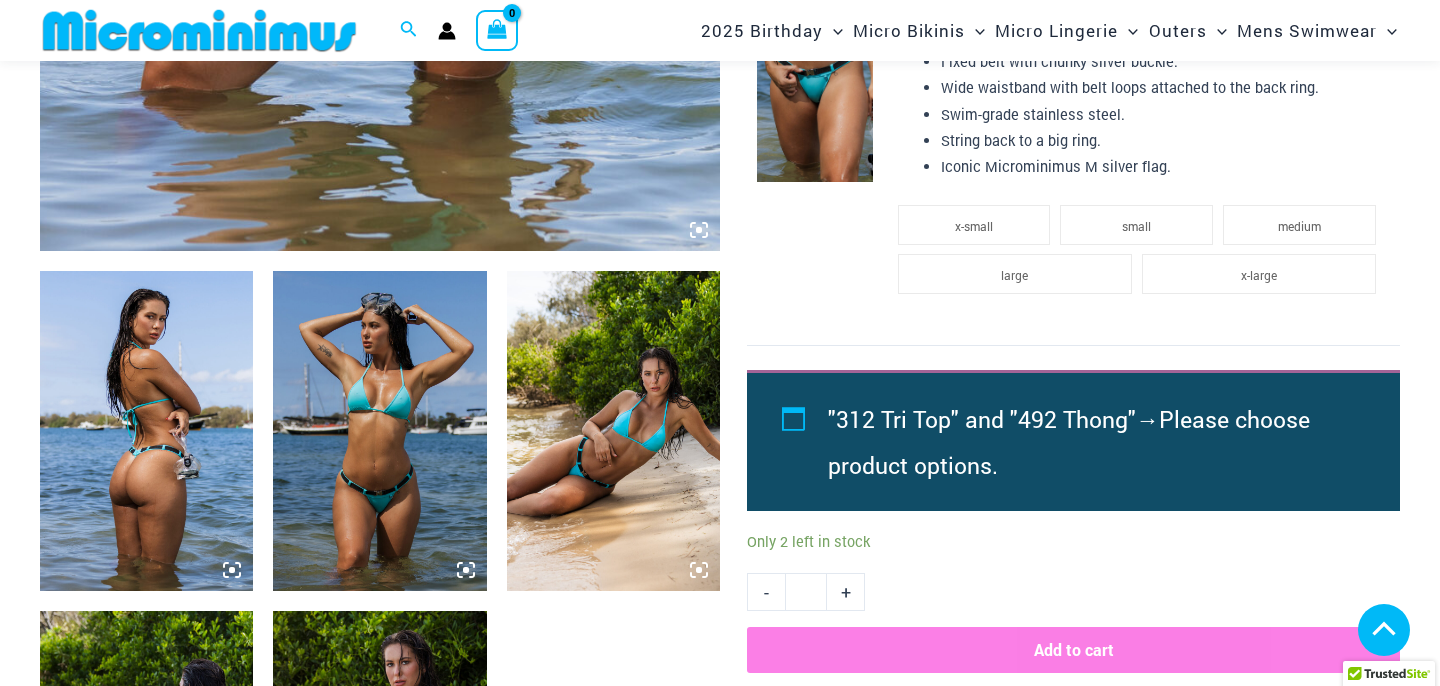 scroll, scrollTop: 934, scrollLeft: 0, axis: vertical 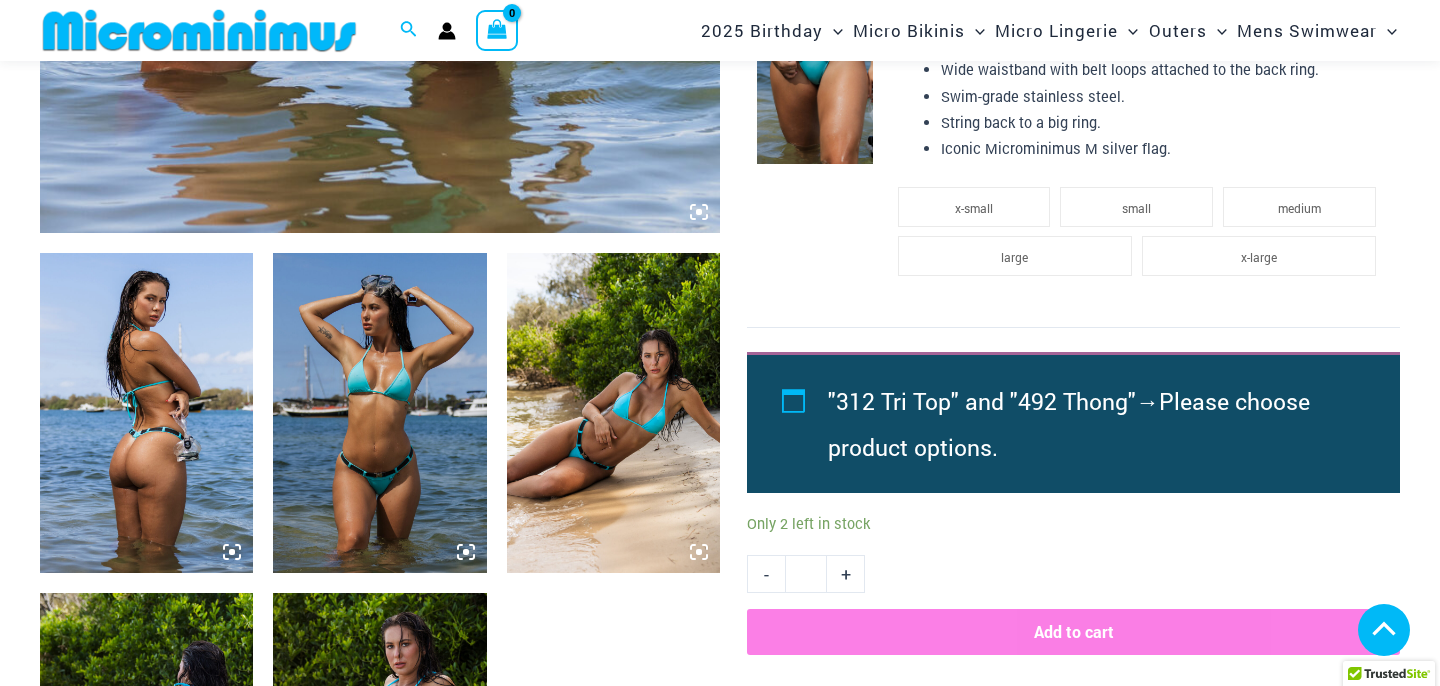 click at bounding box center [146, 413] 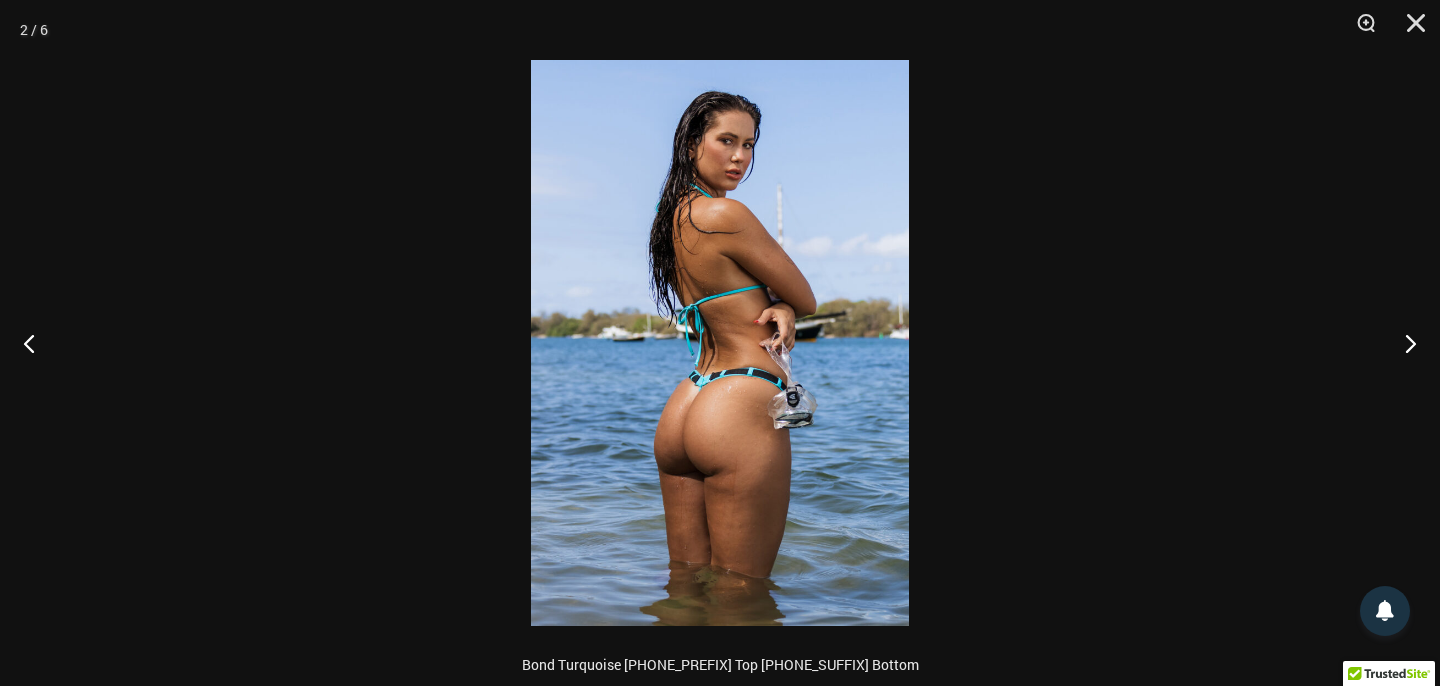 click at bounding box center [720, 343] 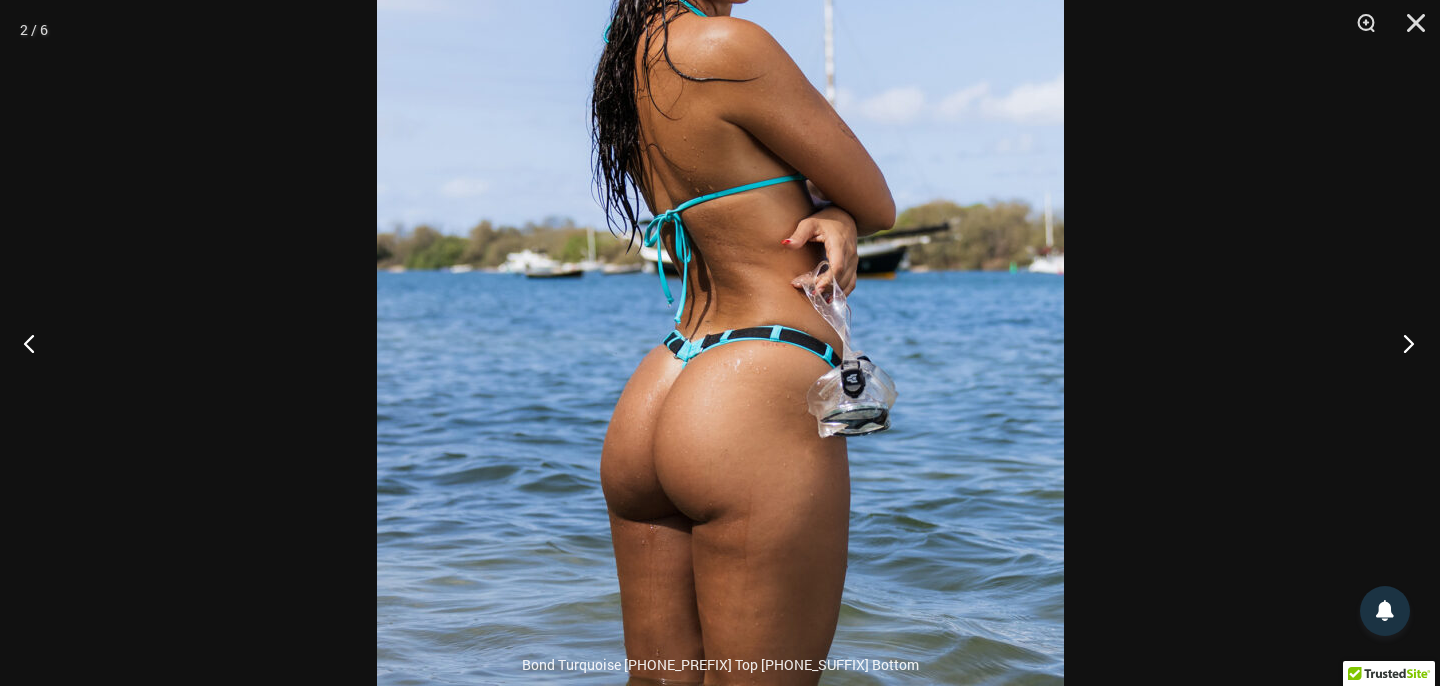 click at bounding box center (1402, 343) 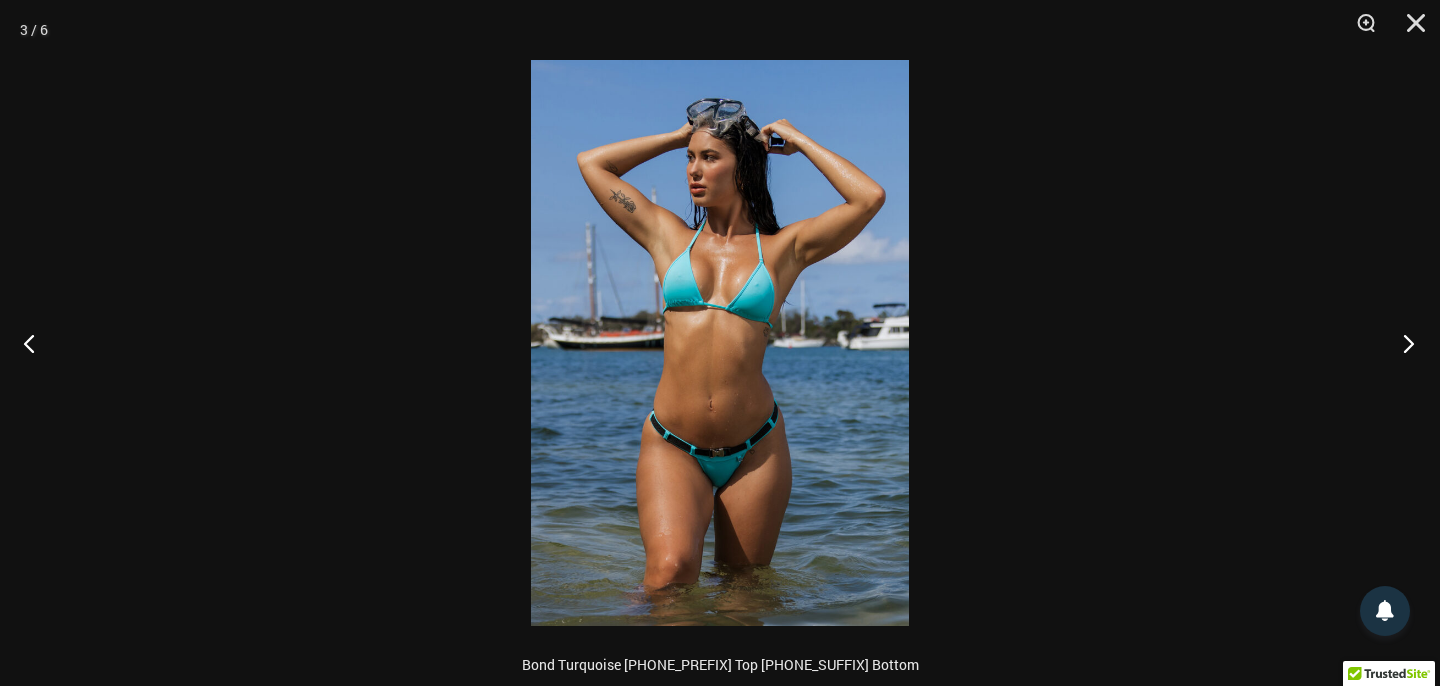 click at bounding box center [1402, 343] 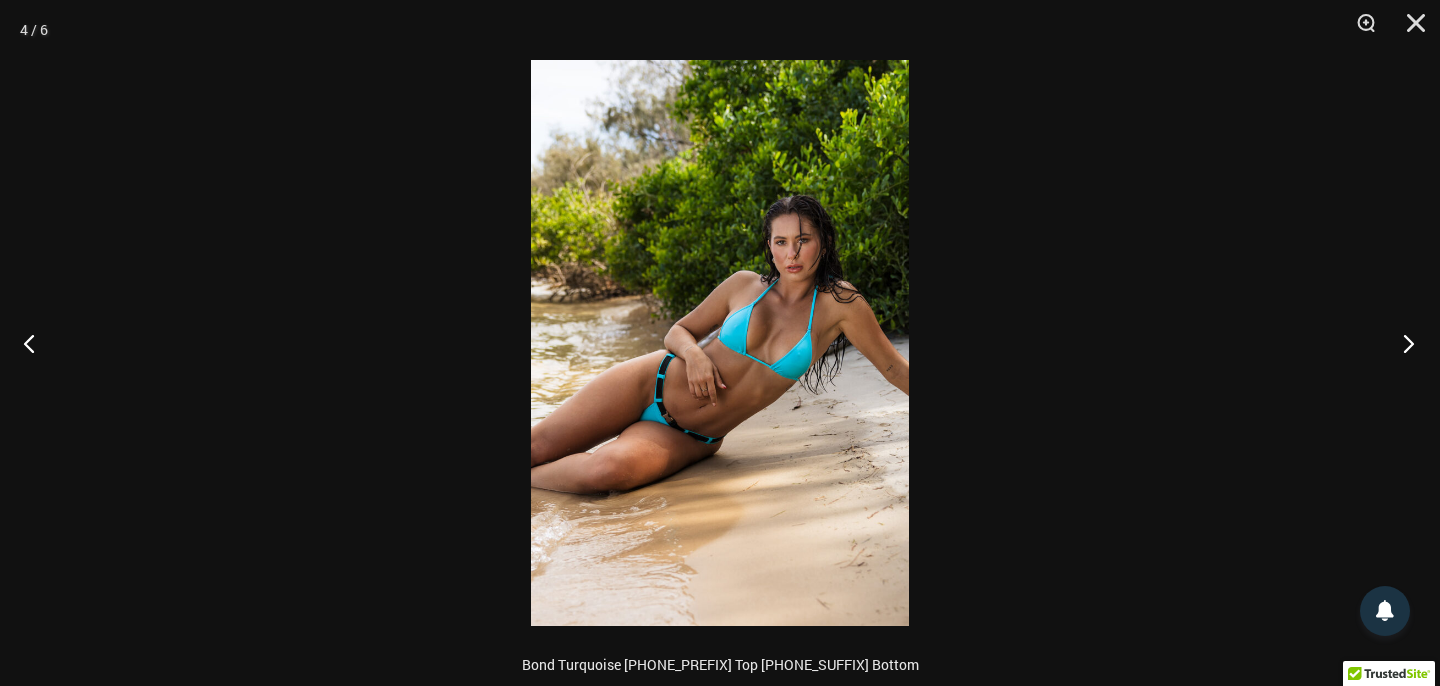 click at bounding box center [1402, 343] 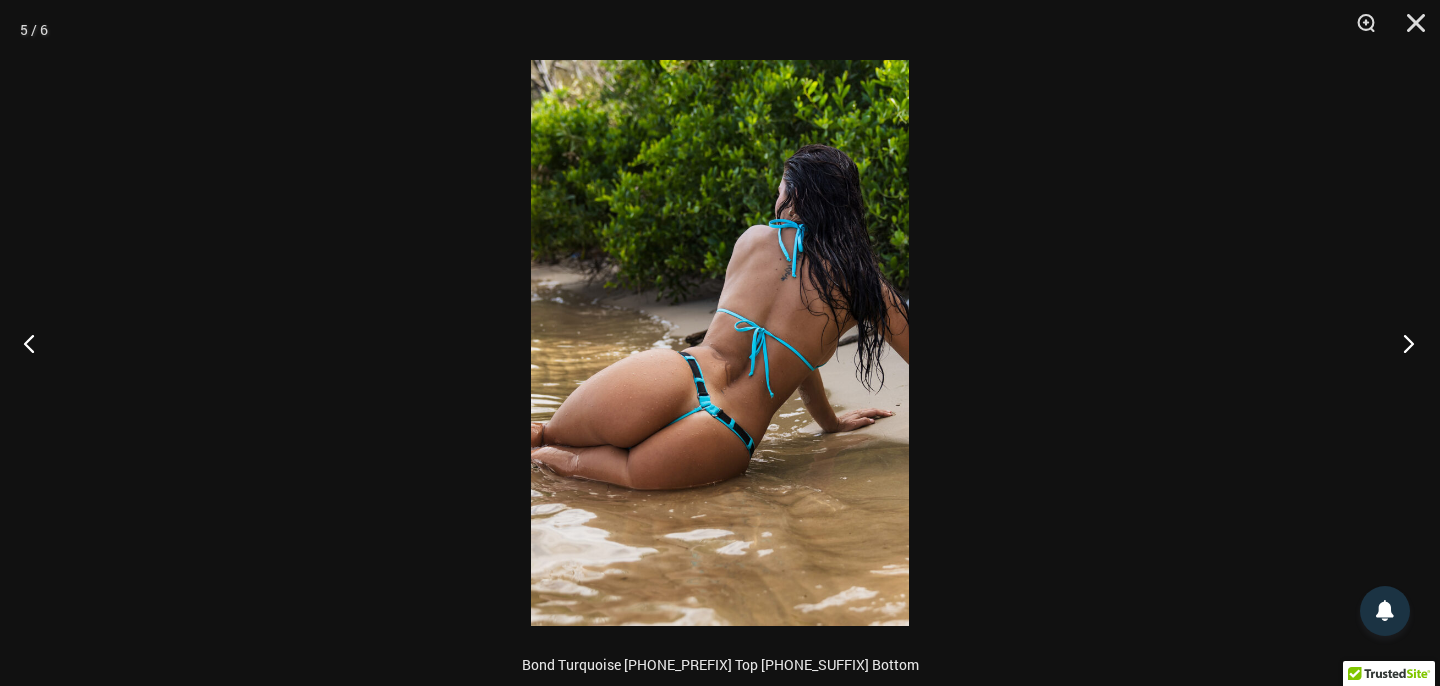 click at bounding box center [1402, 343] 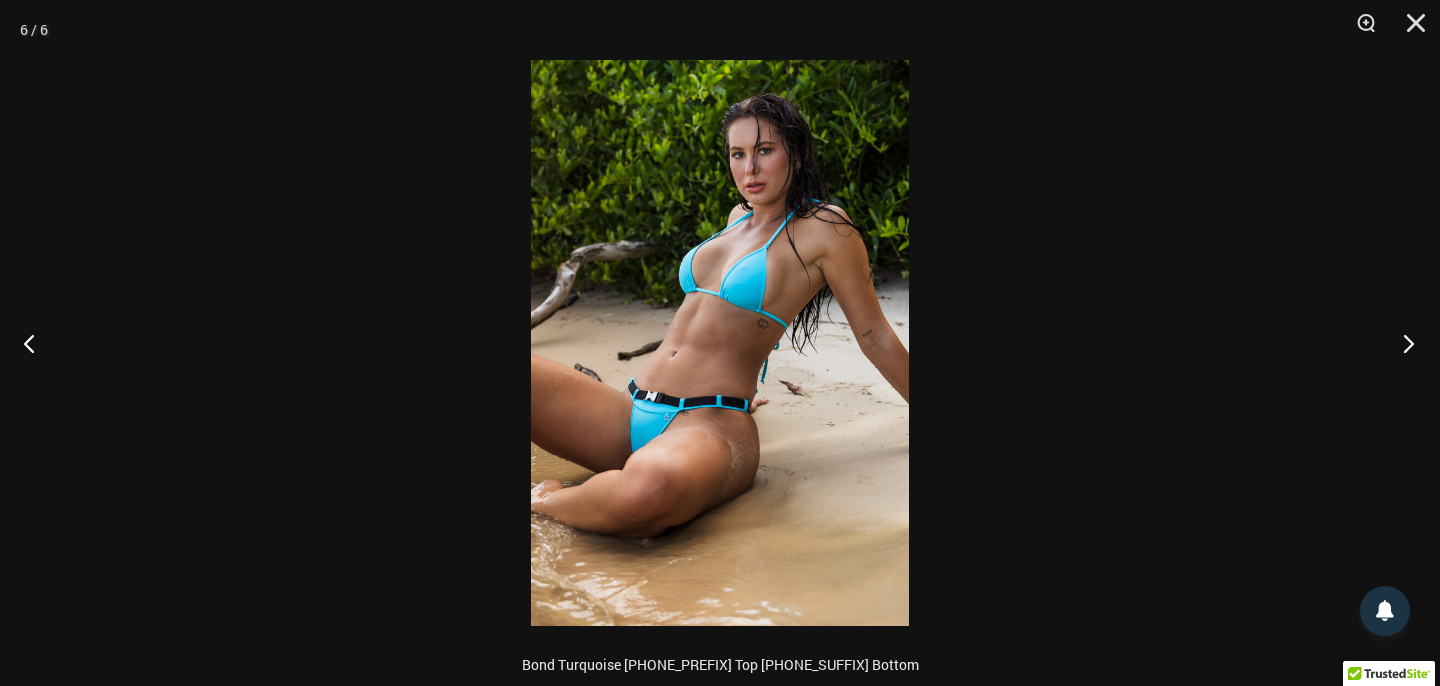 click at bounding box center [1402, 343] 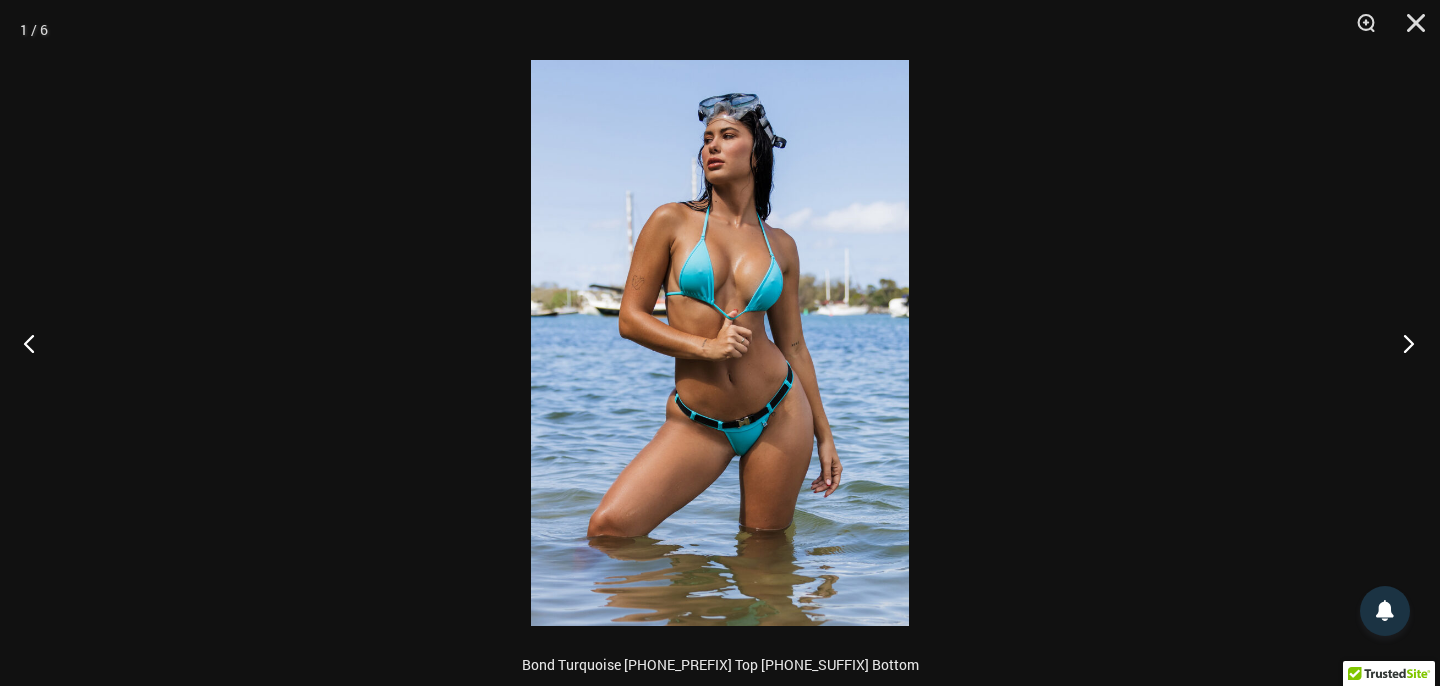 click at bounding box center [1402, 343] 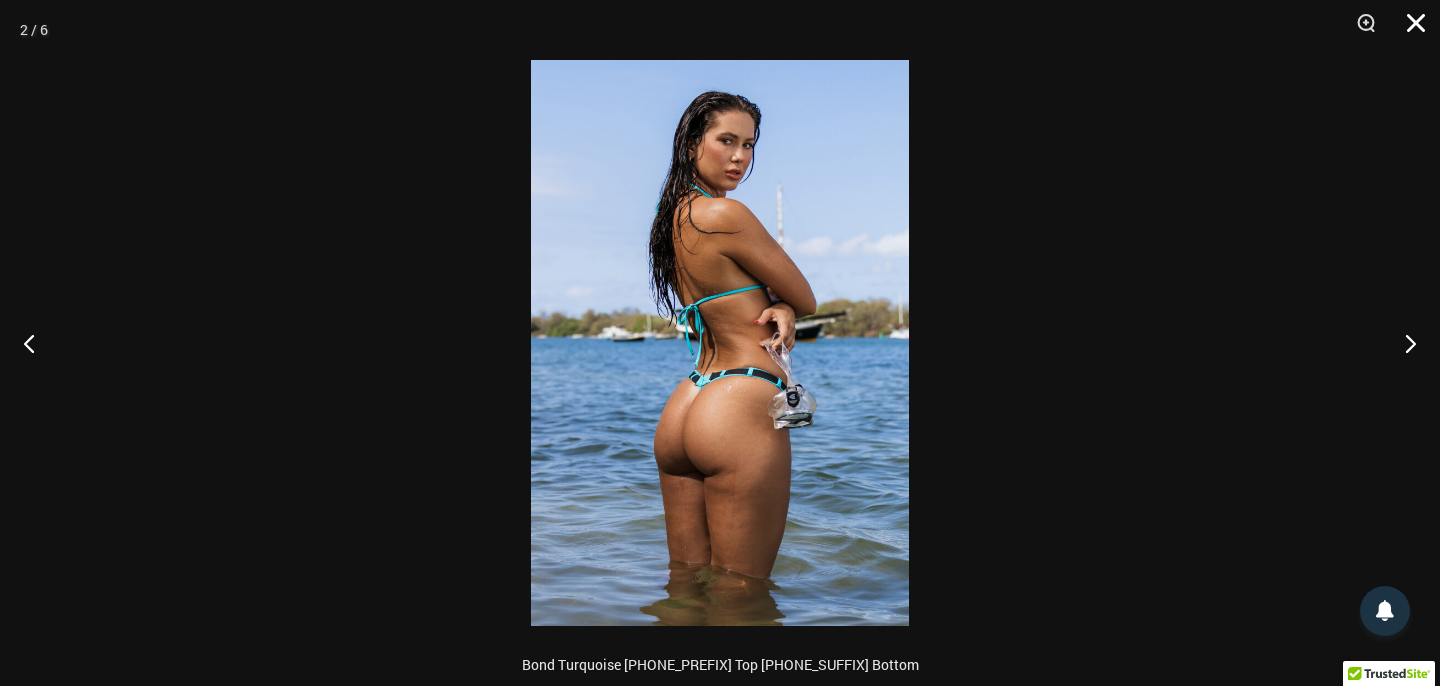 click at bounding box center (1409, 30) 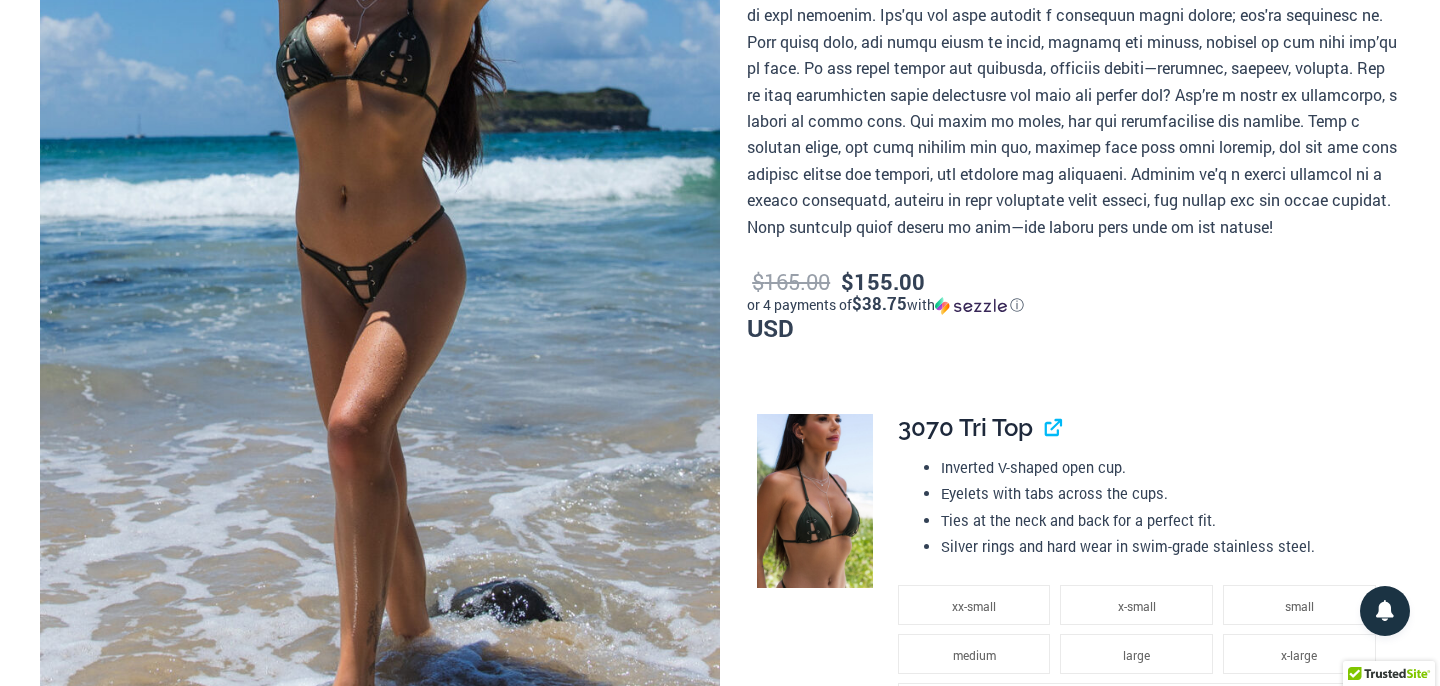 scroll, scrollTop: 0, scrollLeft: 0, axis: both 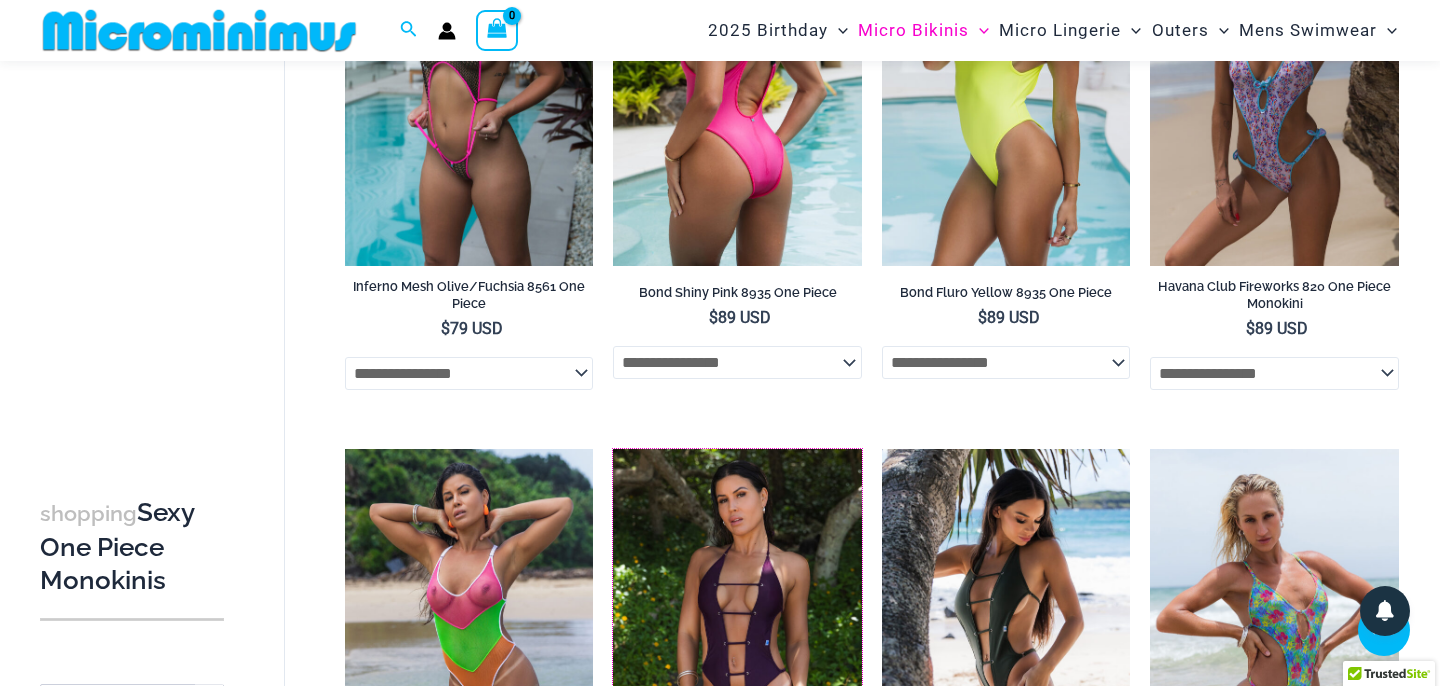 click at bounding box center (613, 449) 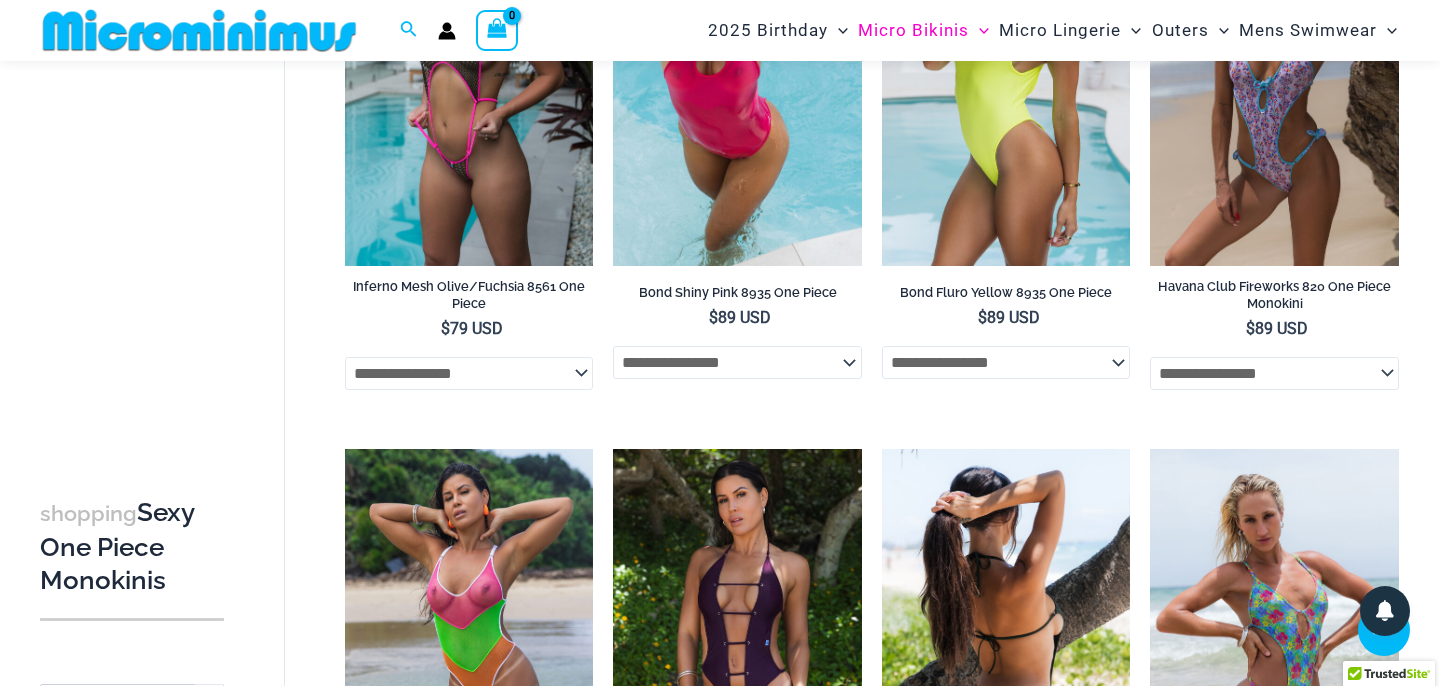 click at bounding box center [1006, 635] 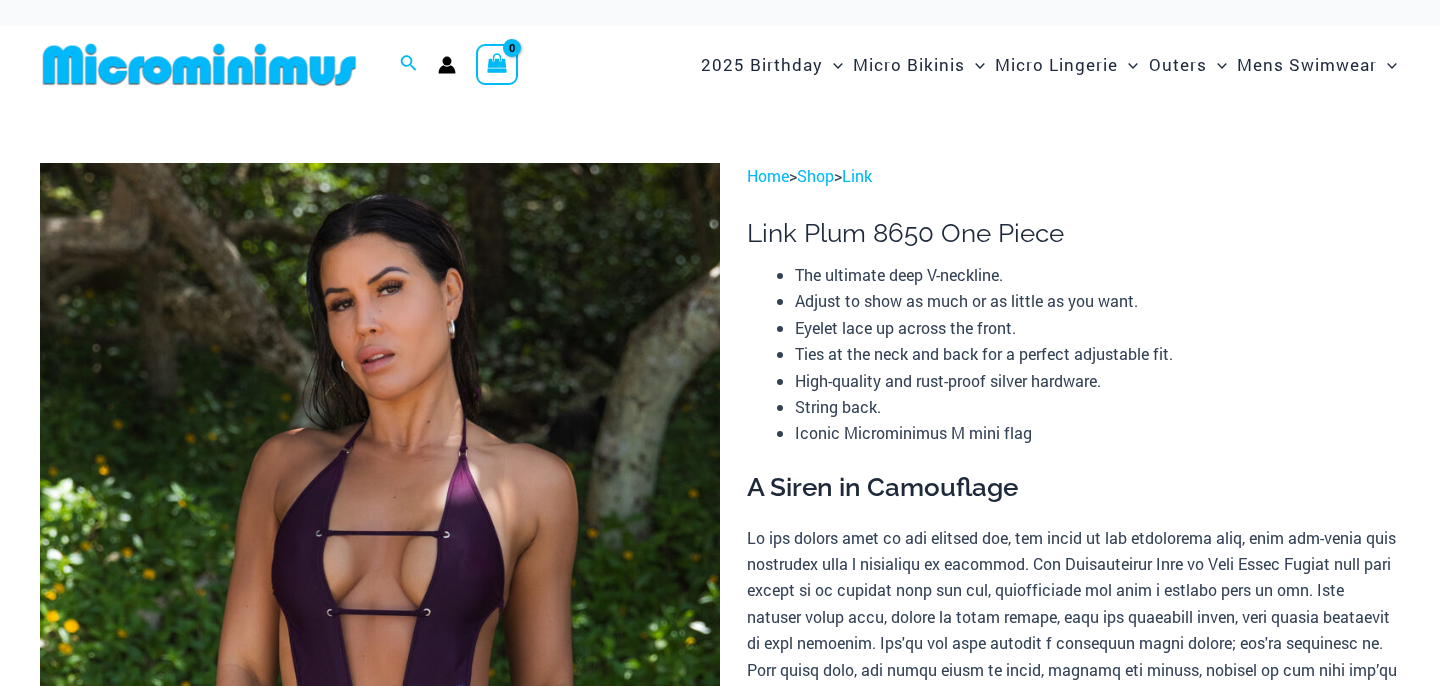scroll, scrollTop: 0, scrollLeft: 0, axis: both 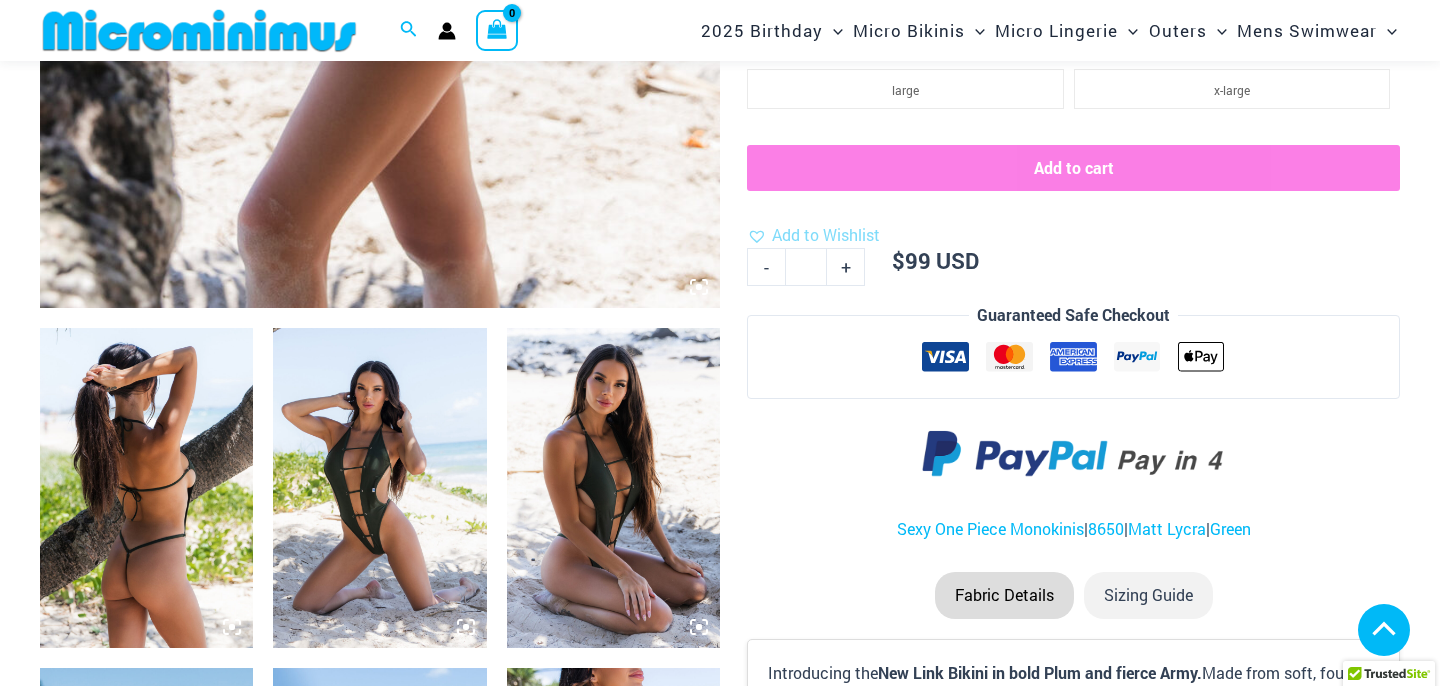 click at bounding box center [379, 488] 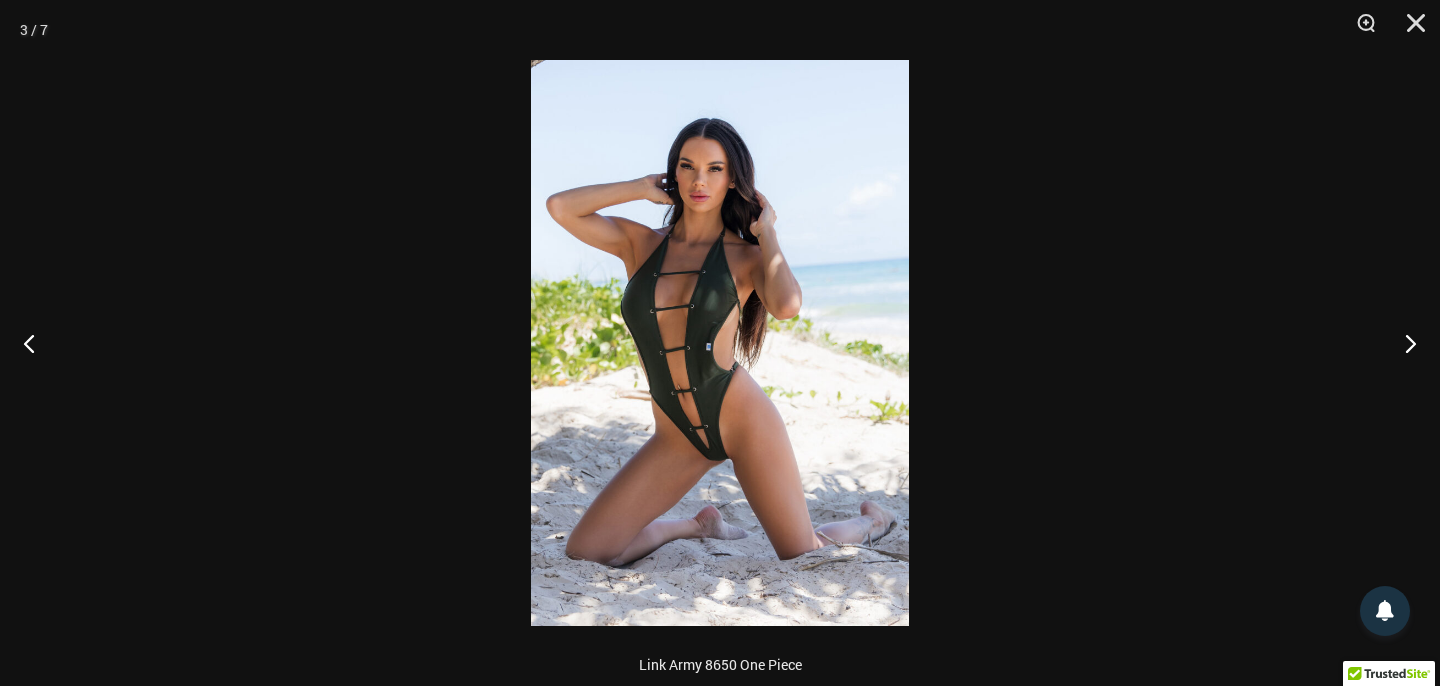 click at bounding box center [720, 343] 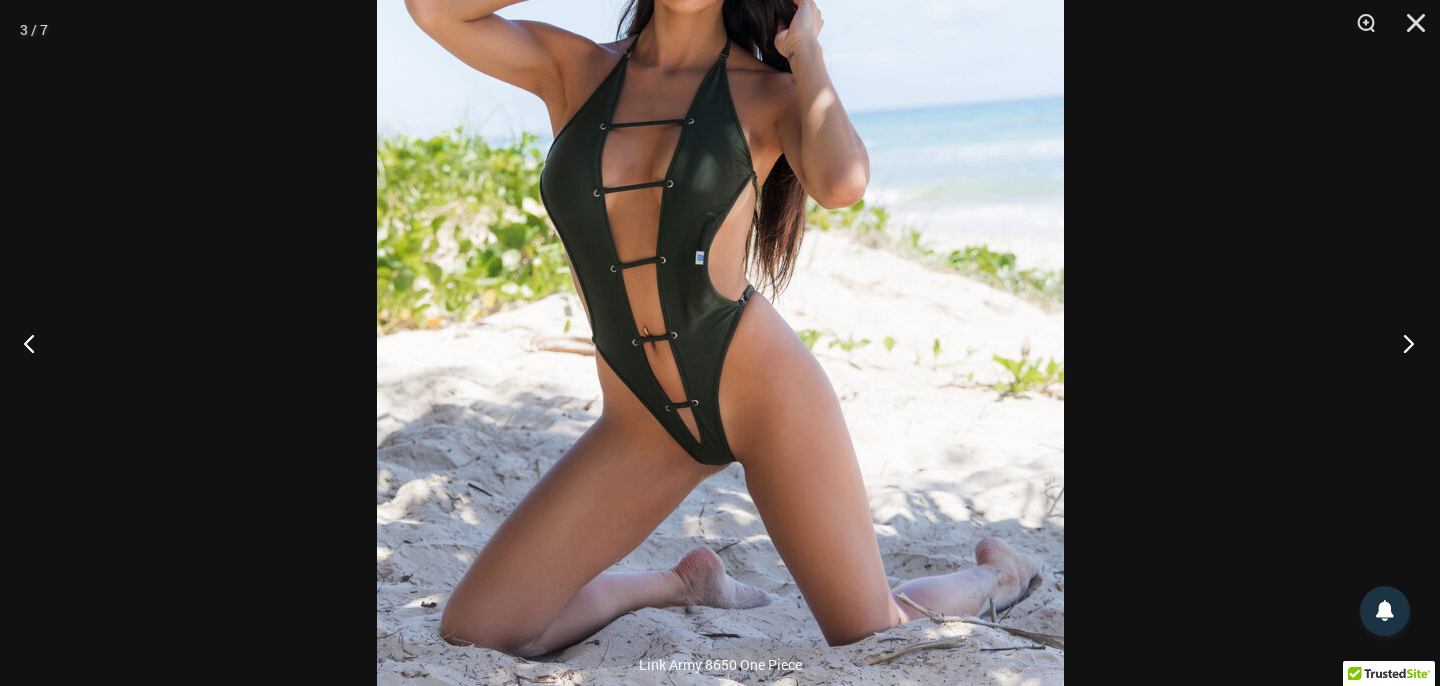 click at bounding box center [1402, 343] 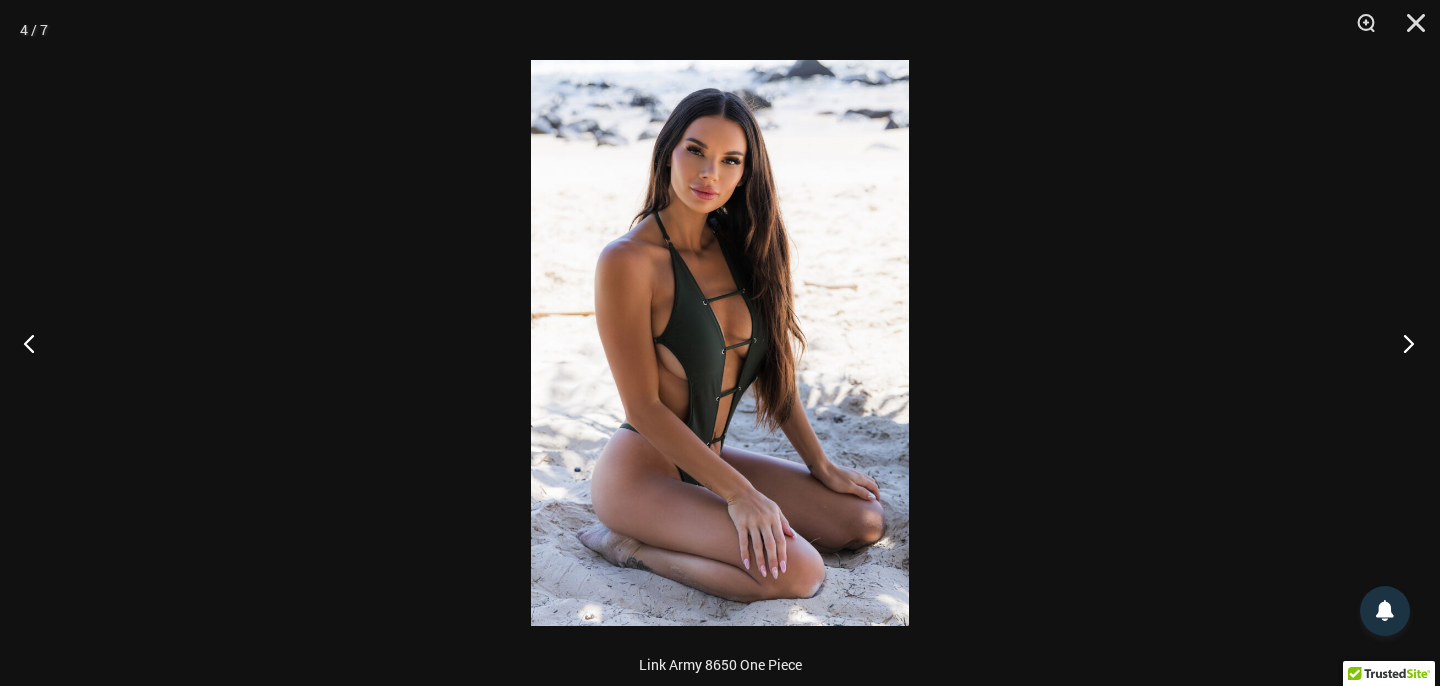 click at bounding box center (1402, 343) 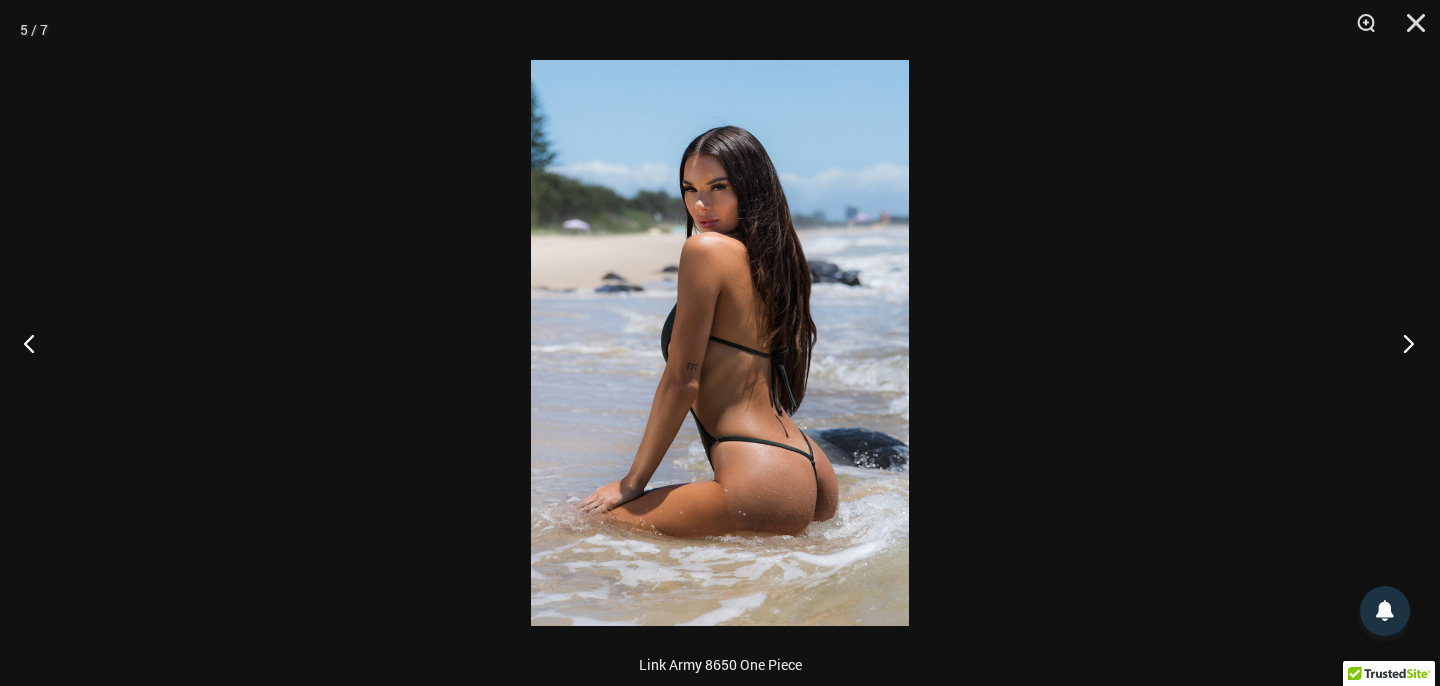 click at bounding box center [1402, 343] 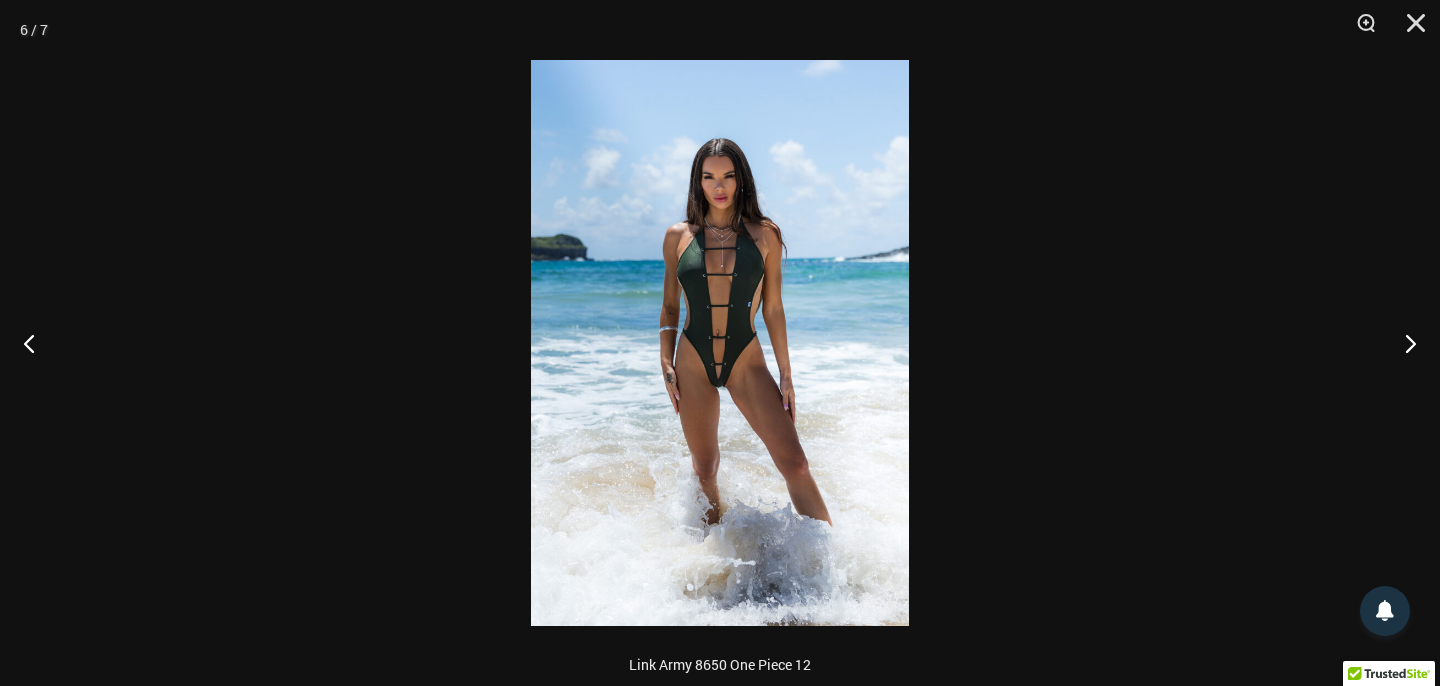 click at bounding box center (720, 343) 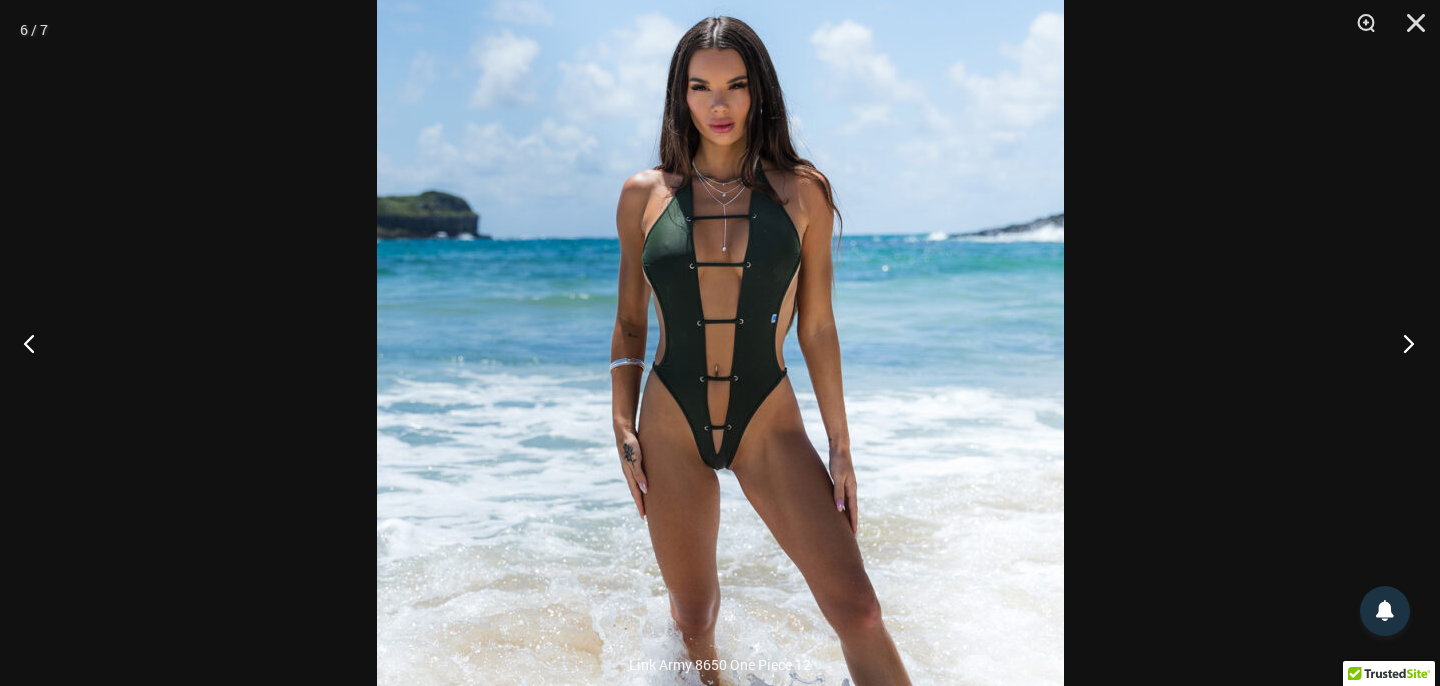 click at bounding box center (1402, 343) 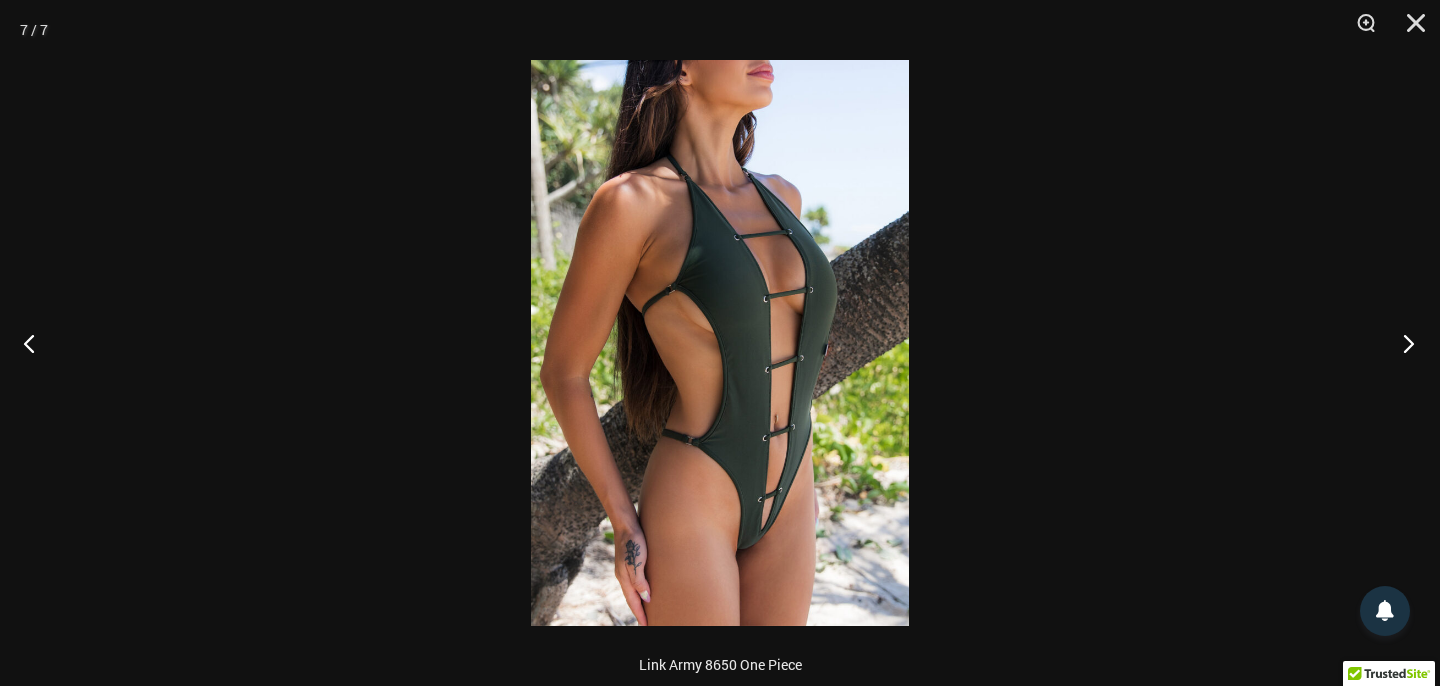 click at bounding box center (1402, 343) 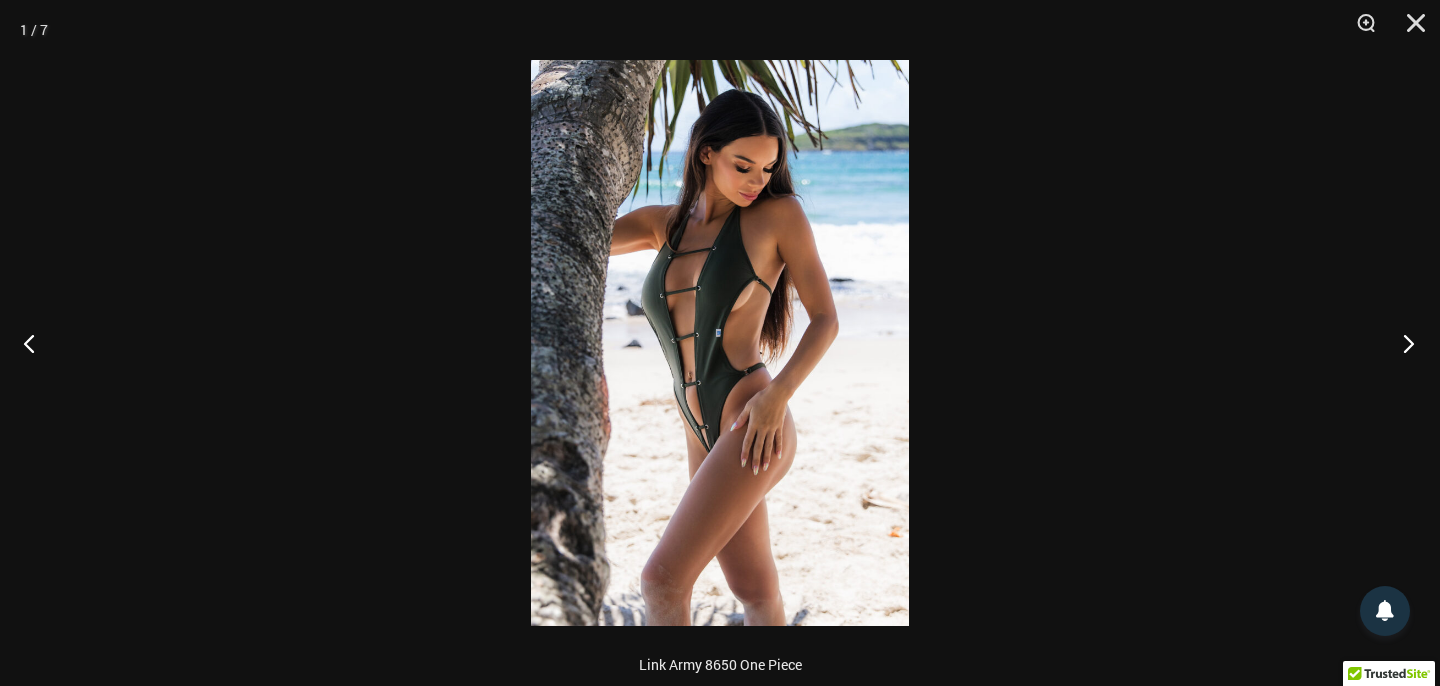 click at bounding box center (1402, 343) 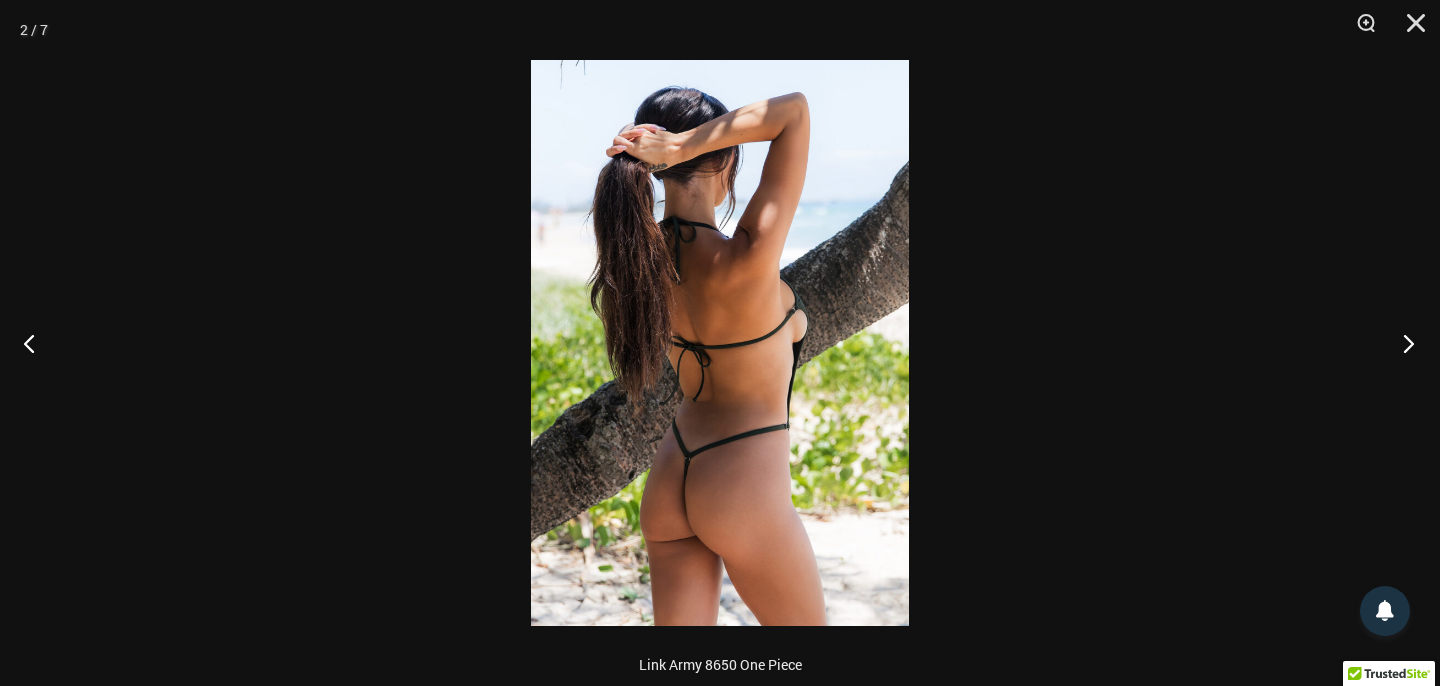 click at bounding box center (1402, 343) 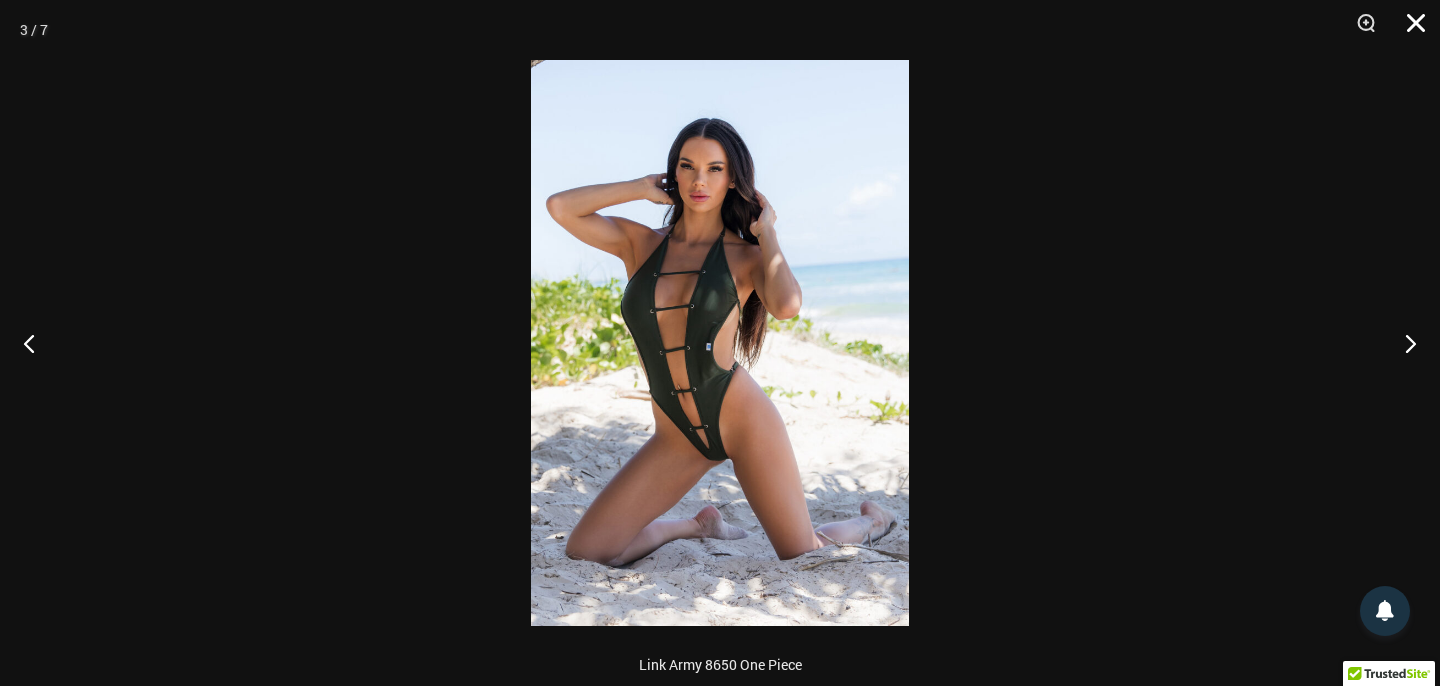 click at bounding box center [1409, 30] 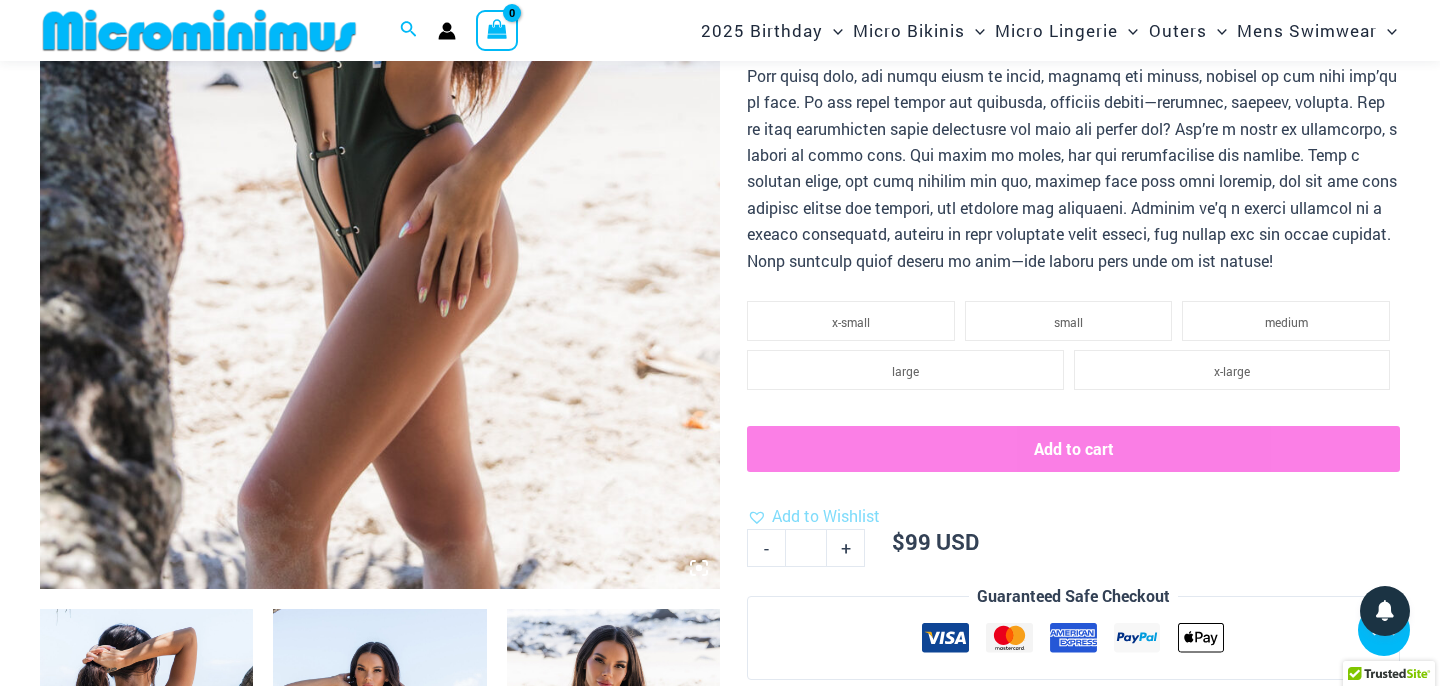 scroll, scrollTop: 621, scrollLeft: 0, axis: vertical 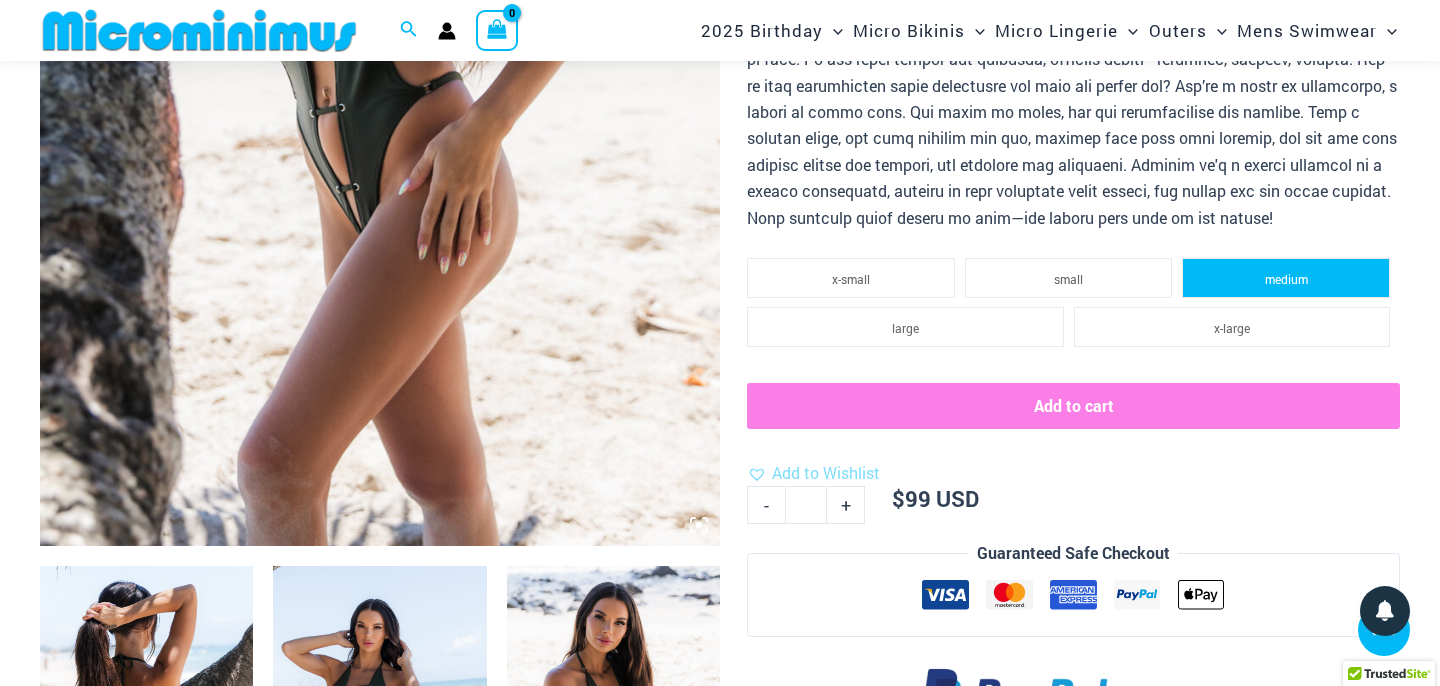 click on "medium" 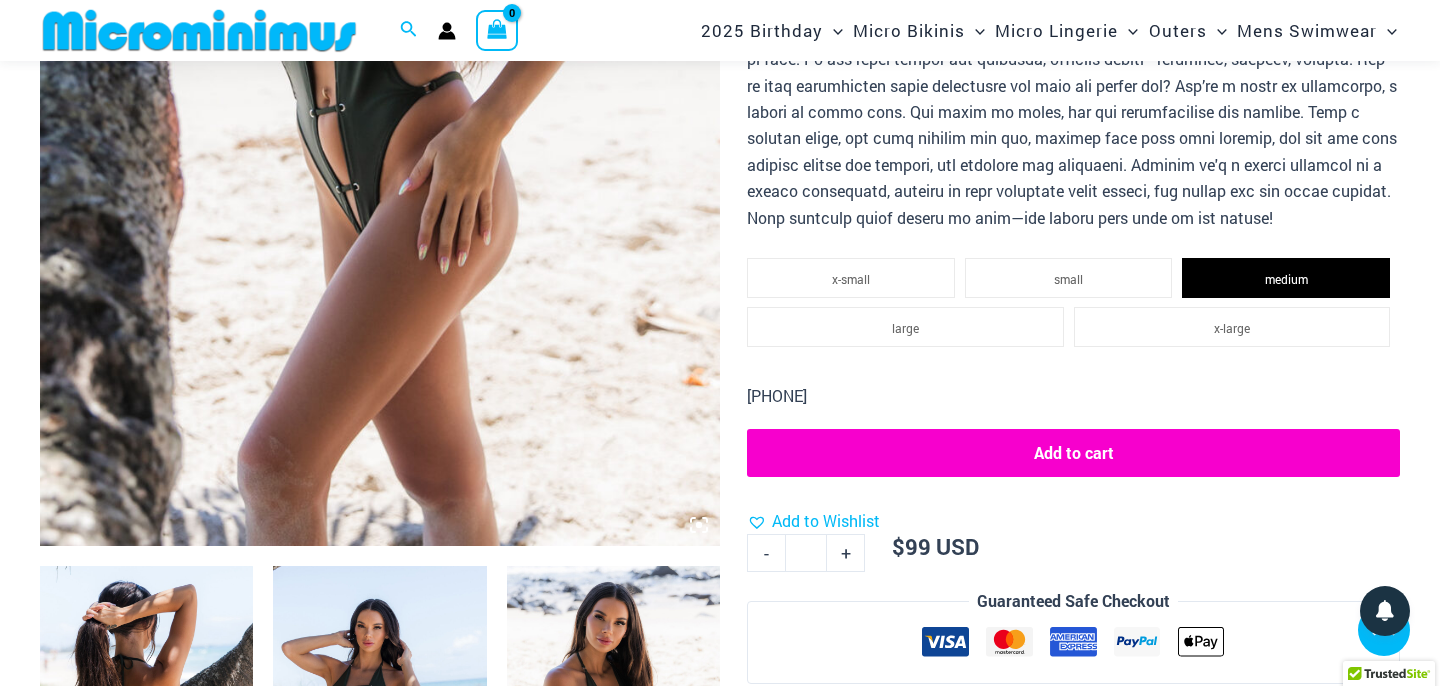 click on "Add to cart" 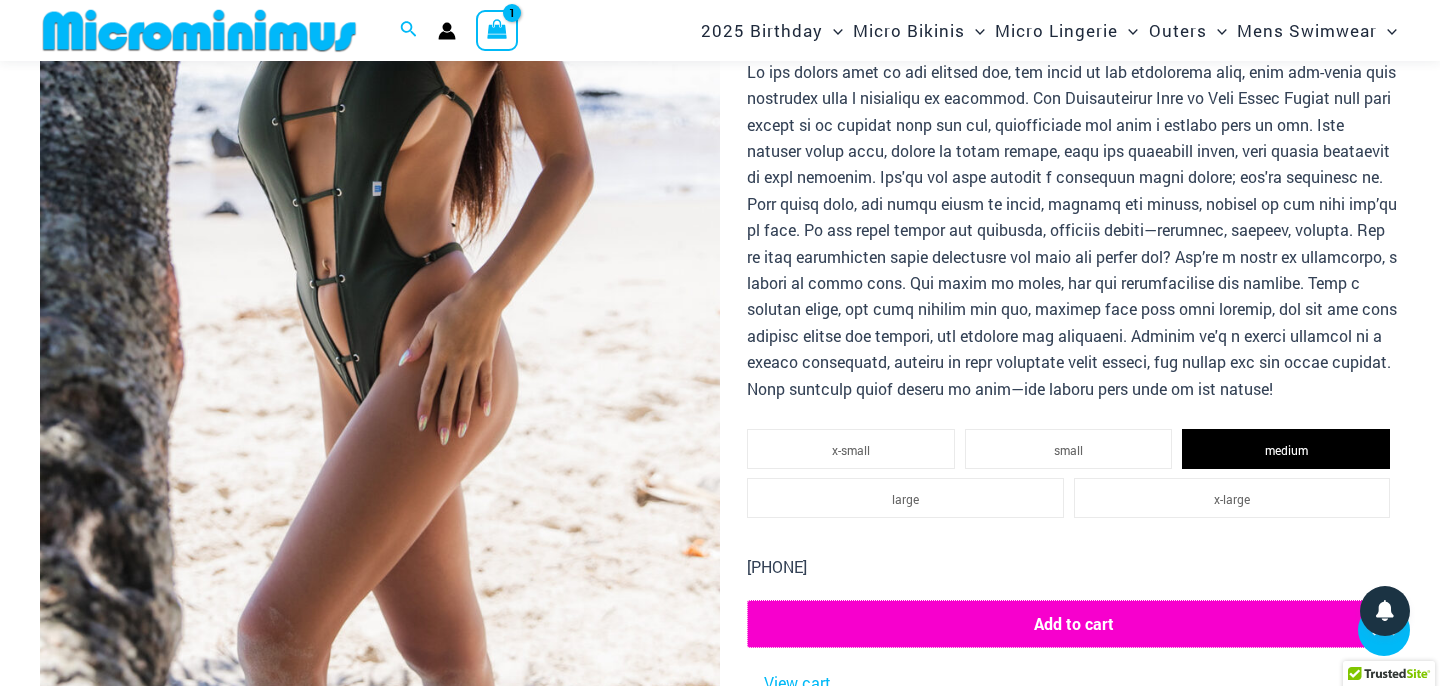 scroll, scrollTop: 0, scrollLeft: 0, axis: both 